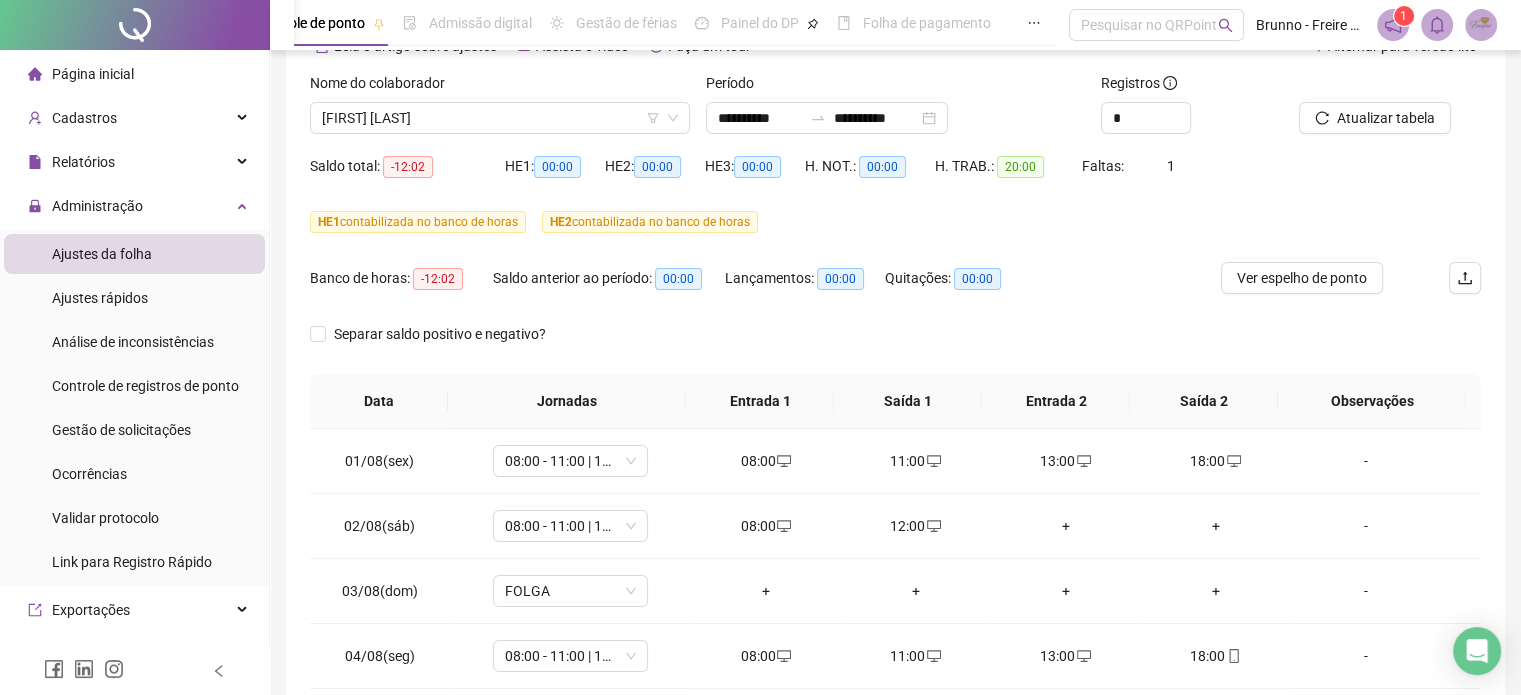 scroll, scrollTop: 280, scrollLeft: 0, axis: vertical 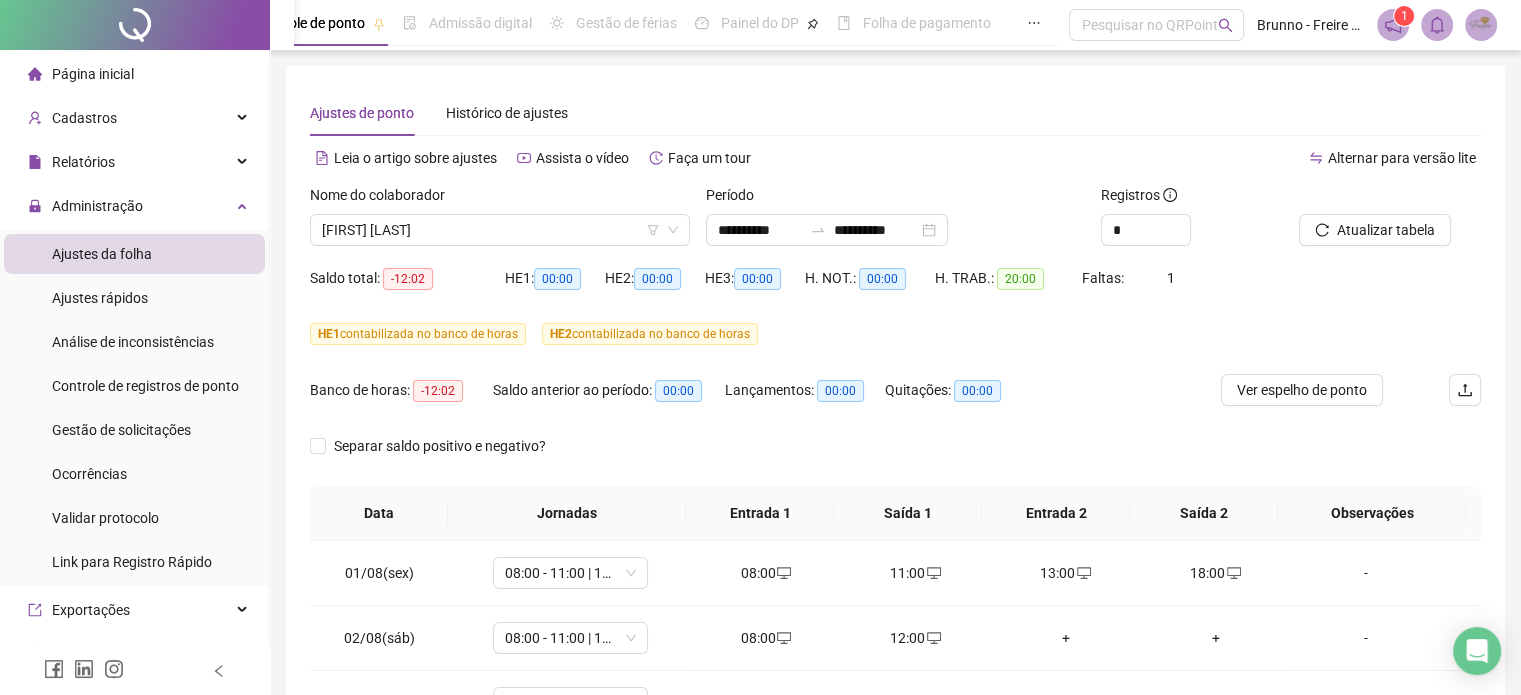 click on "Ajustes da folha" at bounding box center (102, 254) 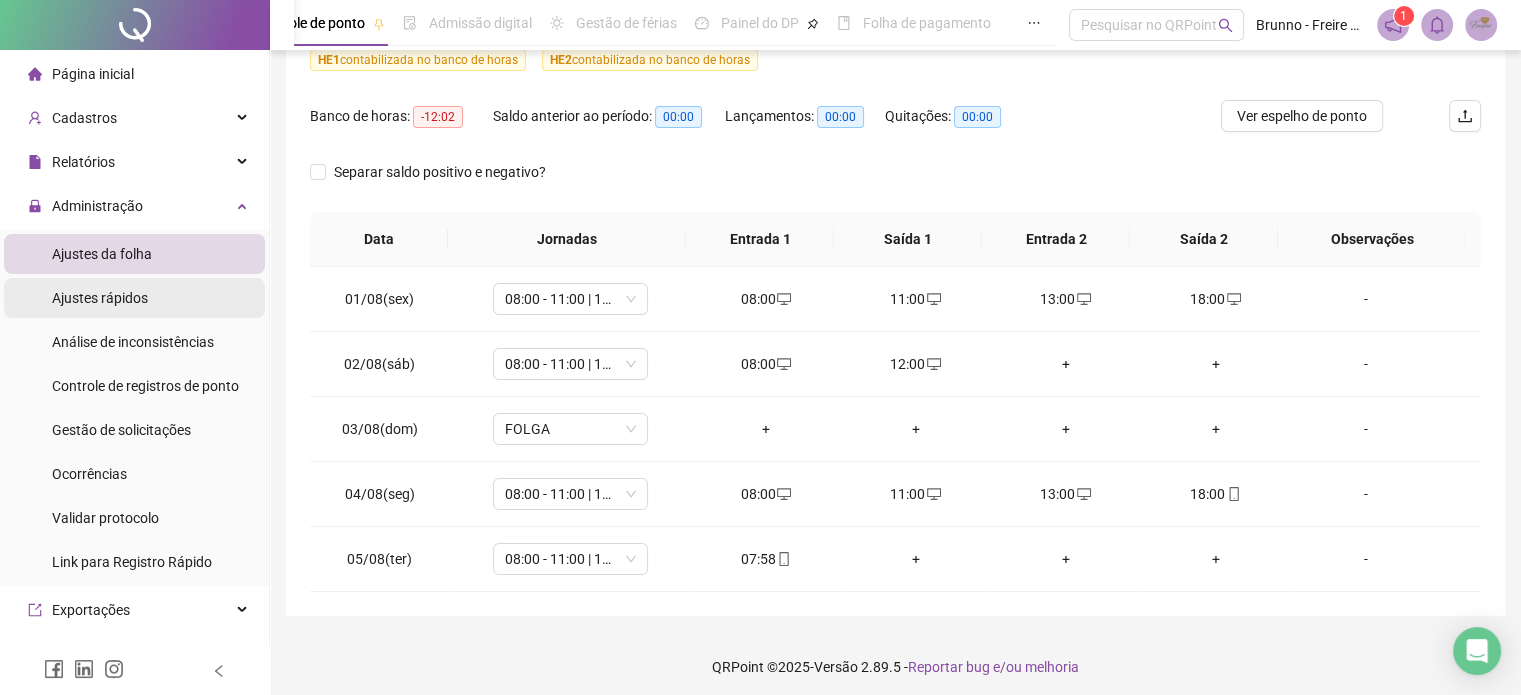 scroll, scrollTop: 280, scrollLeft: 0, axis: vertical 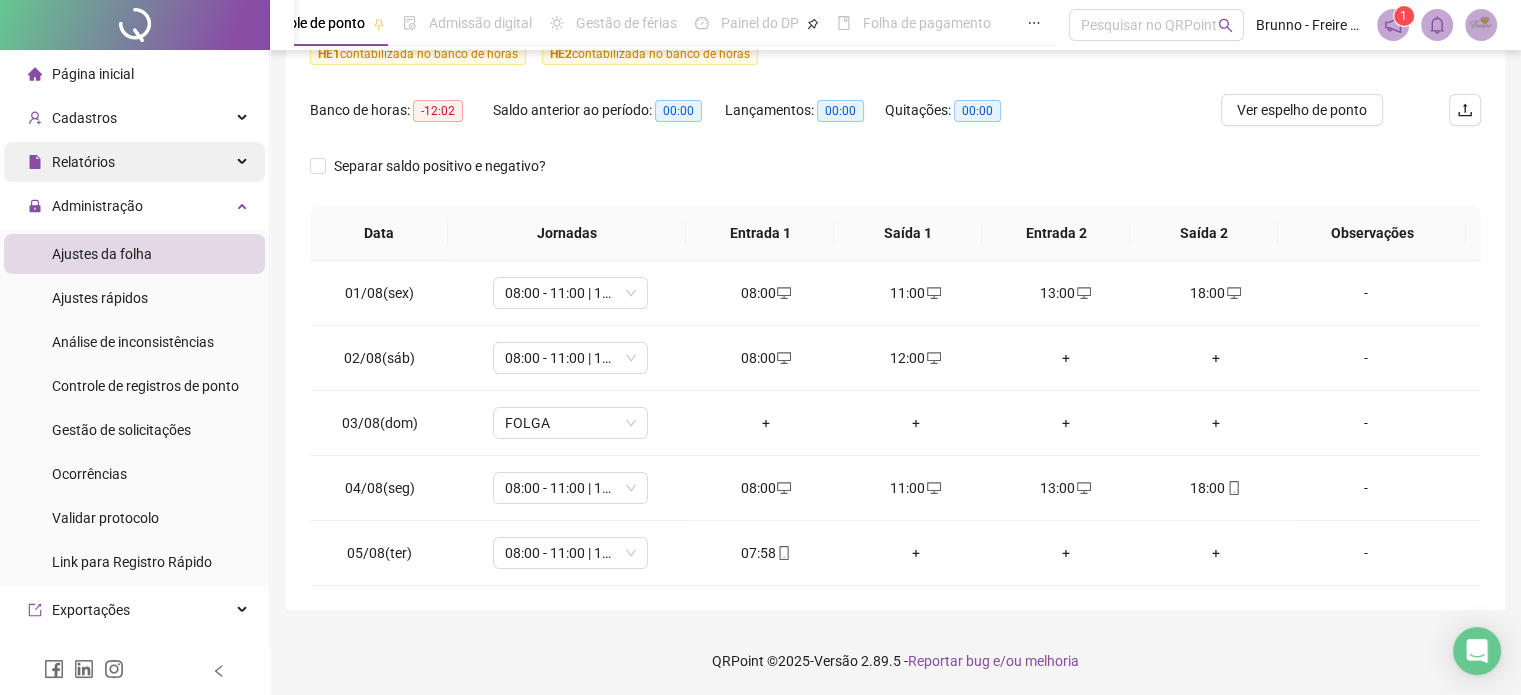click on "Relatórios" at bounding box center (134, 162) 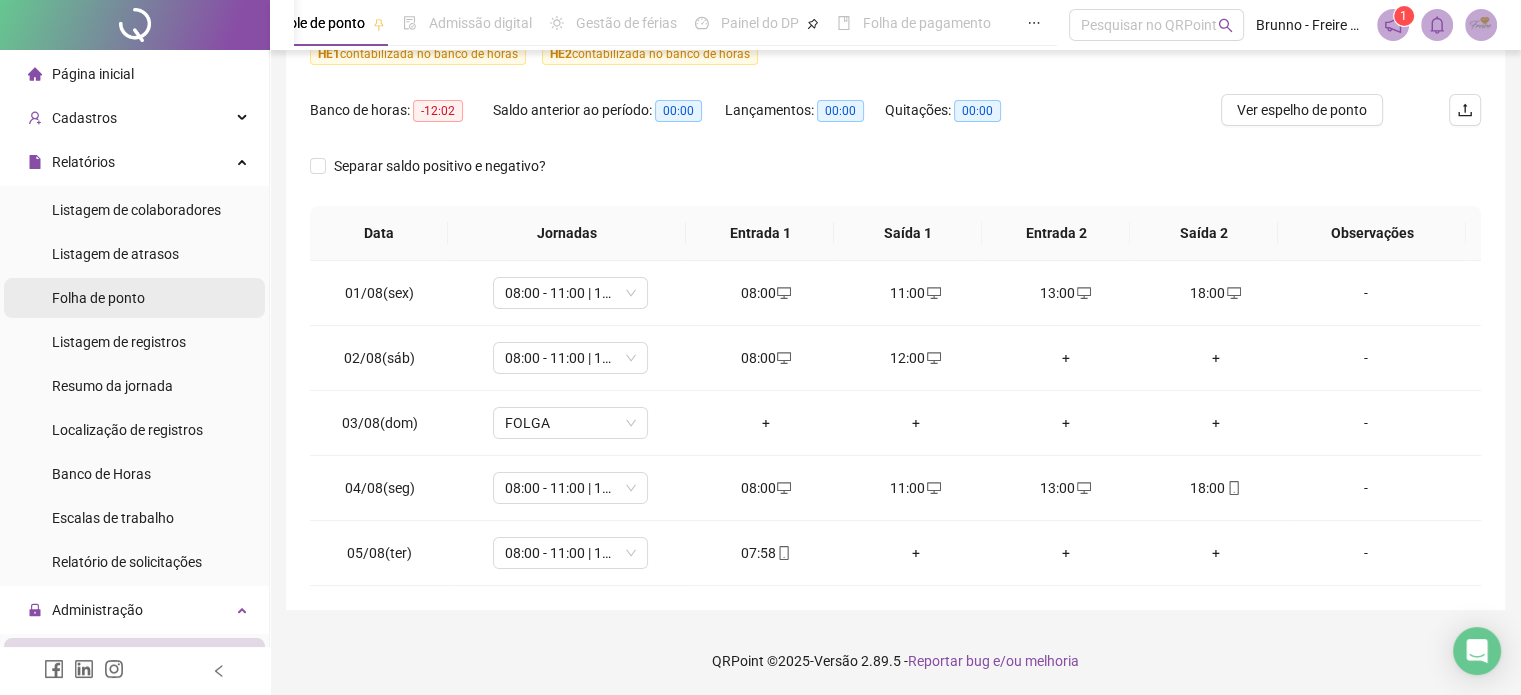 click on "Folha de ponto" at bounding box center [98, 298] 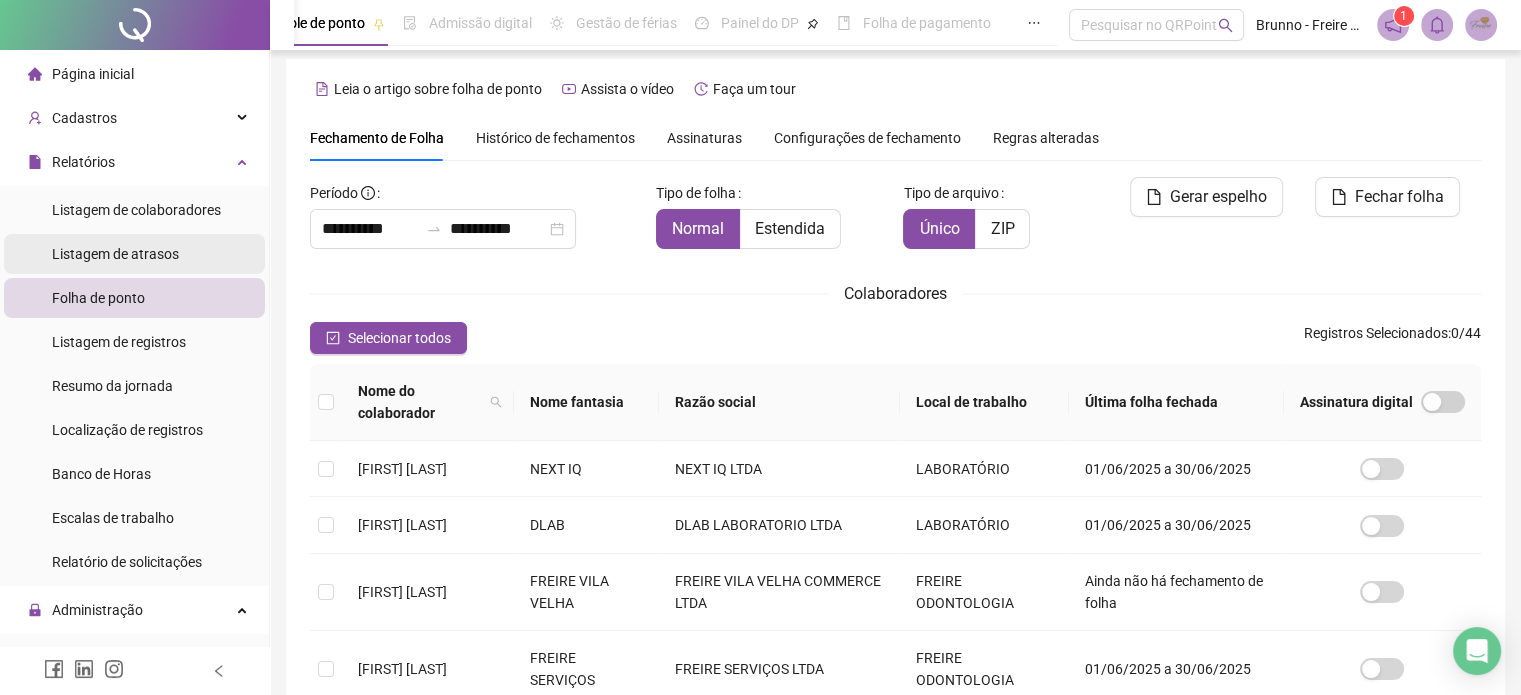 scroll, scrollTop: 51, scrollLeft: 0, axis: vertical 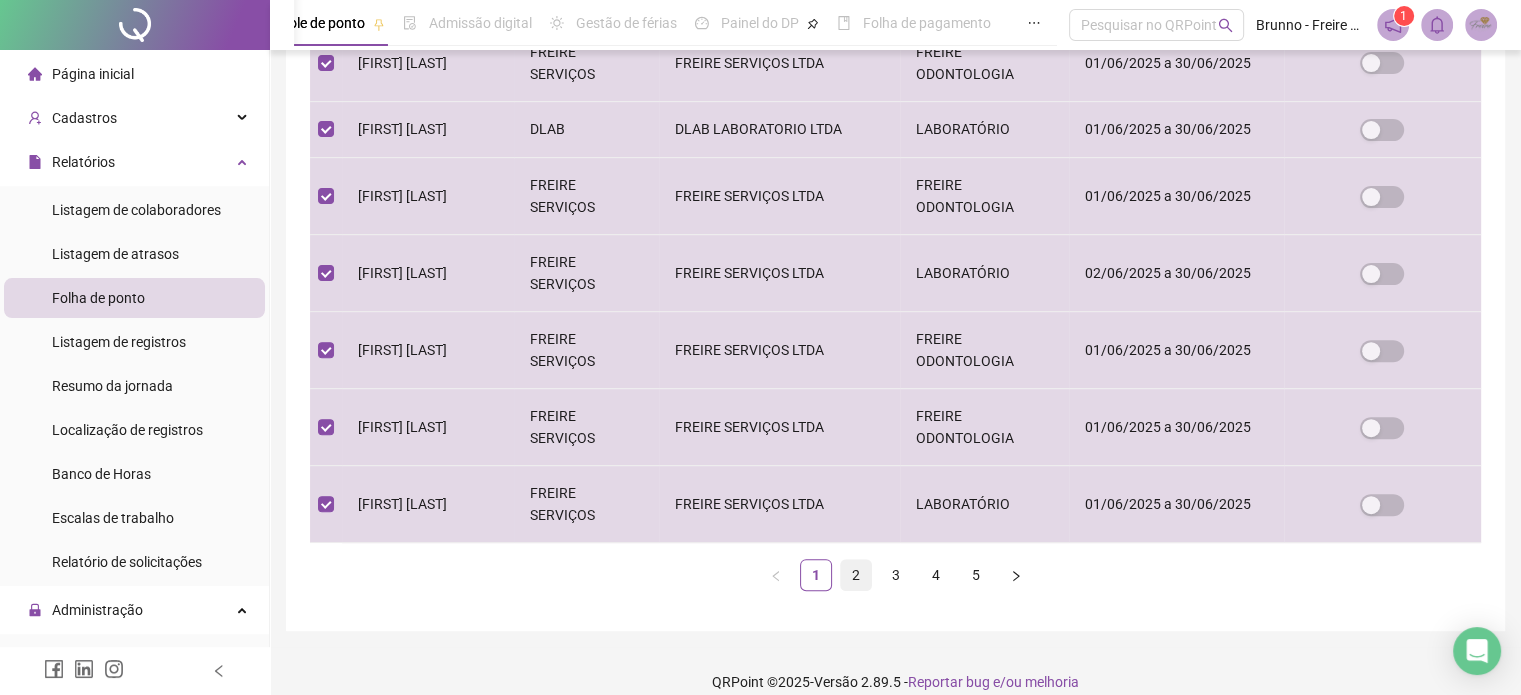 click on "2" at bounding box center [856, 575] 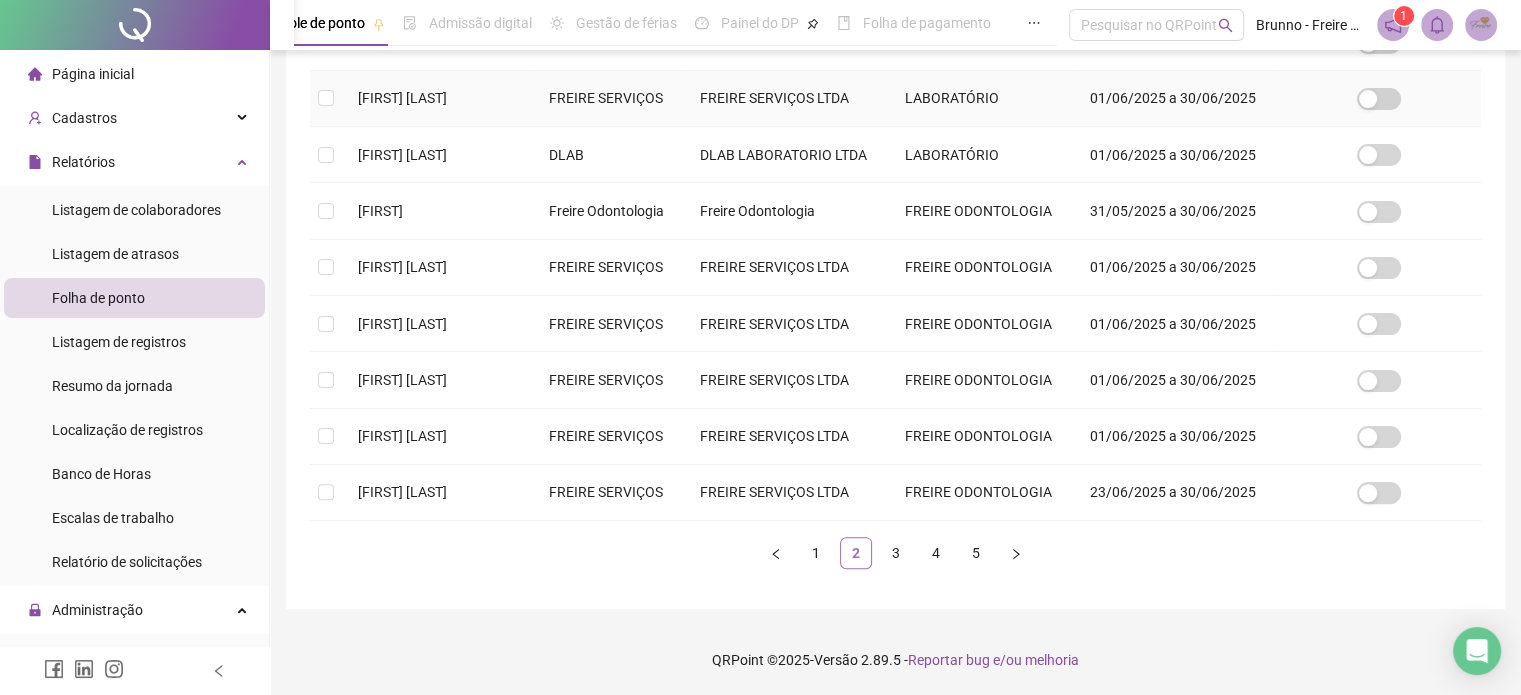 scroll, scrollTop: 51, scrollLeft: 0, axis: vertical 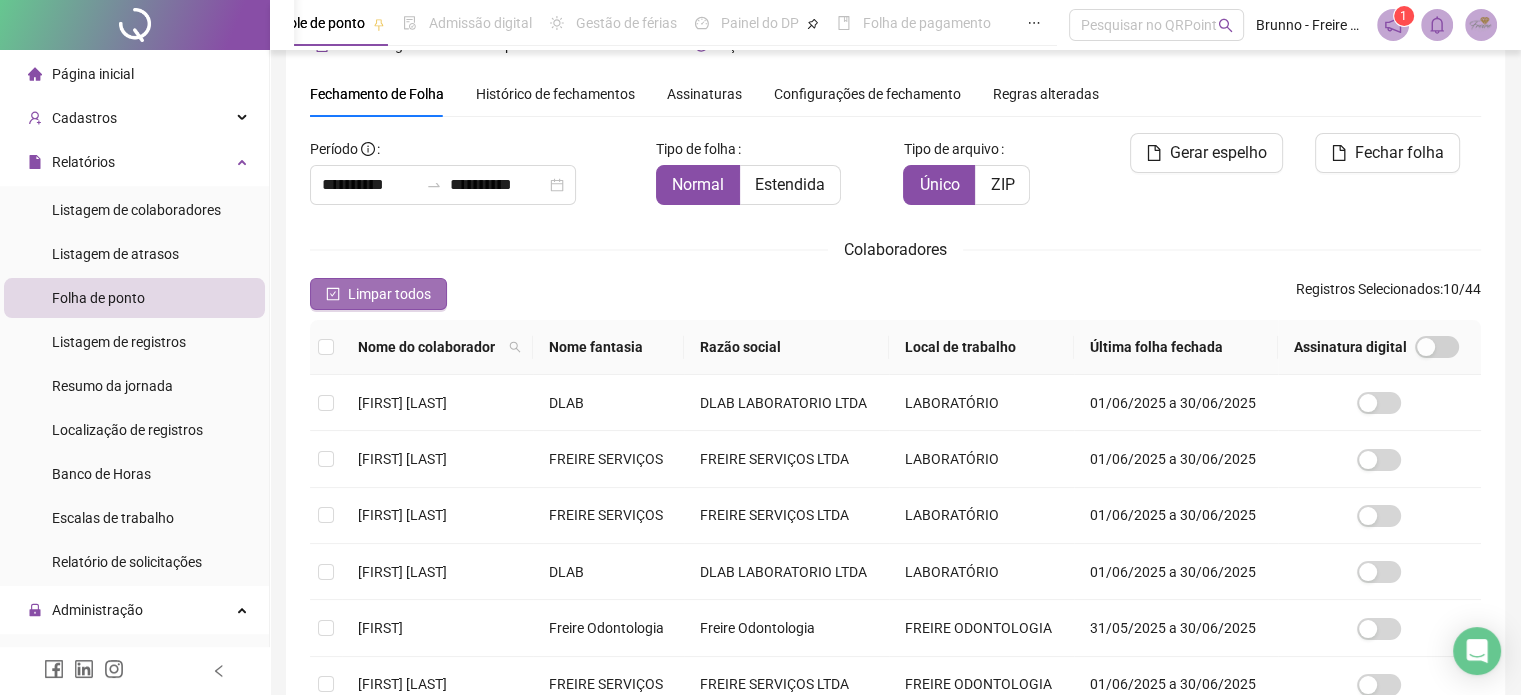 click on "Limpar todos" at bounding box center [389, 294] 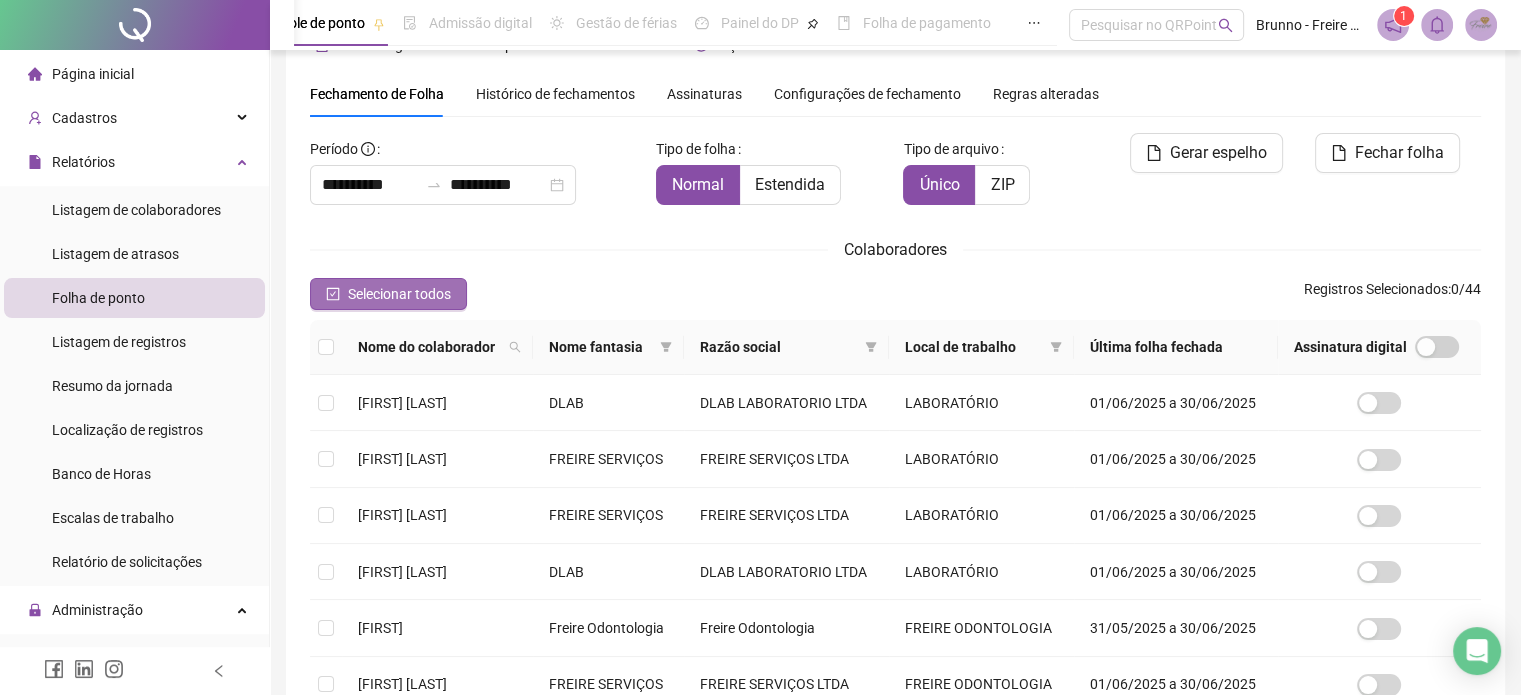 click on "Selecionar todos" at bounding box center (399, 294) 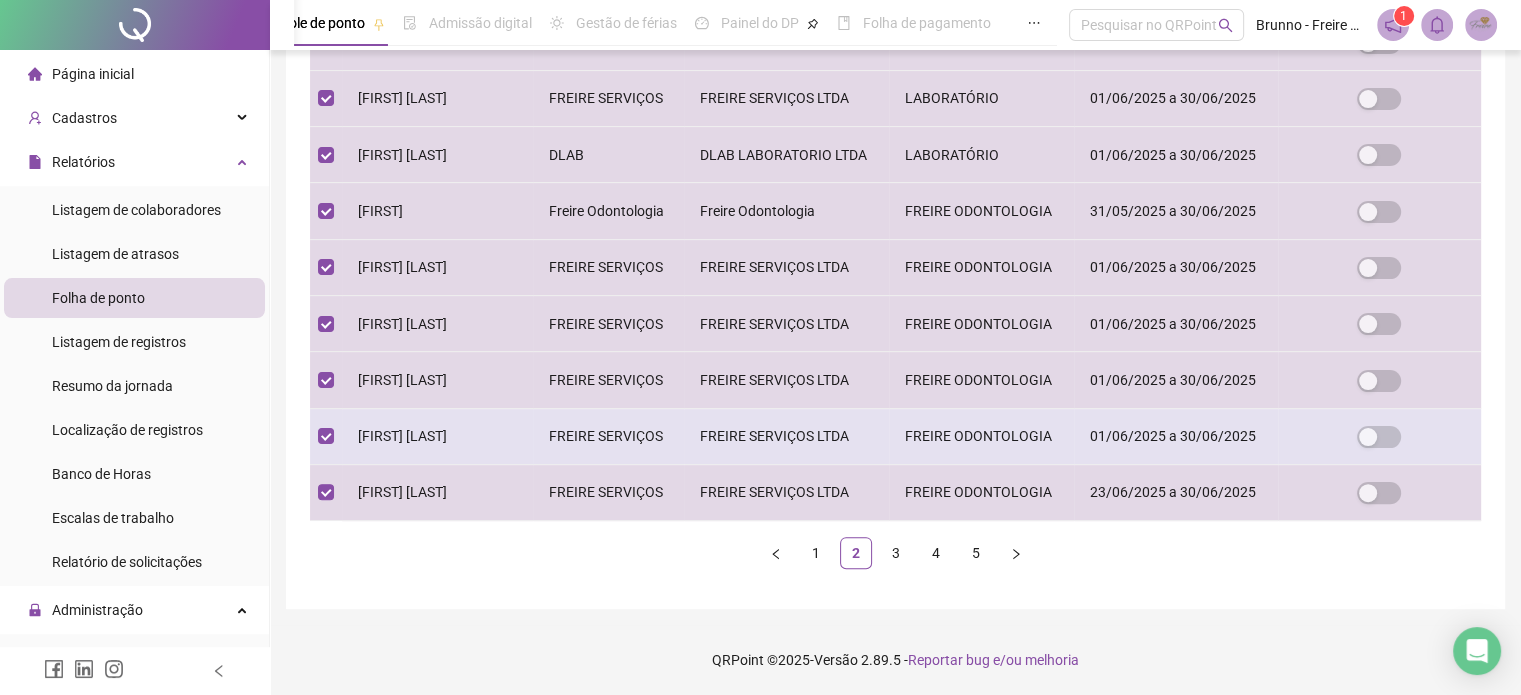 scroll, scrollTop: 672, scrollLeft: 0, axis: vertical 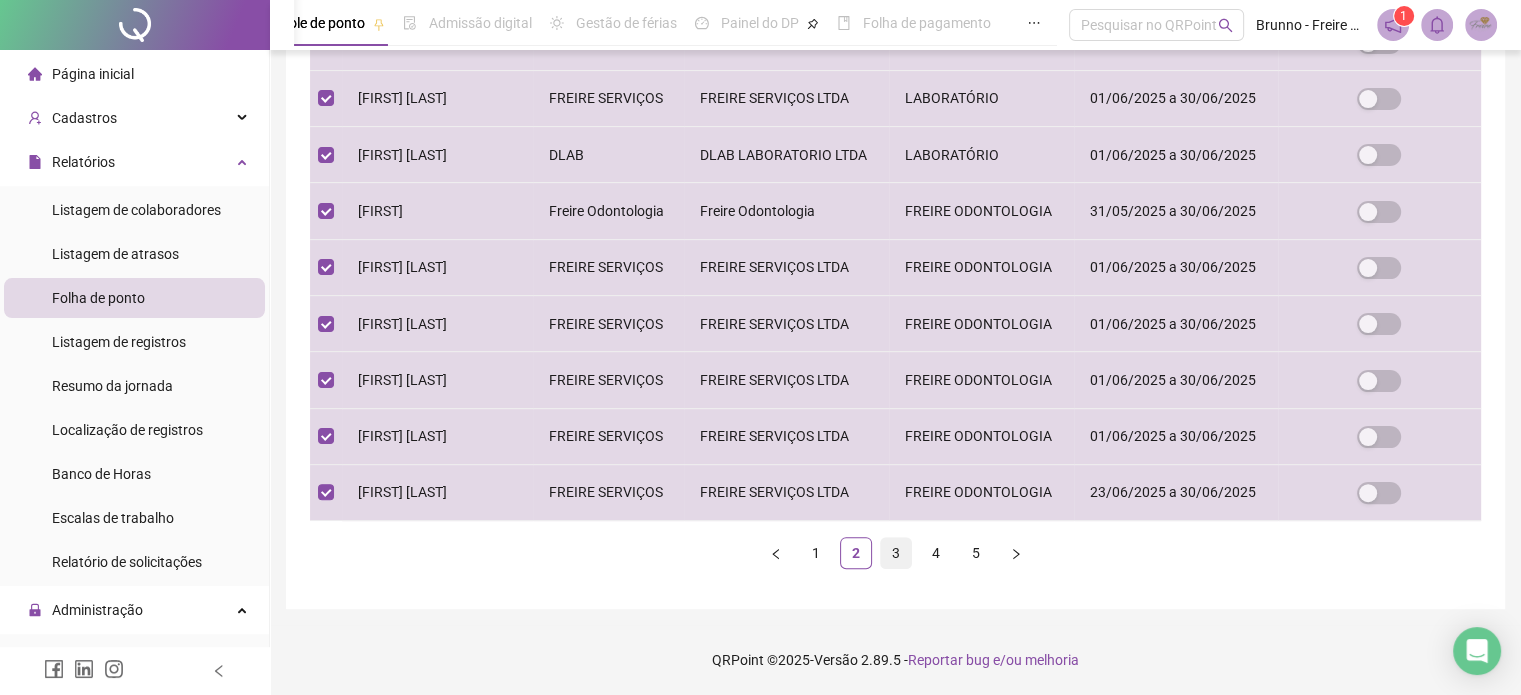 click on "3" at bounding box center (896, 553) 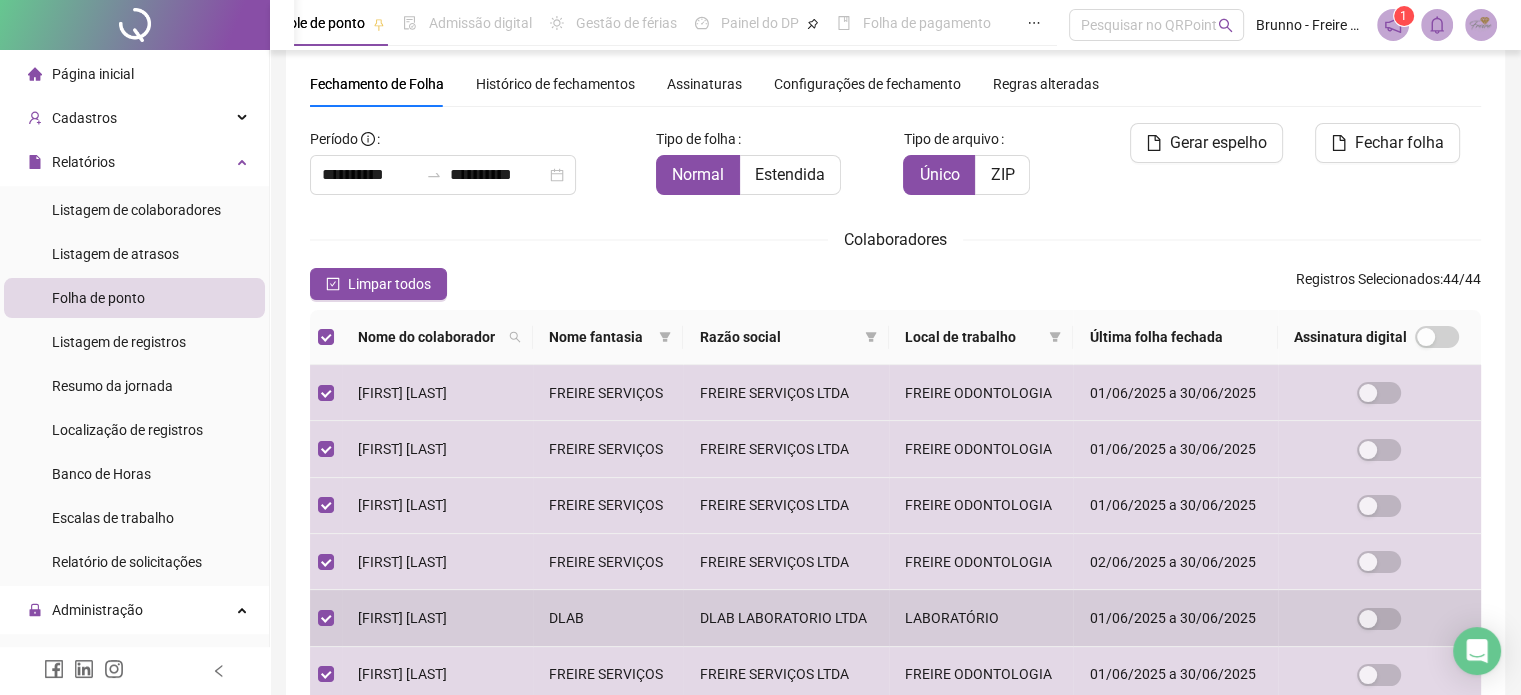 scroll, scrollTop: 694, scrollLeft: 0, axis: vertical 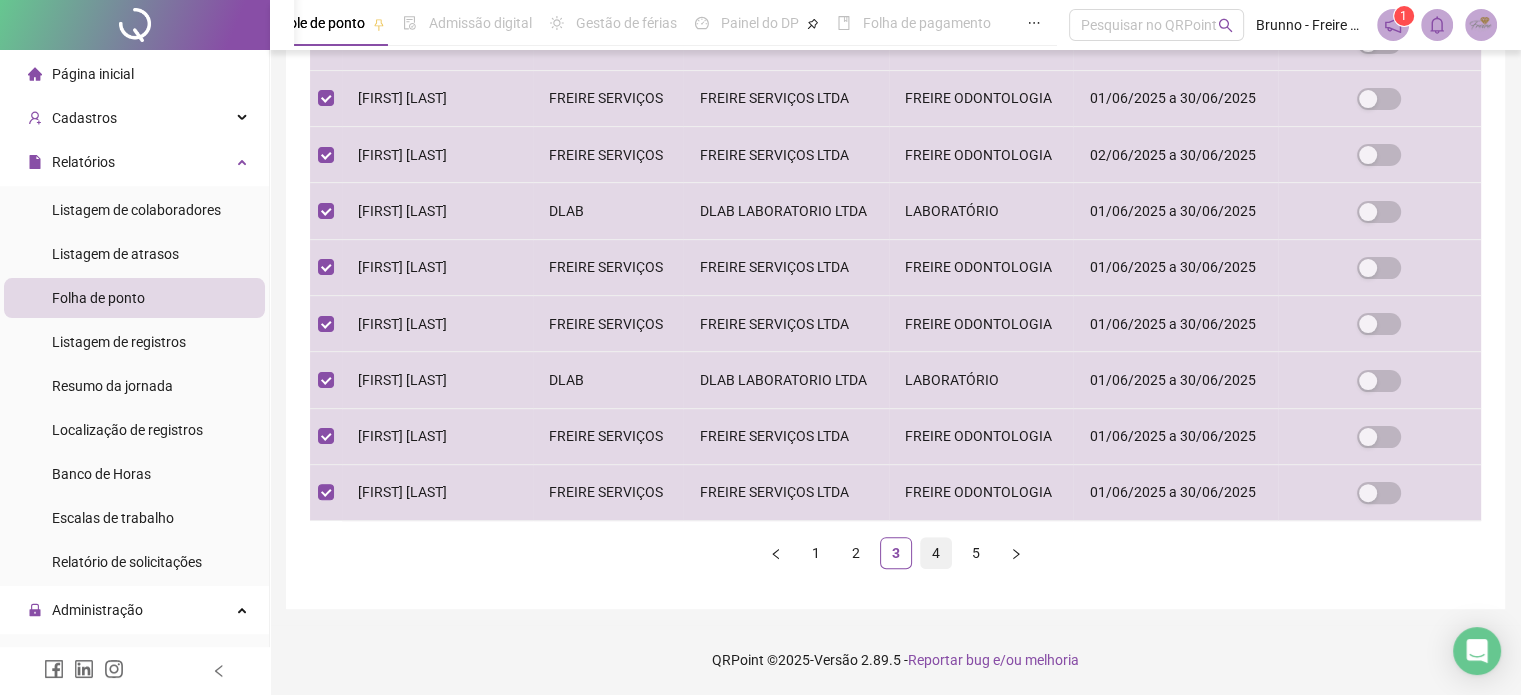 click on "4" at bounding box center [936, 553] 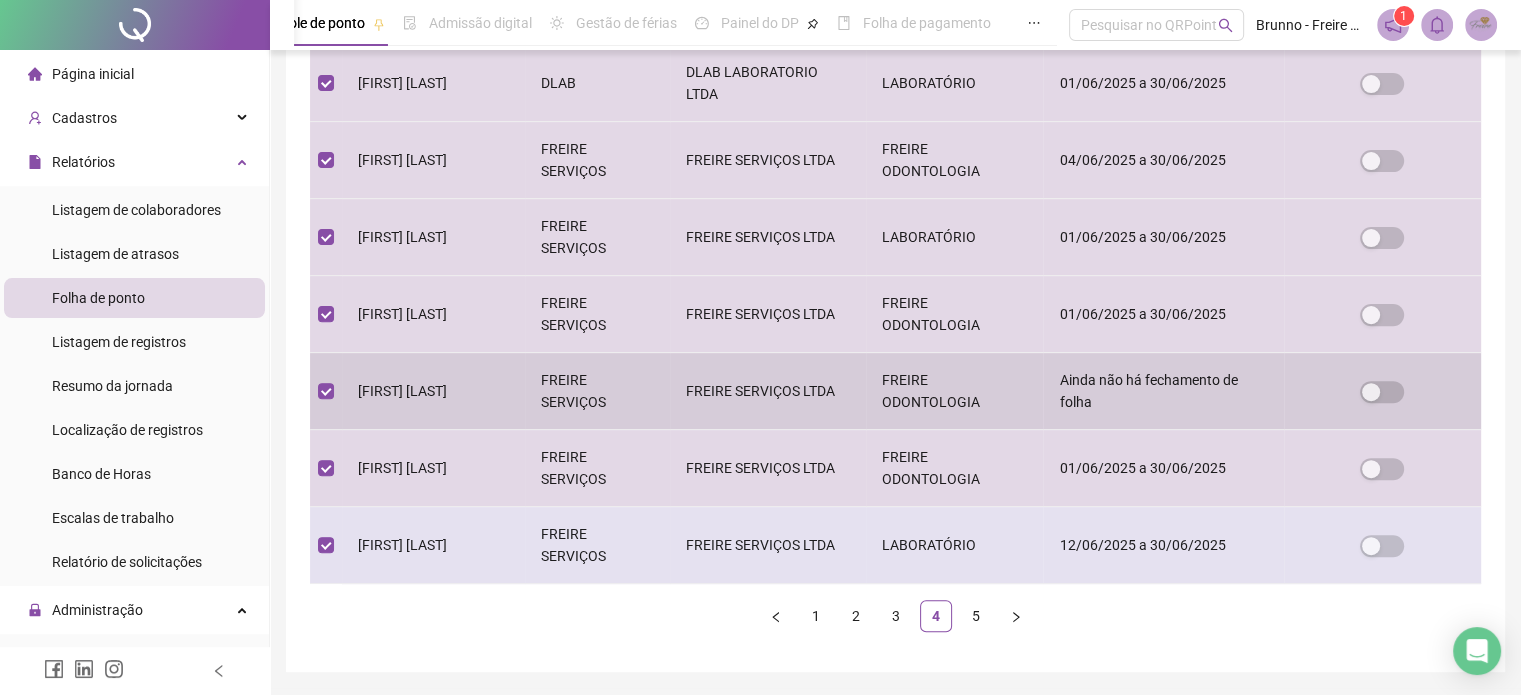 scroll, scrollTop: 694, scrollLeft: 0, axis: vertical 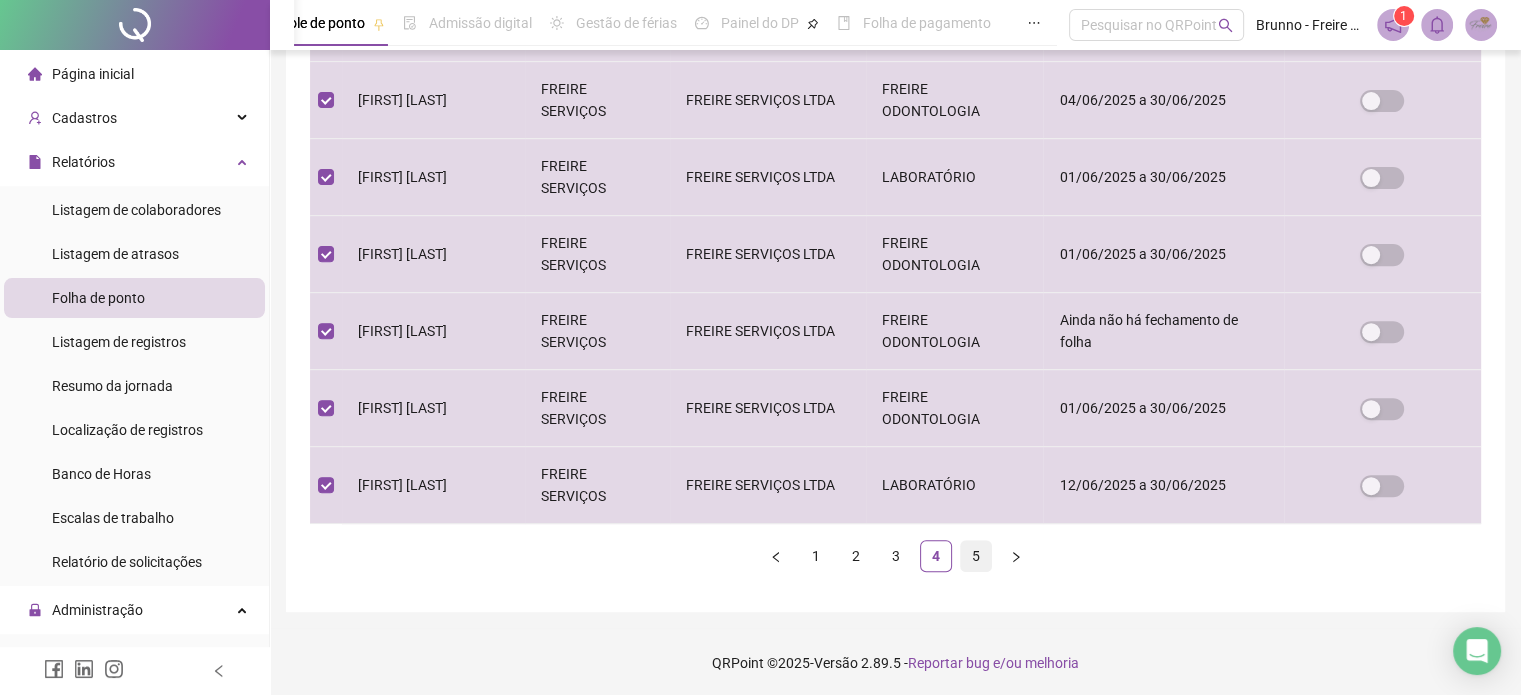 click on "5" at bounding box center [976, 556] 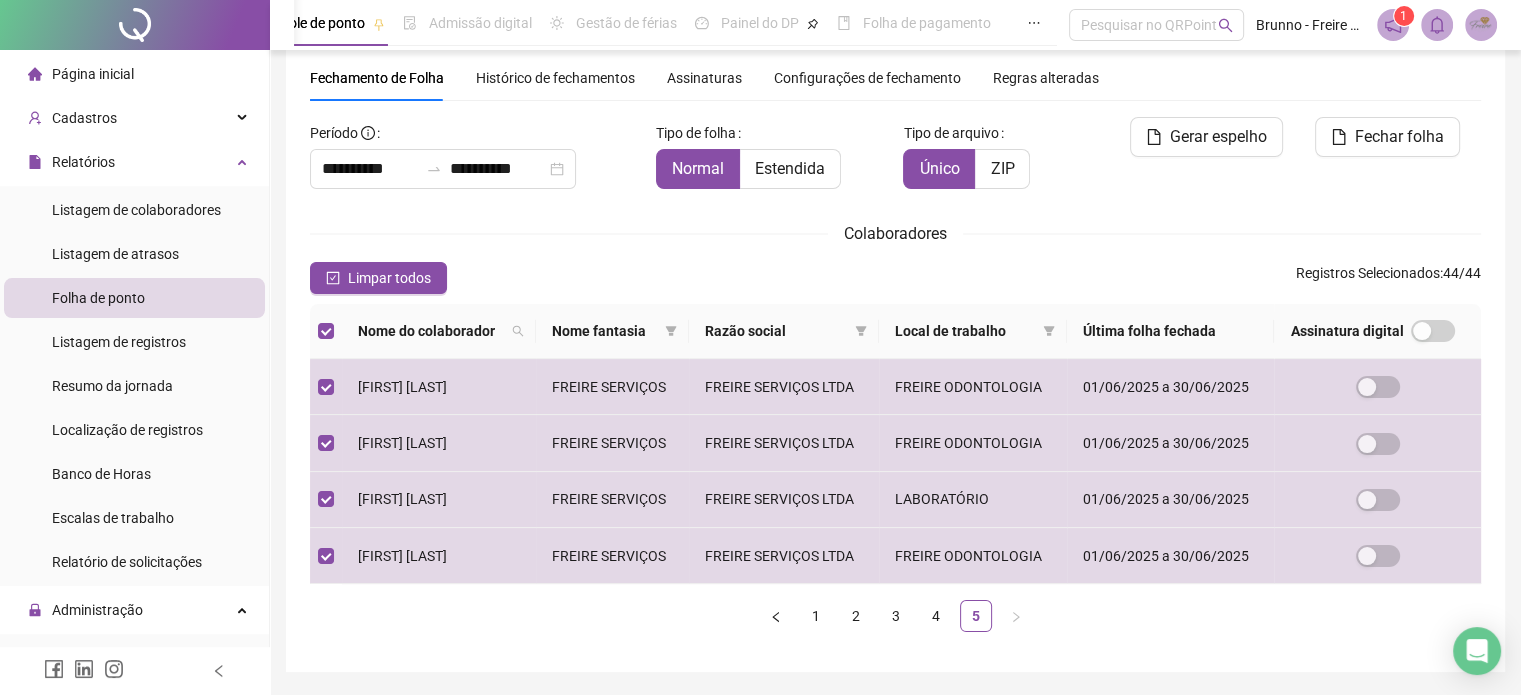 scroll, scrollTop: 233, scrollLeft: 0, axis: vertical 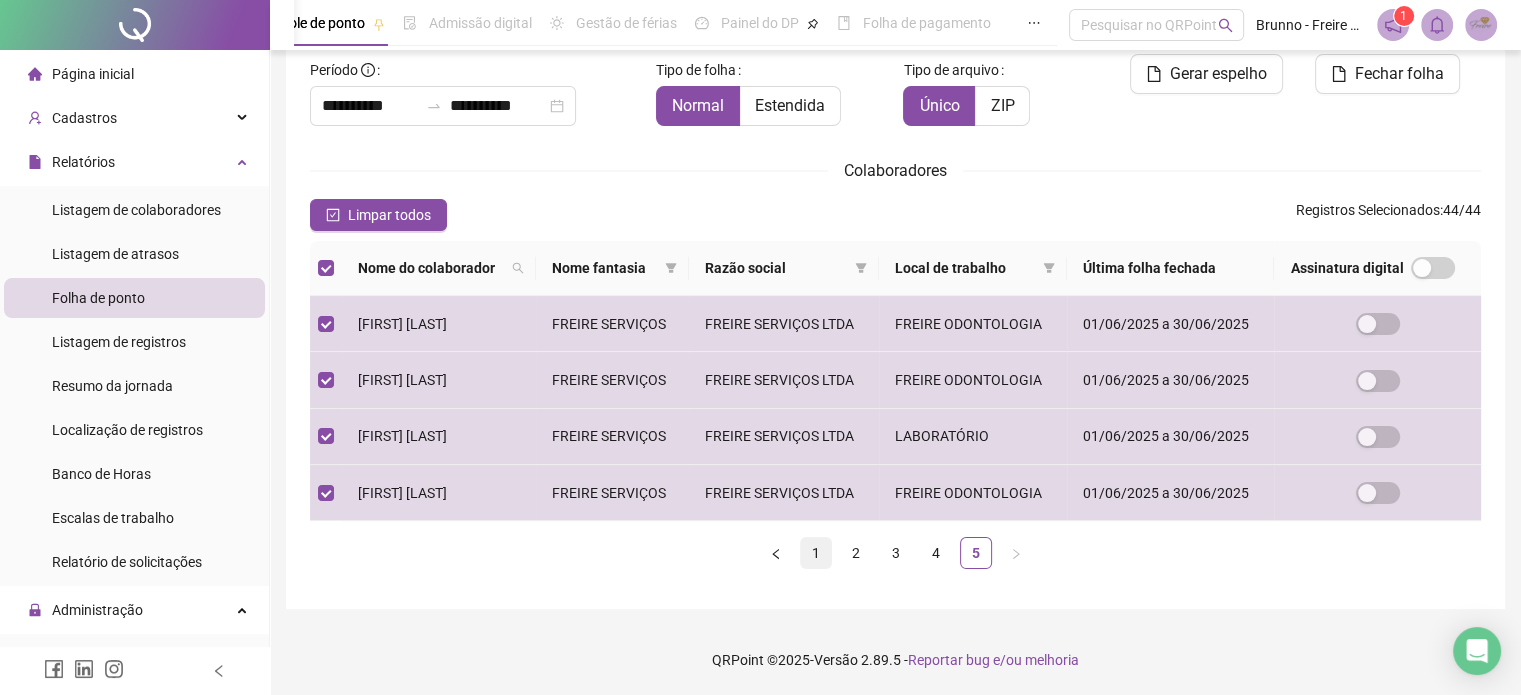 click on "1" at bounding box center [816, 553] 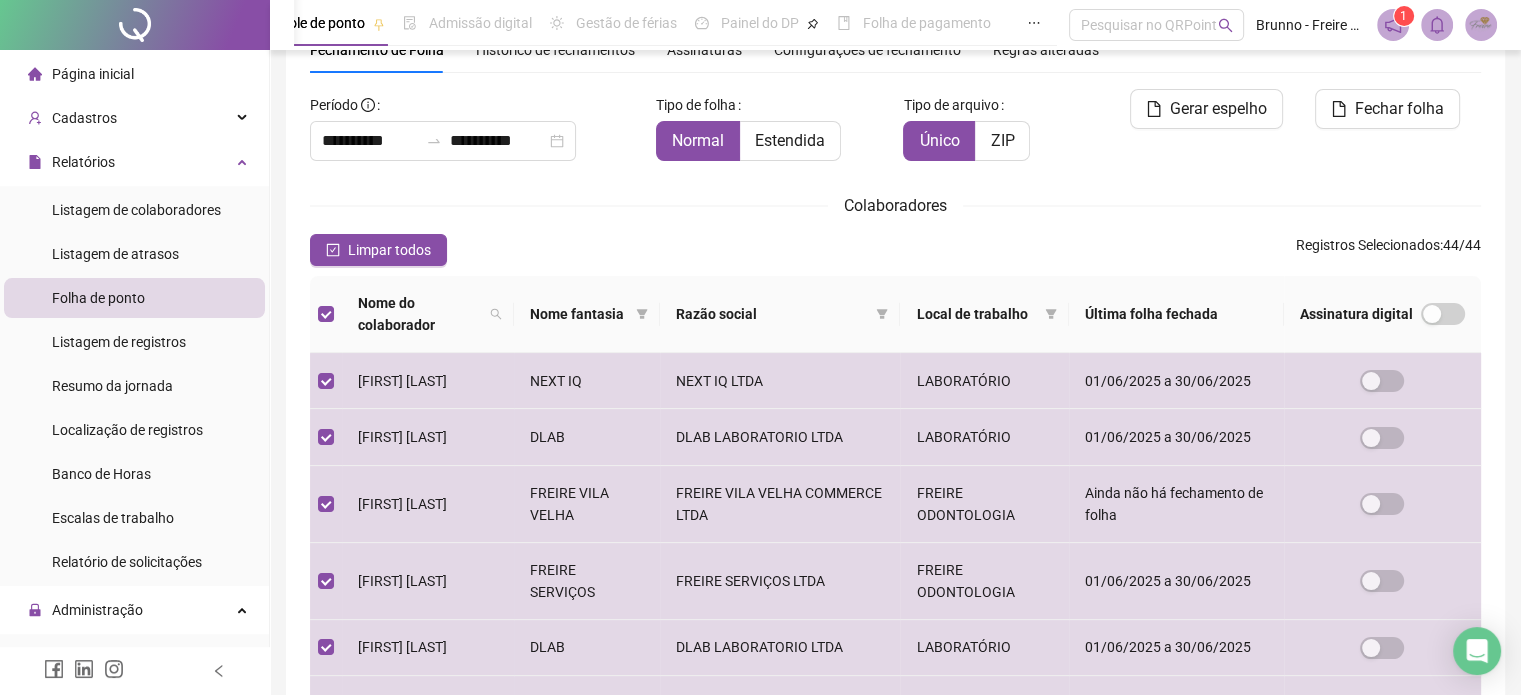 scroll, scrollTop: 36, scrollLeft: 0, axis: vertical 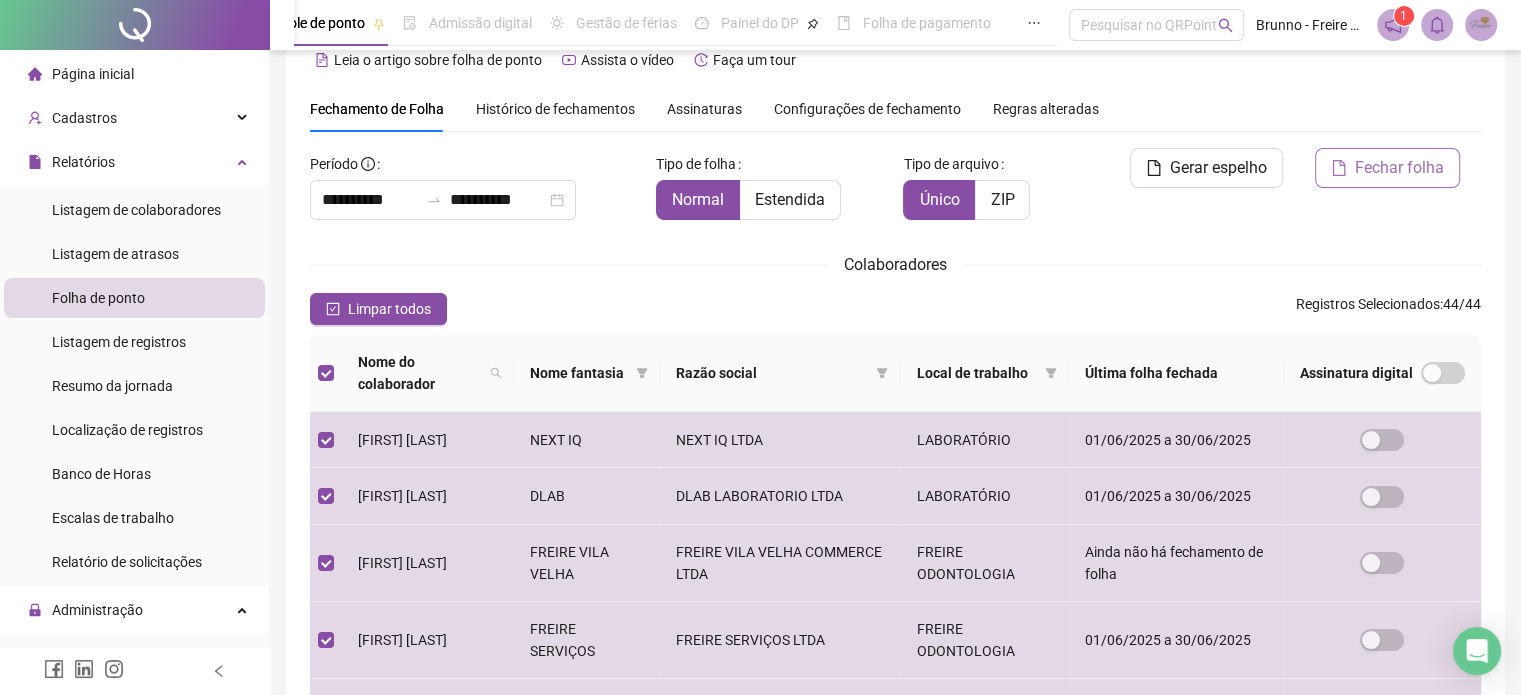 click on "Fechar folha" at bounding box center (1399, 168) 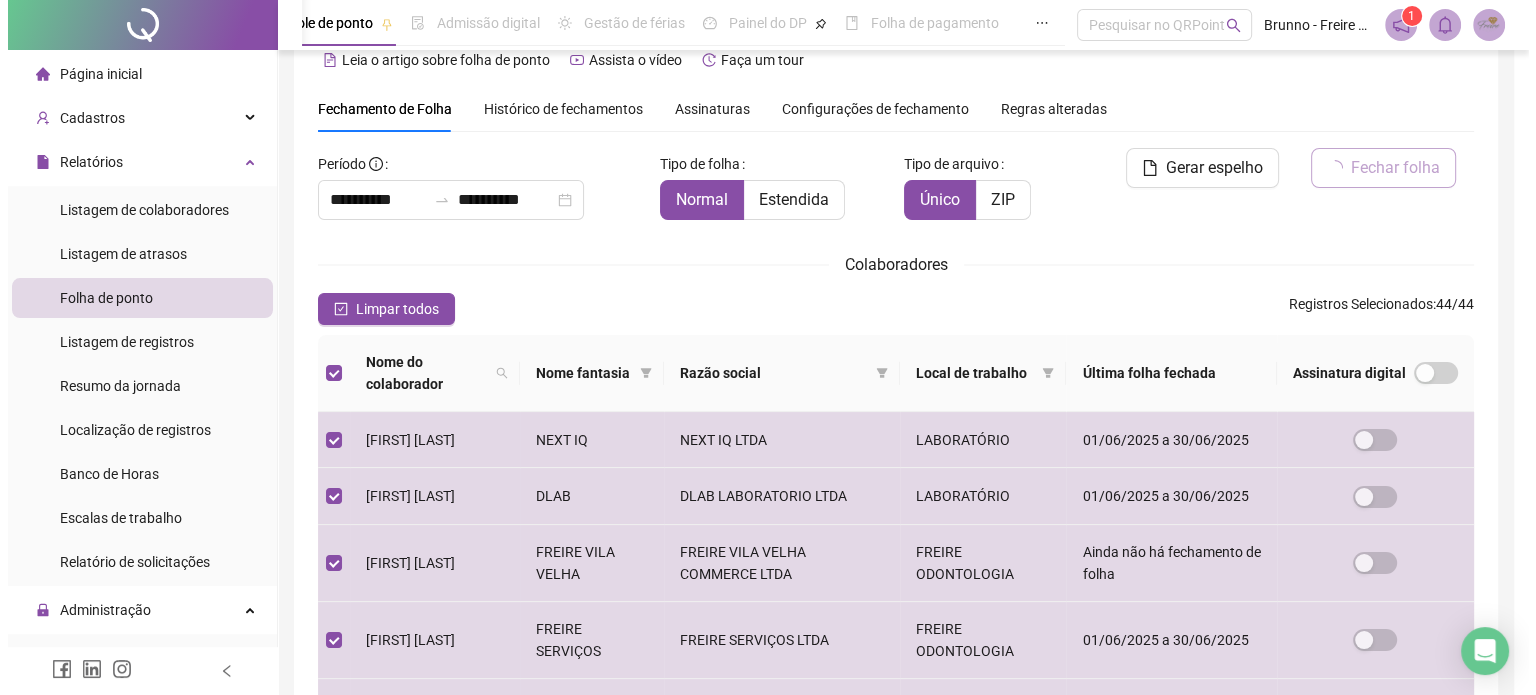 scroll, scrollTop: 61, scrollLeft: 0, axis: vertical 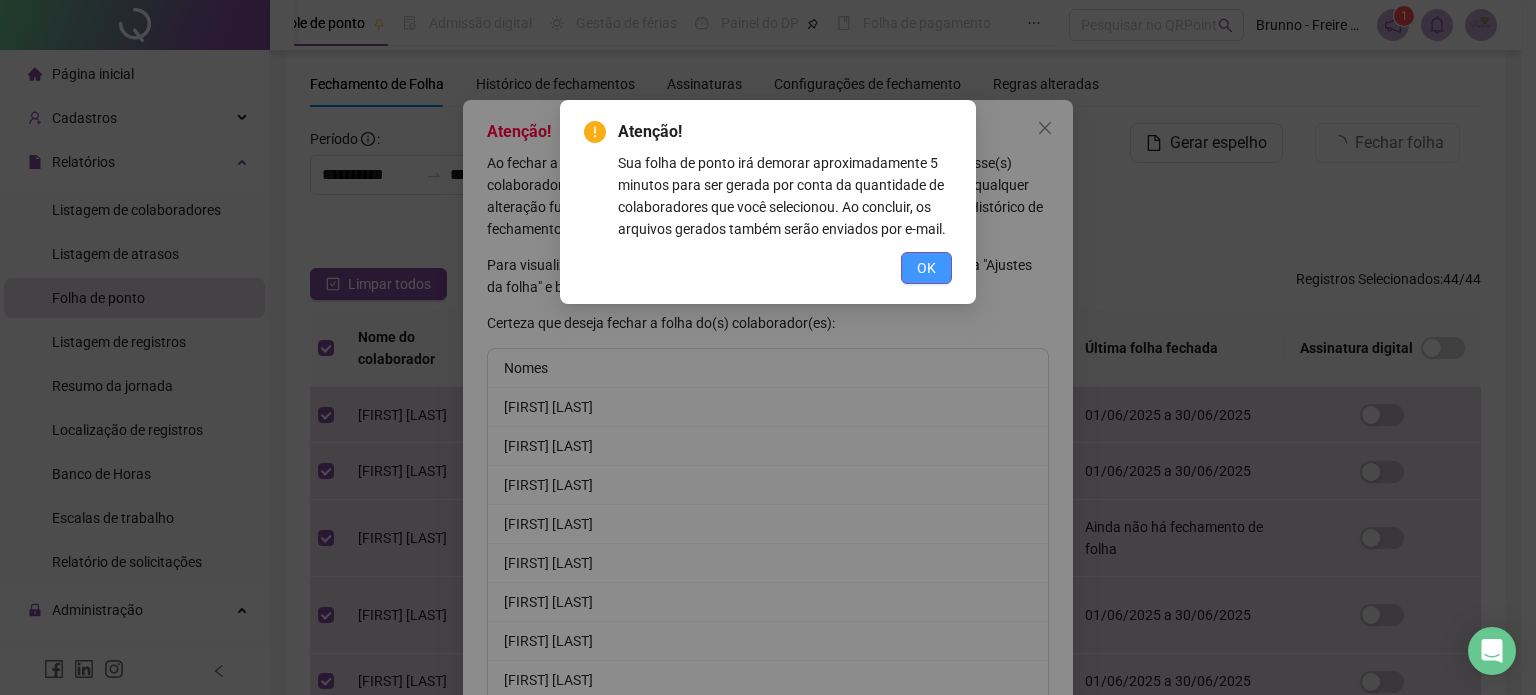 click on "OK" at bounding box center (926, 268) 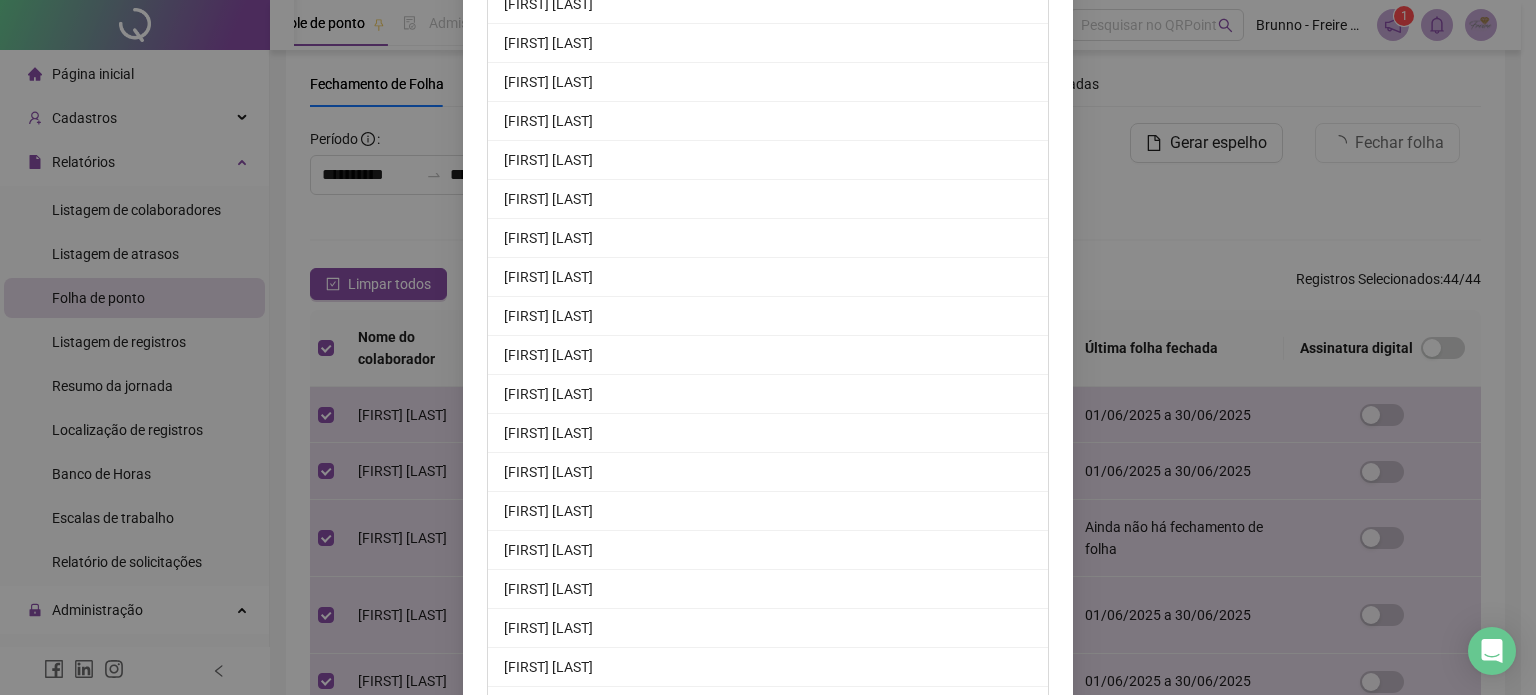 scroll, scrollTop: 1488, scrollLeft: 0, axis: vertical 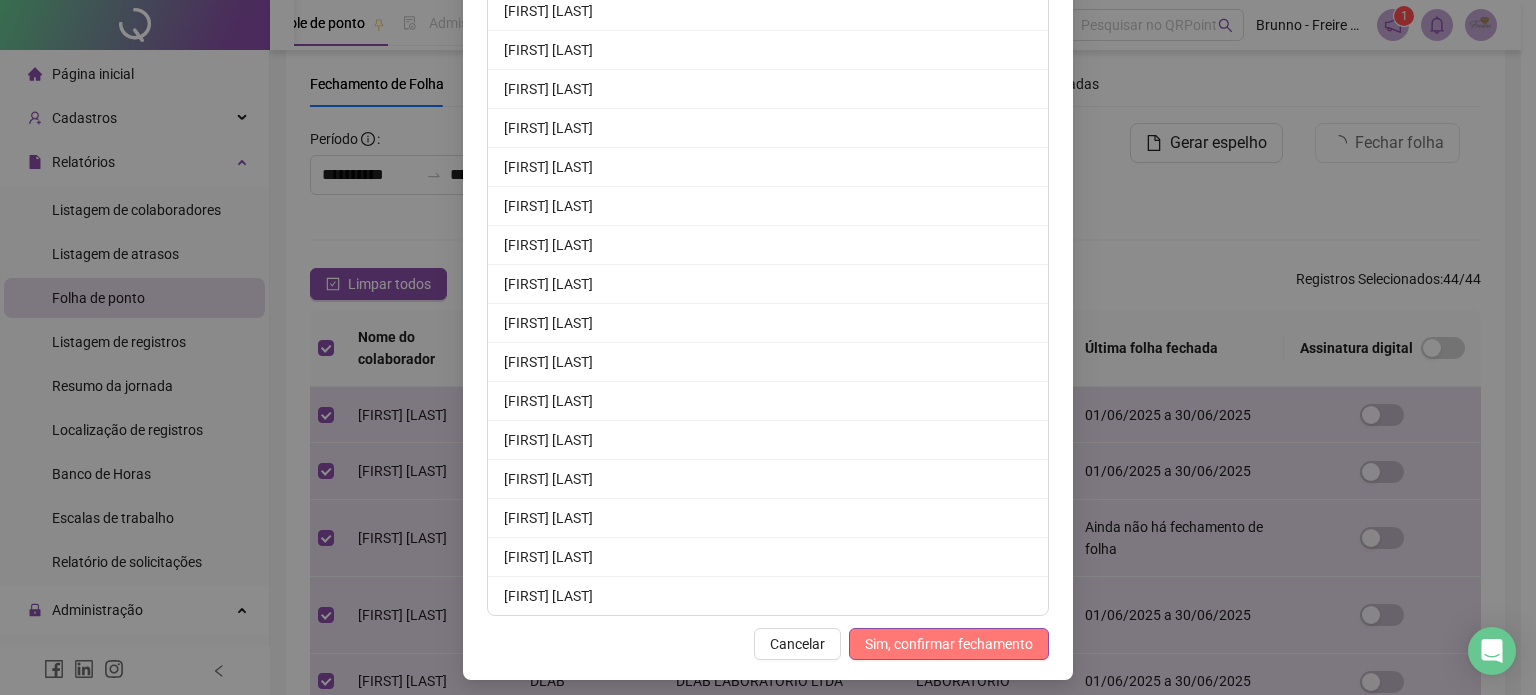 click on "Sim, confirmar fechamento" at bounding box center [949, 644] 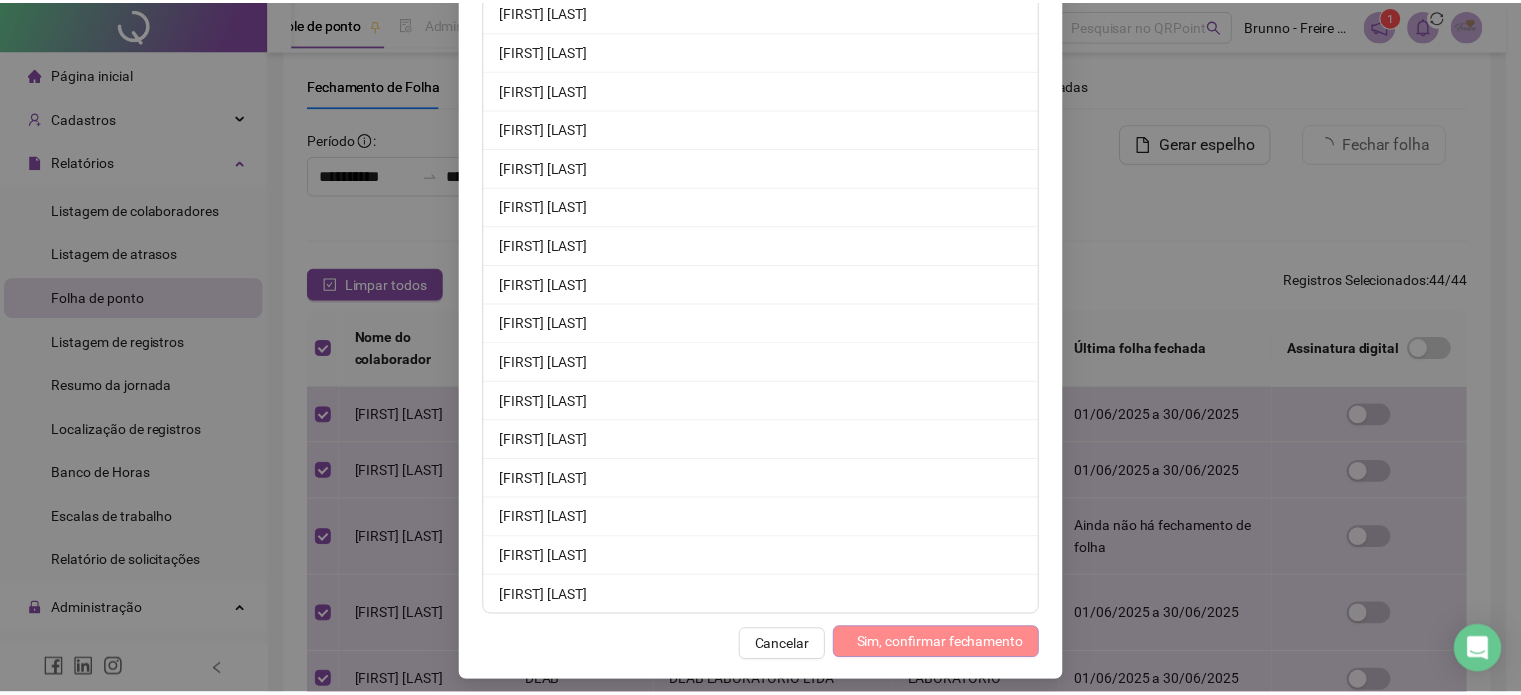 scroll, scrollTop: 1388, scrollLeft: 0, axis: vertical 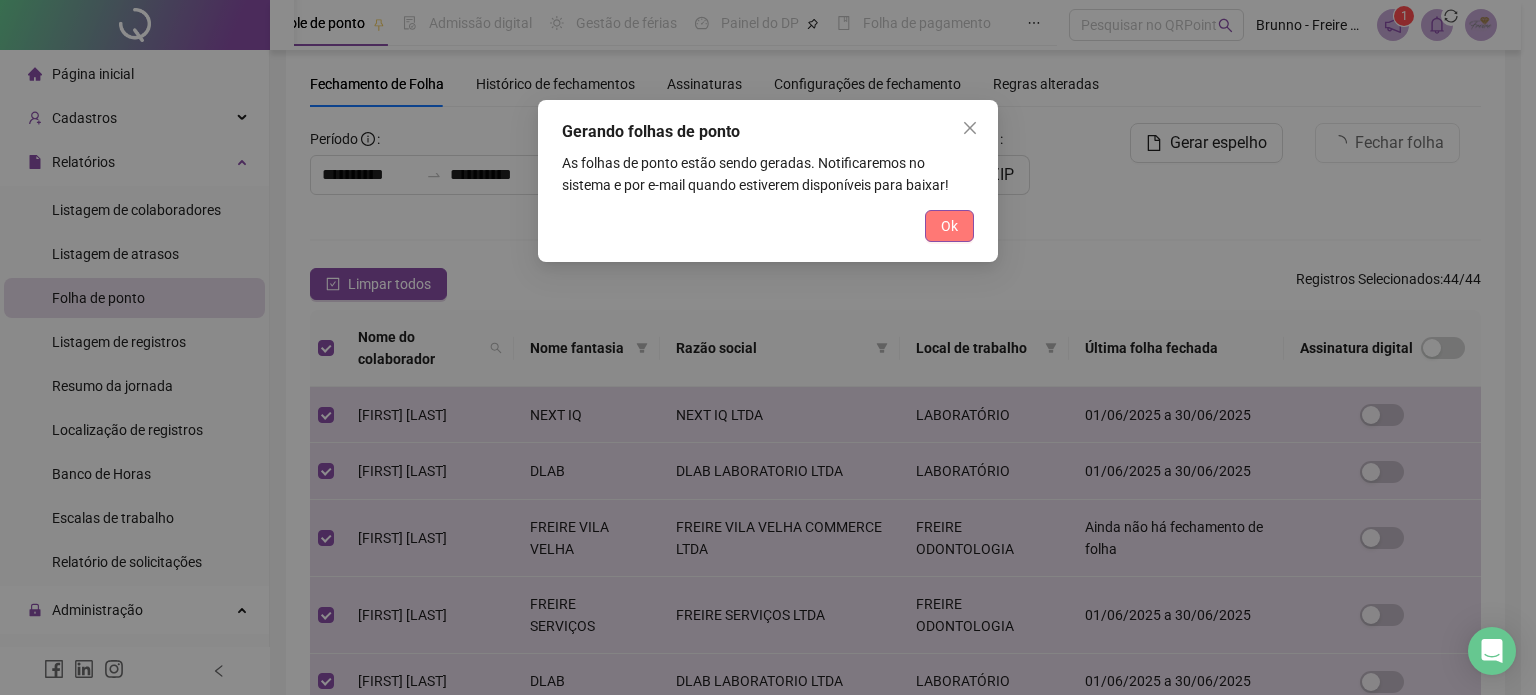 click on "Ok" at bounding box center (949, 226) 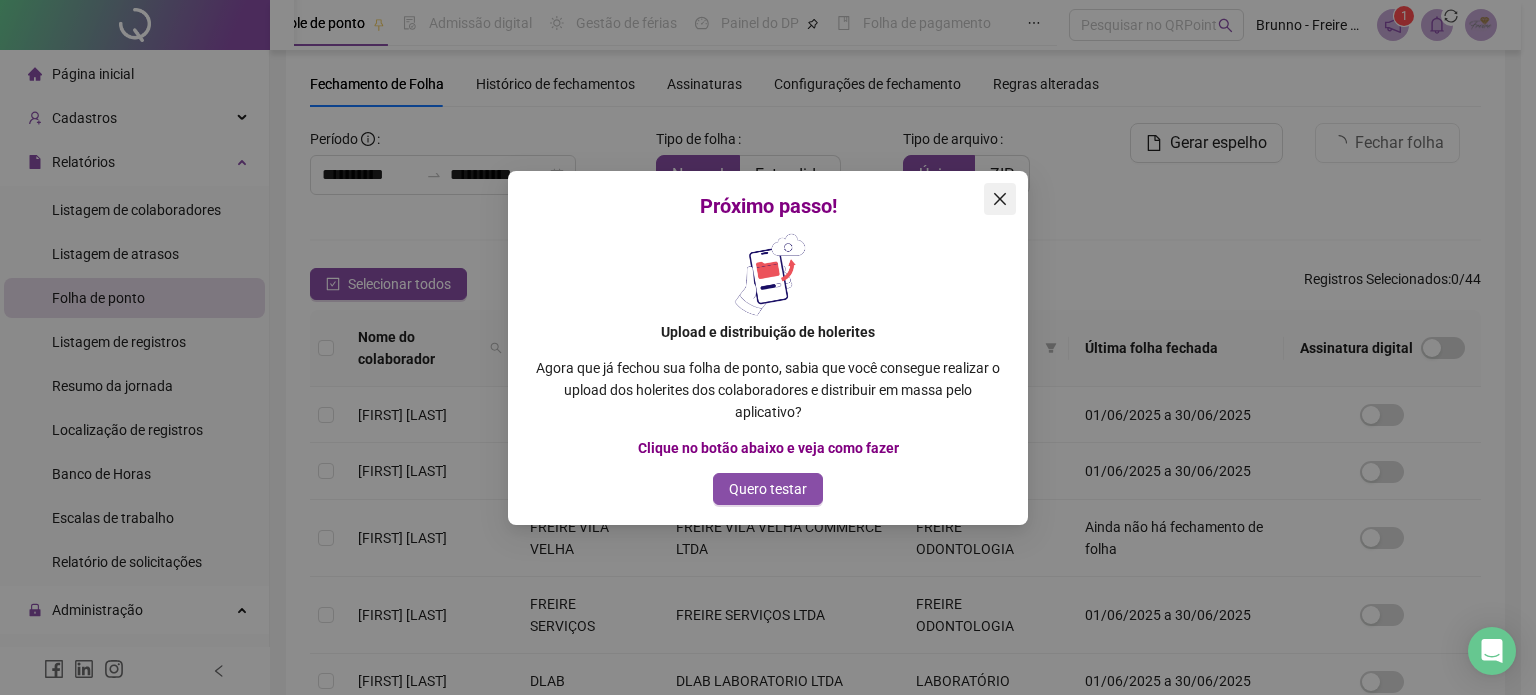 click 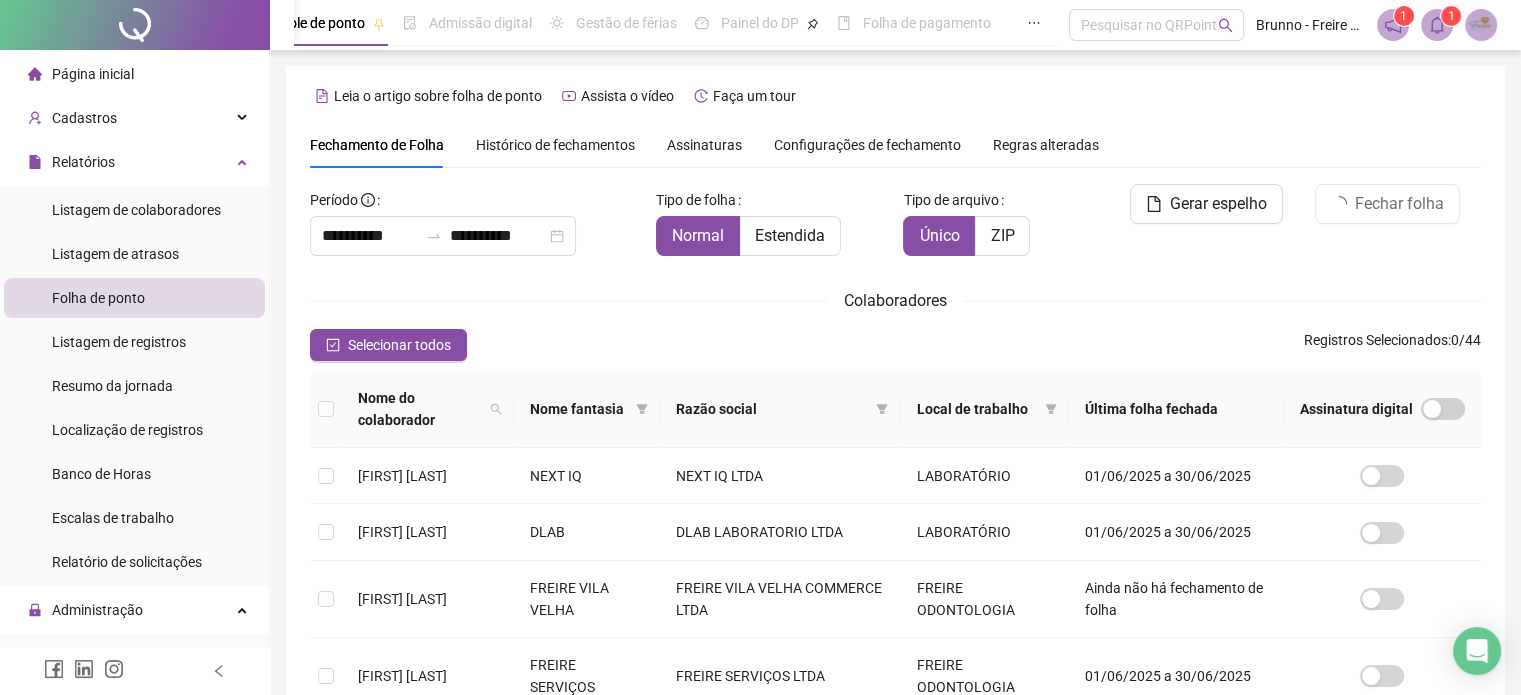 scroll, scrollTop: 61, scrollLeft: 0, axis: vertical 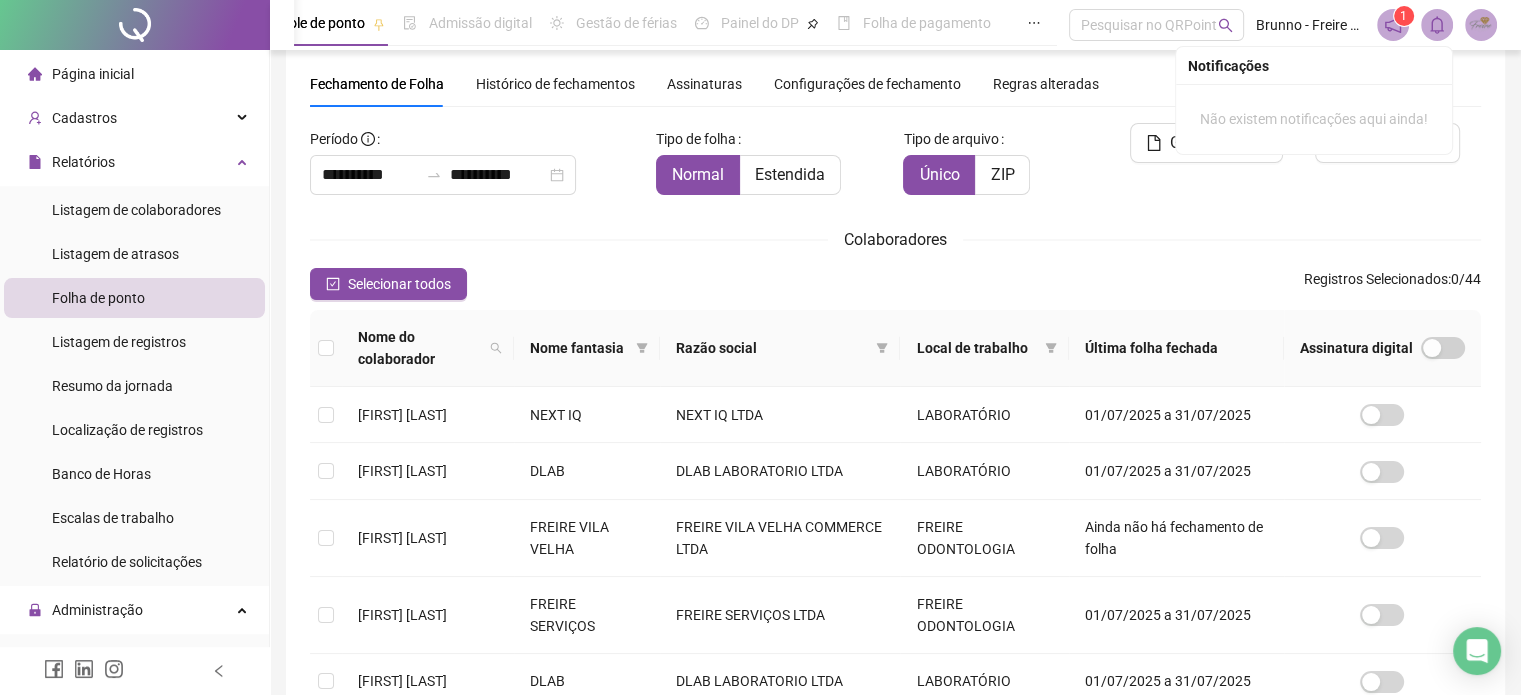 click 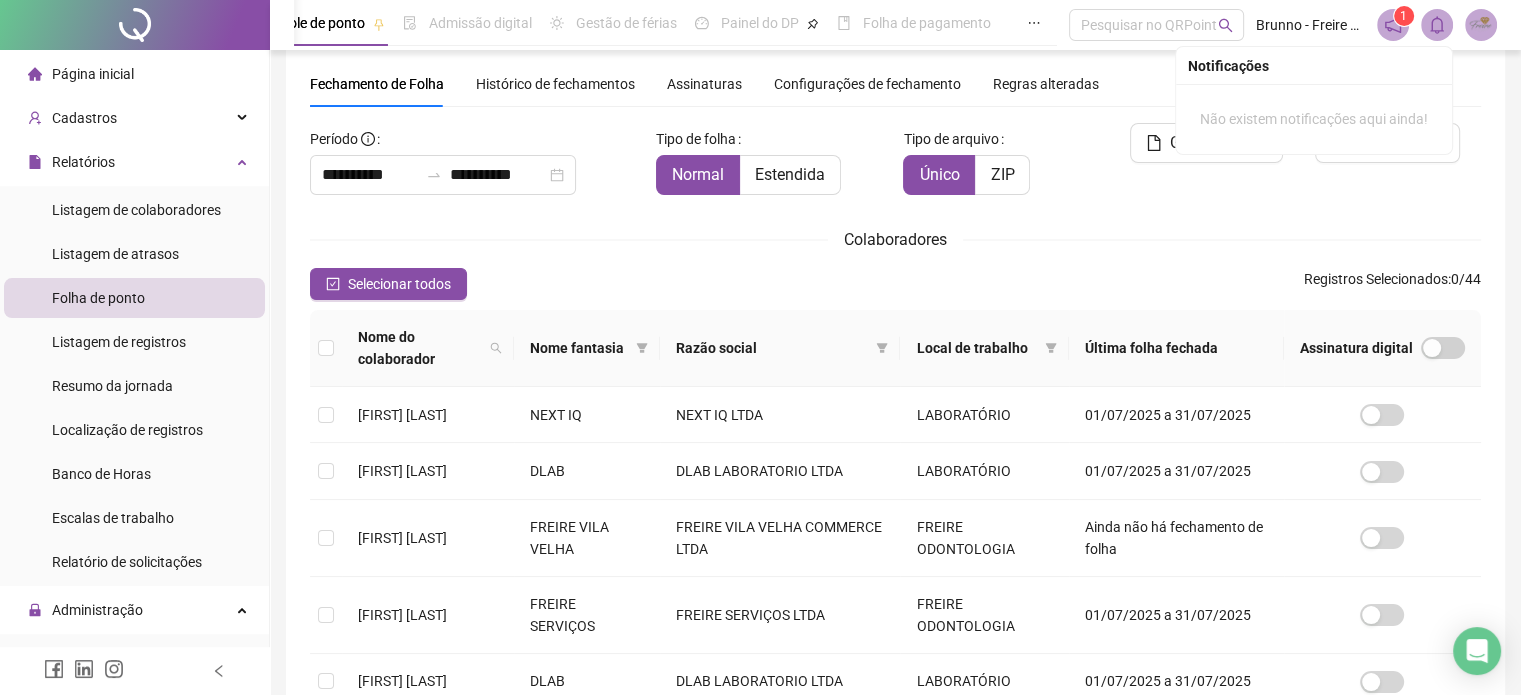 click 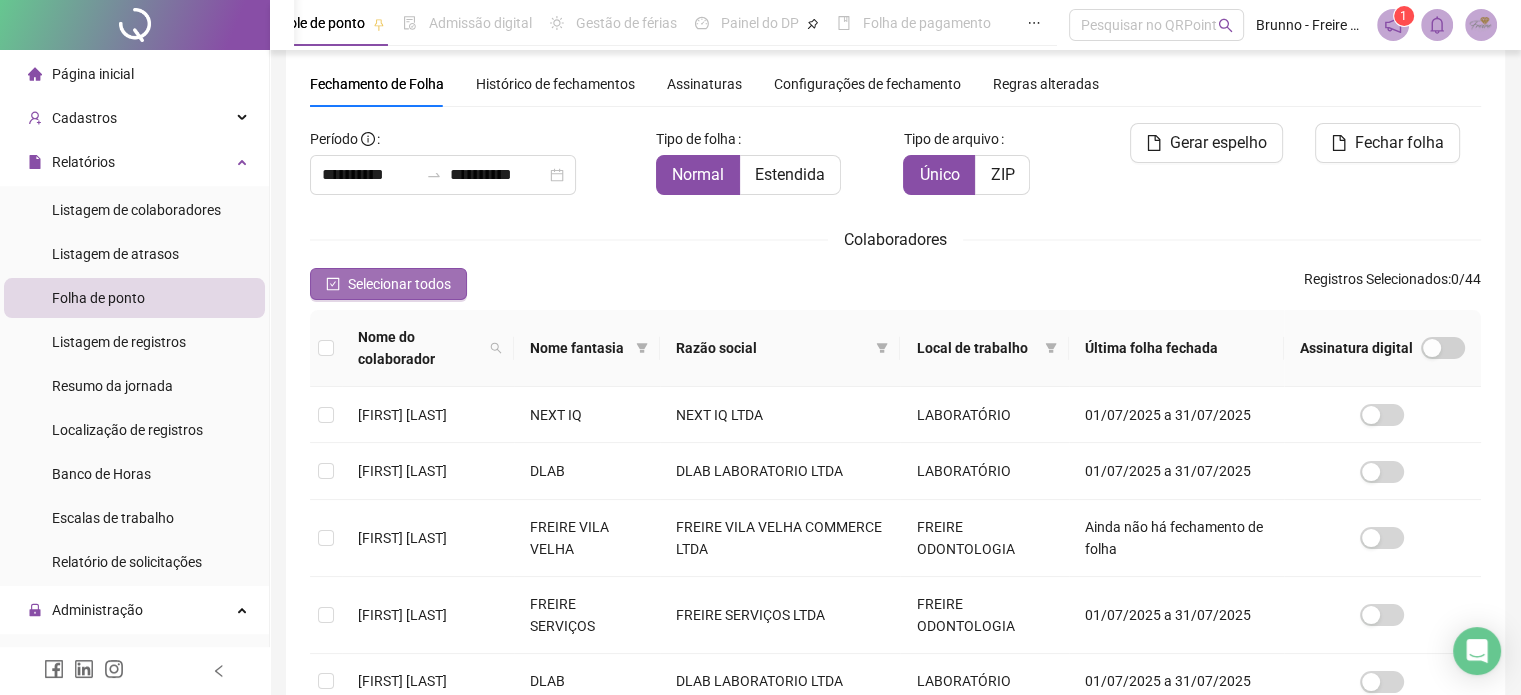 click on "Selecionar todos" at bounding box center [399, 284] 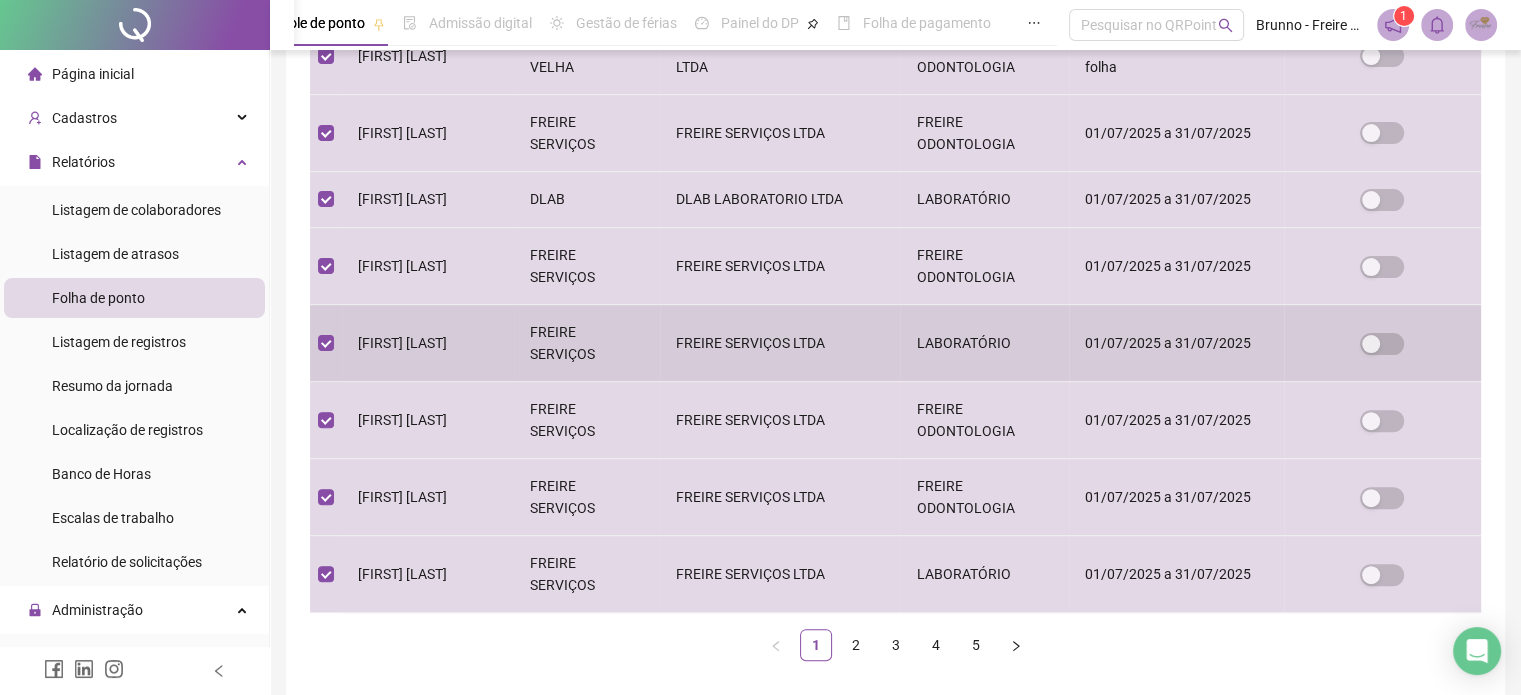 scroll, scrollTop: 636, scrollLeft: 0, axis: vertical 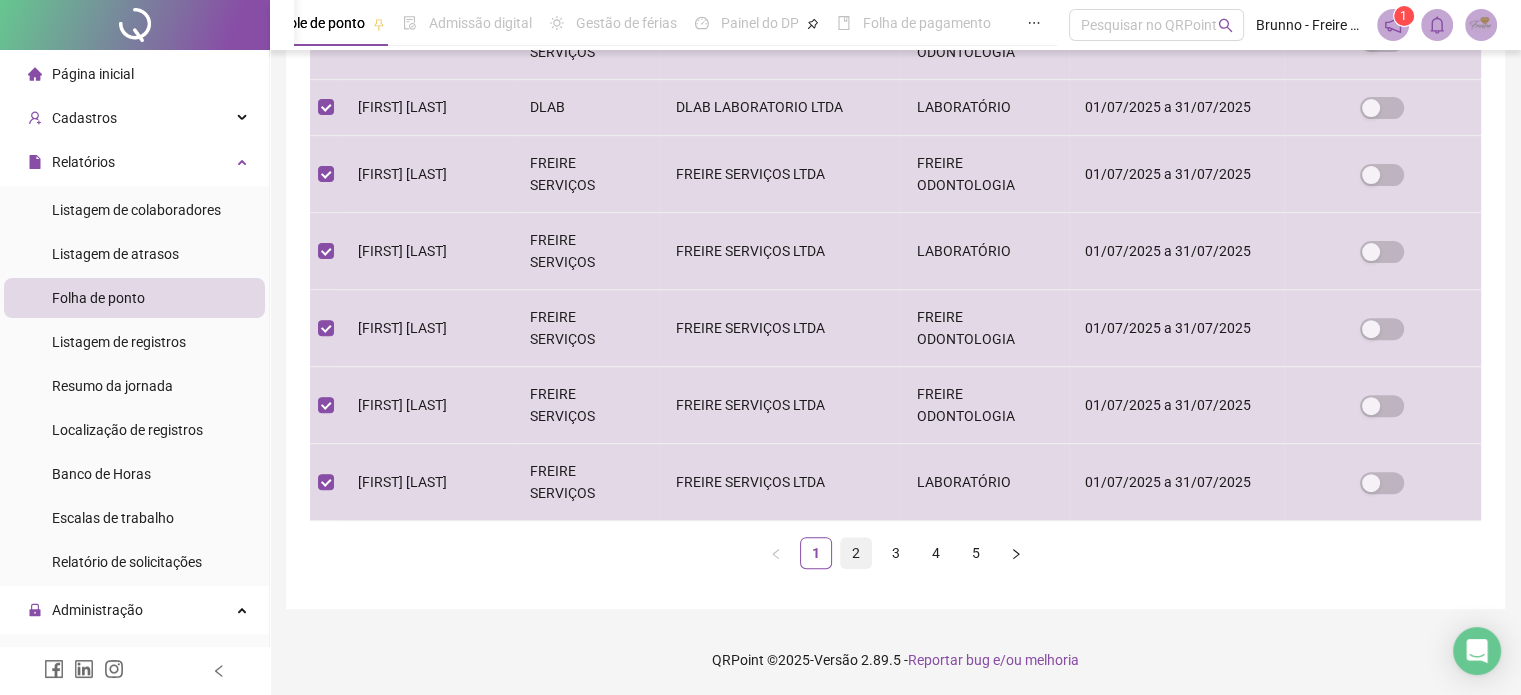 click on "2" at bounding box center (856, 553) 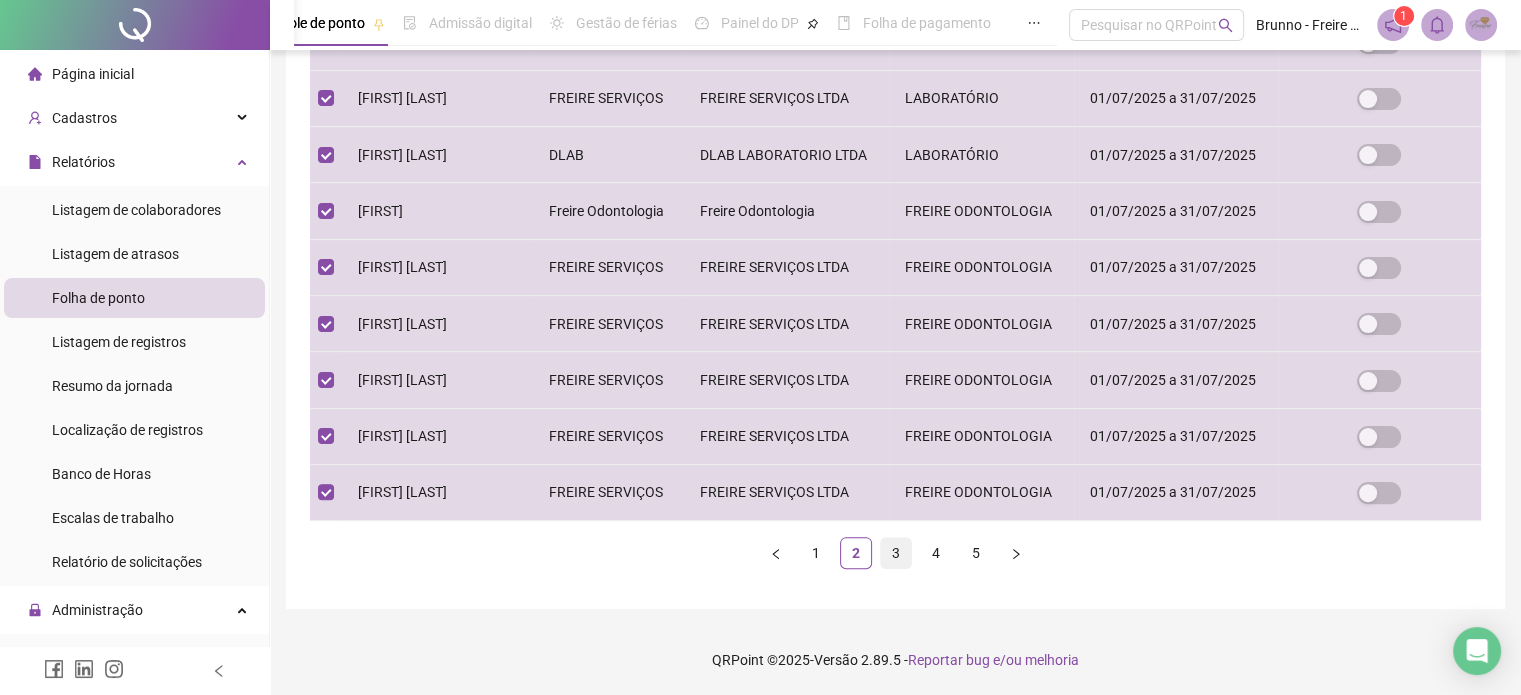 click on "3" at bounding box center [896, 553] 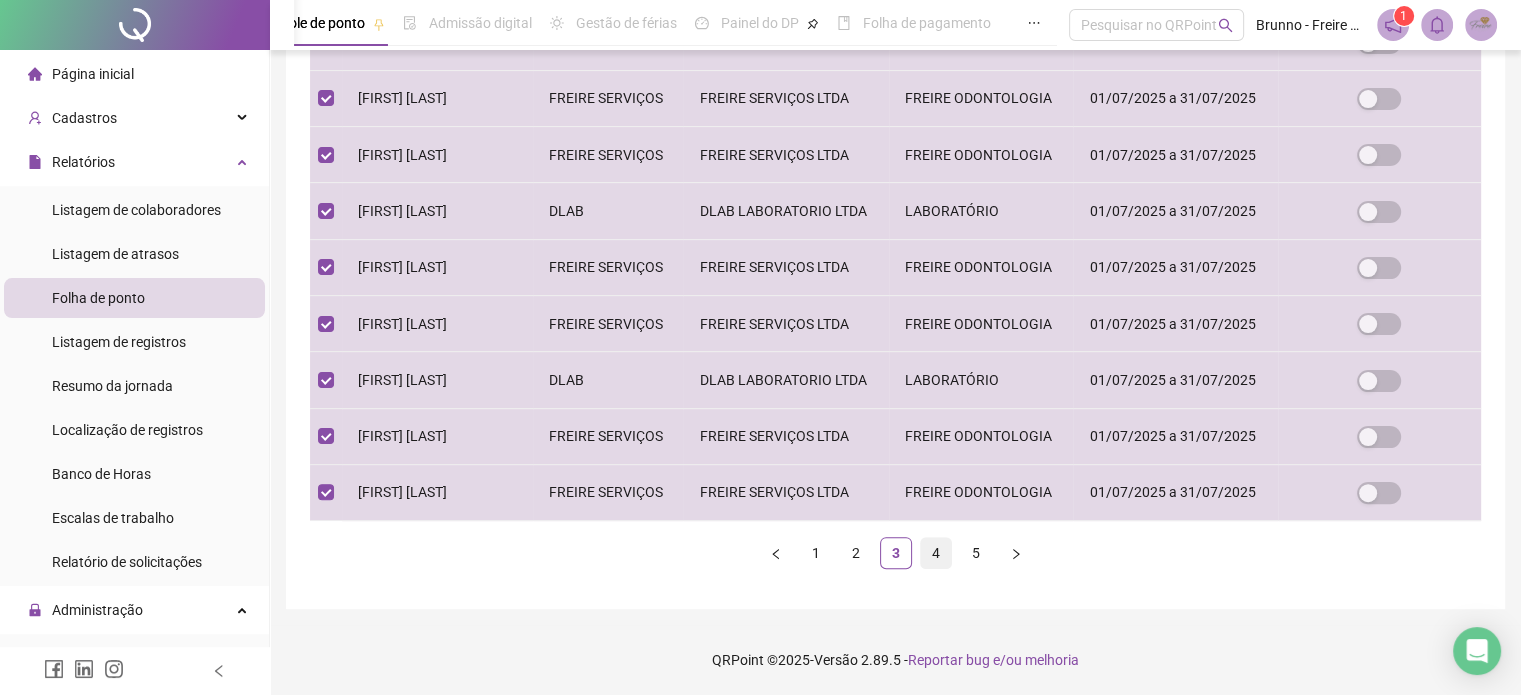 click on "4" at bounding box center (936, 553) 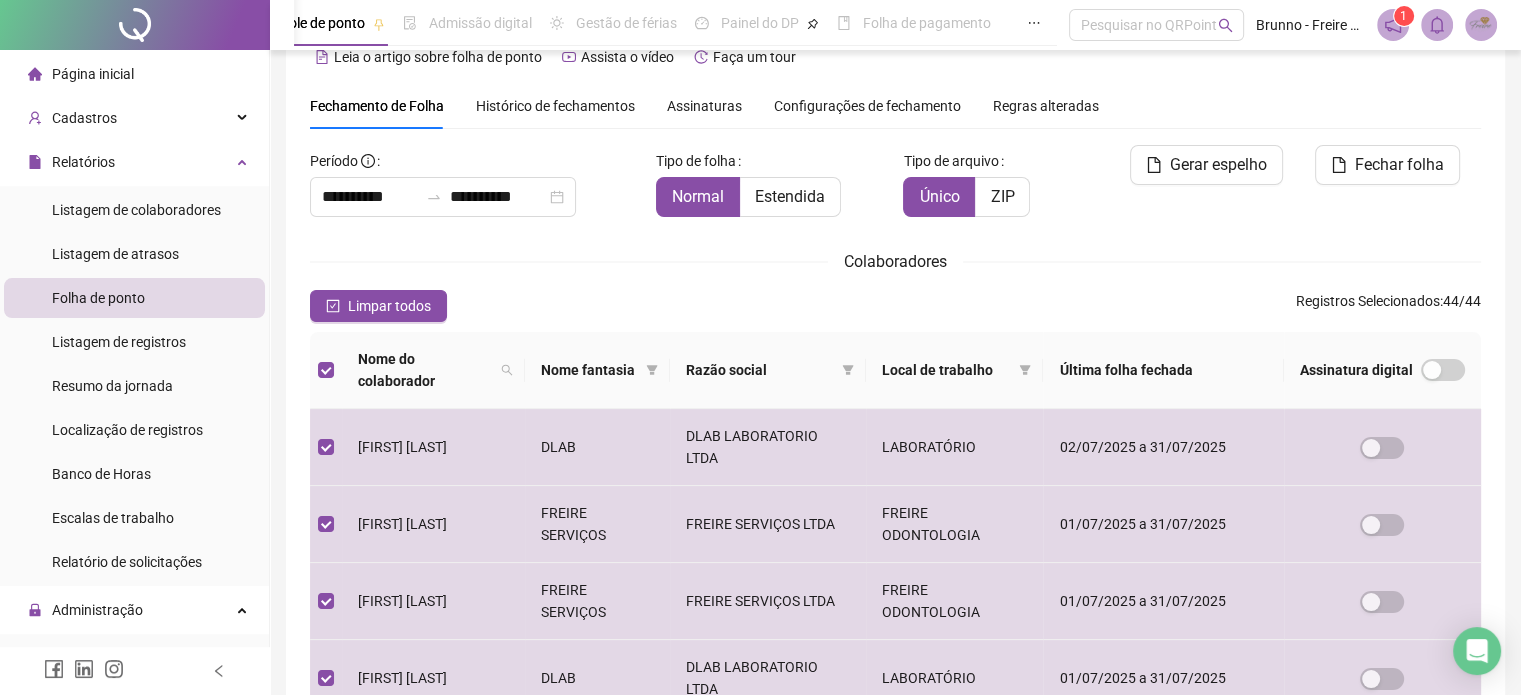 scroll, scrollTop: 0, scrollLeft: 0, axis: both 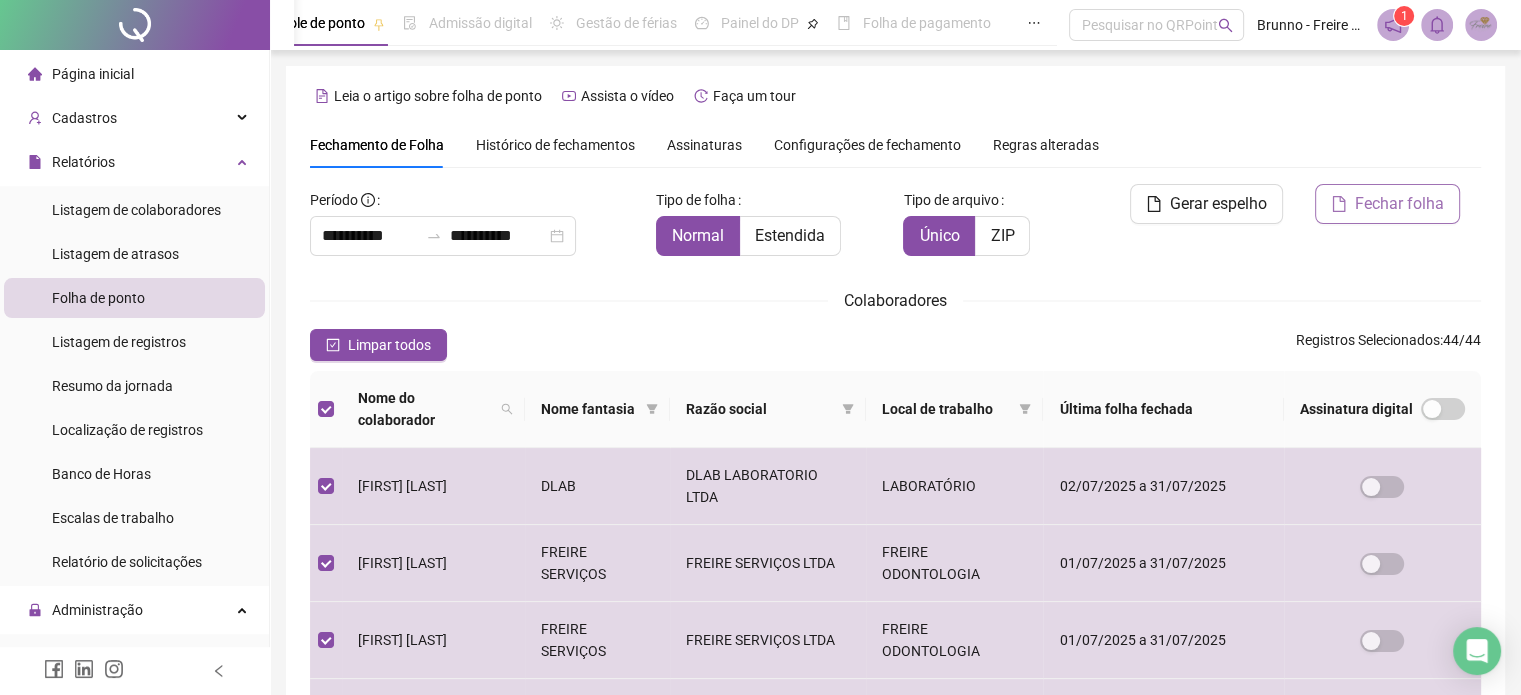 click on "Fechar folha" at bounding box center (1399, 204) 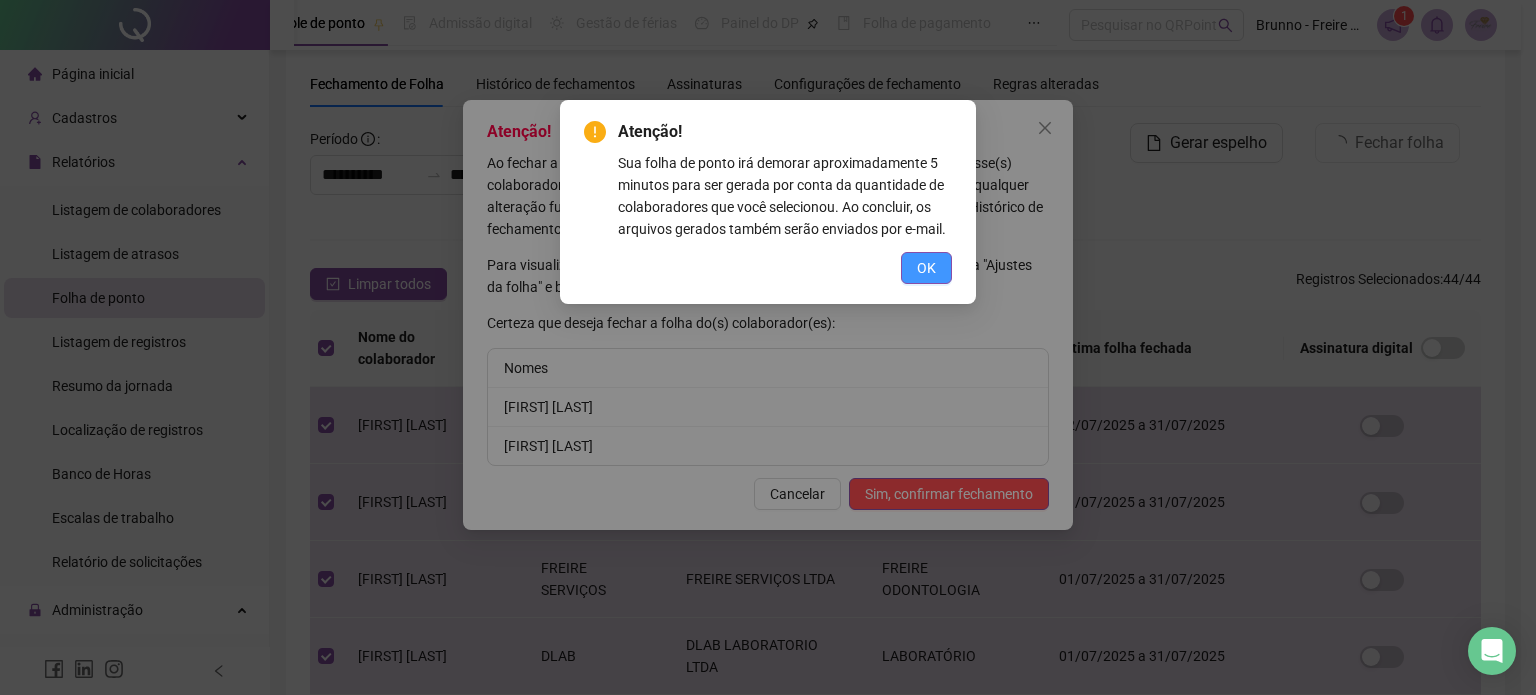 click on "OK" at bounding box center [926, 268] 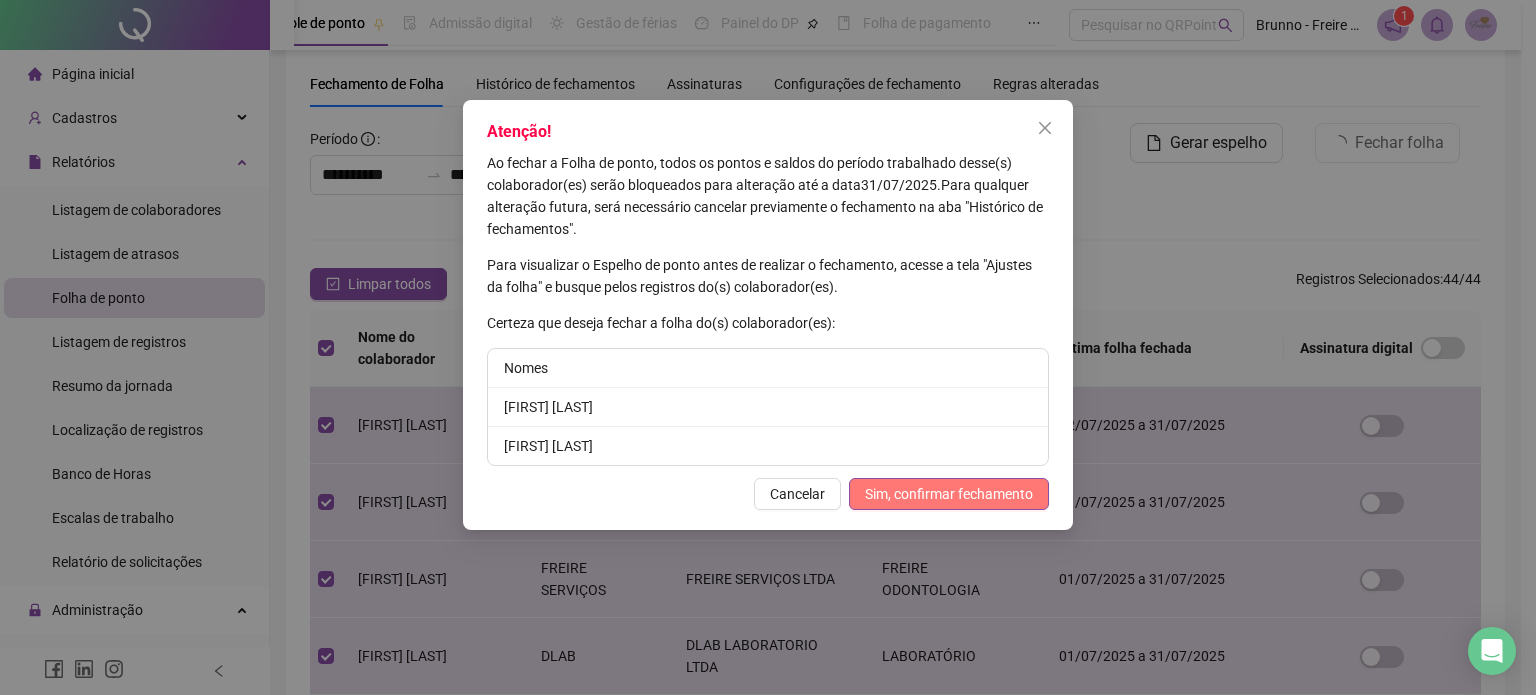 click on "Sim, confirmar fechamento" at bounding box center (949, 494) 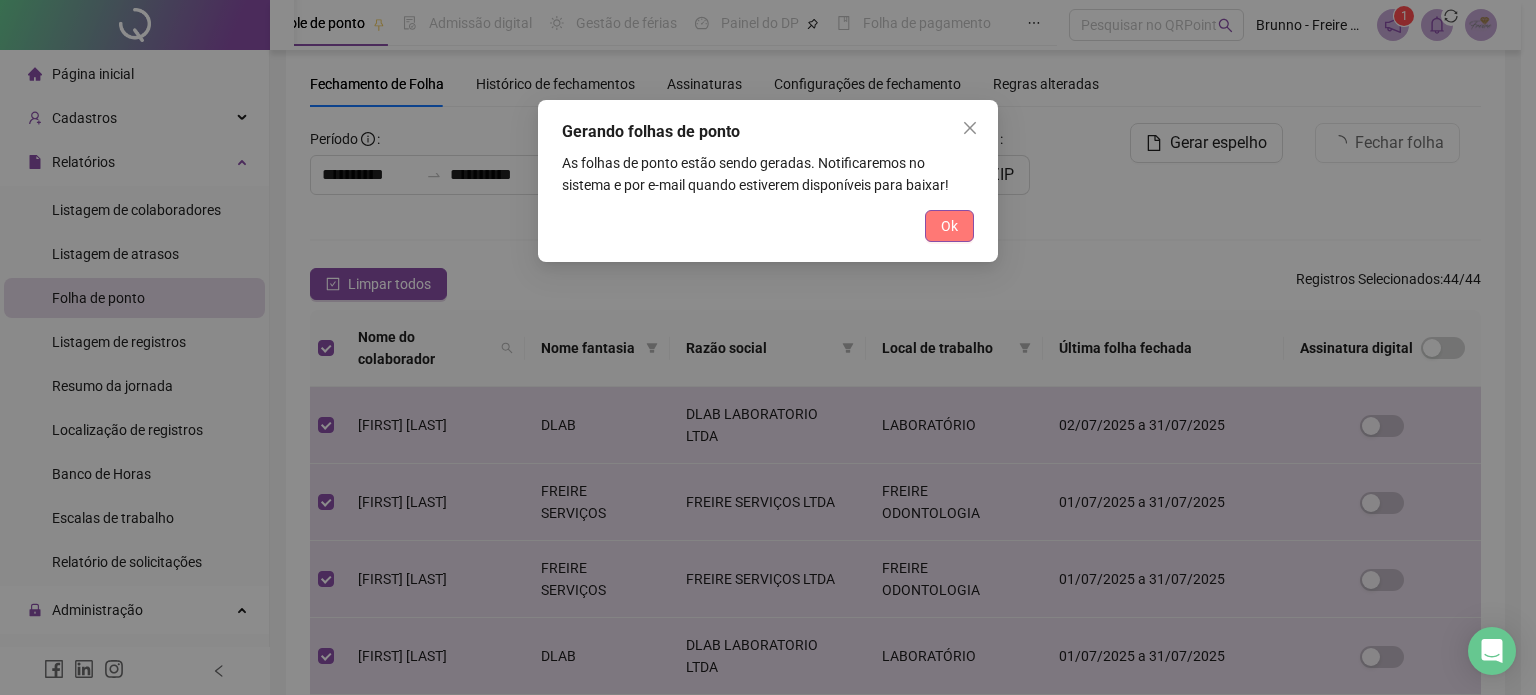 click on "Ok" at bounding box center [949, 226] 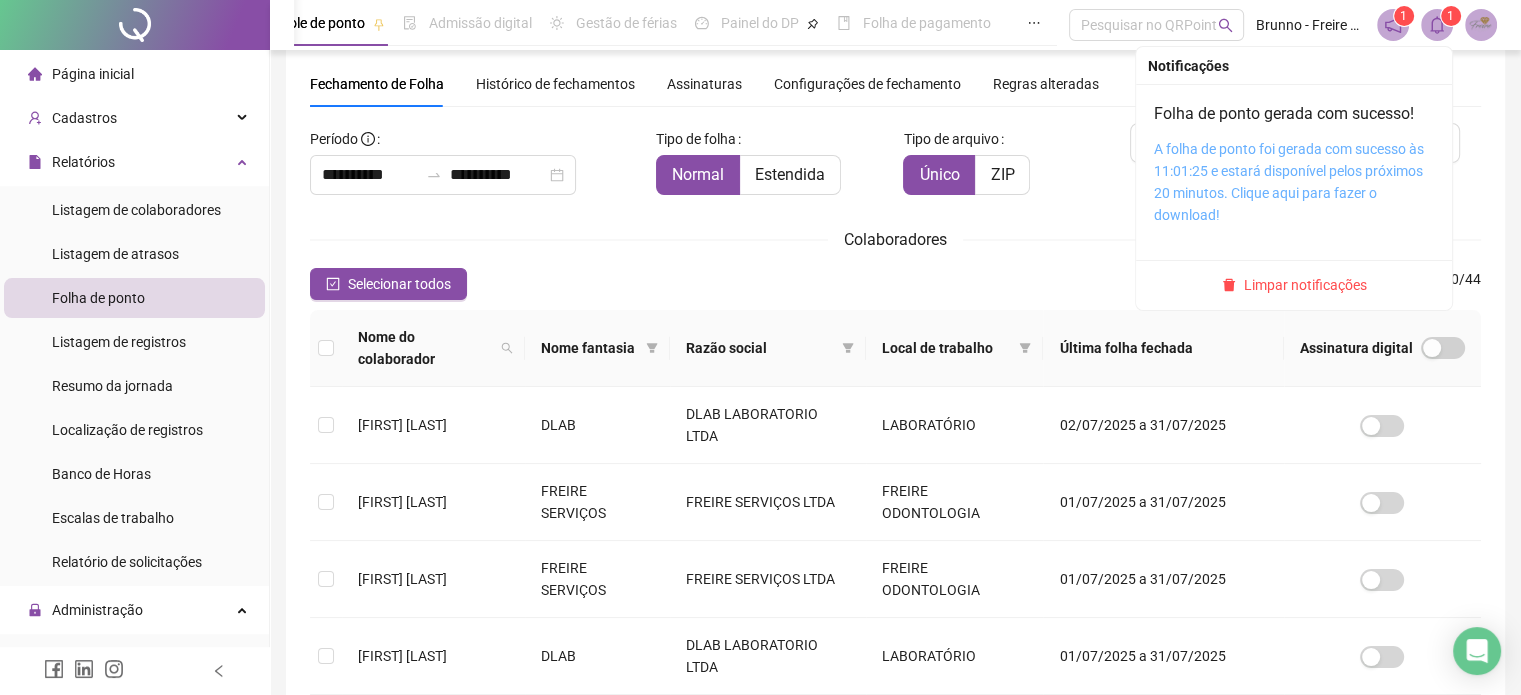 click on "A folha de ponto foi gerada com sucesso às 11:01:25 e estará disponível pelos próximos 20 minutos.
Clique aqui para fazer o download!" at bounding box center [1289, 182] 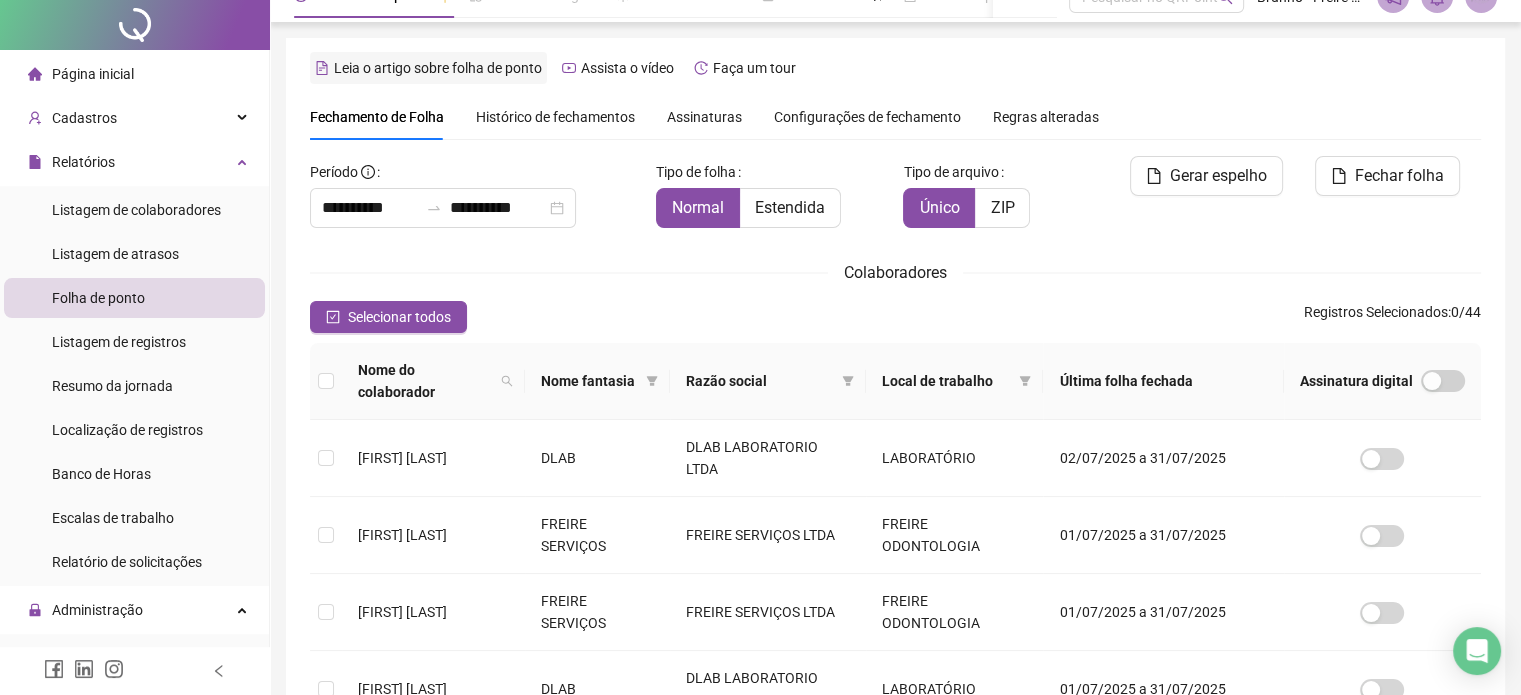scroll, scrollTop: 0, scrollLeft: 0, axis: both 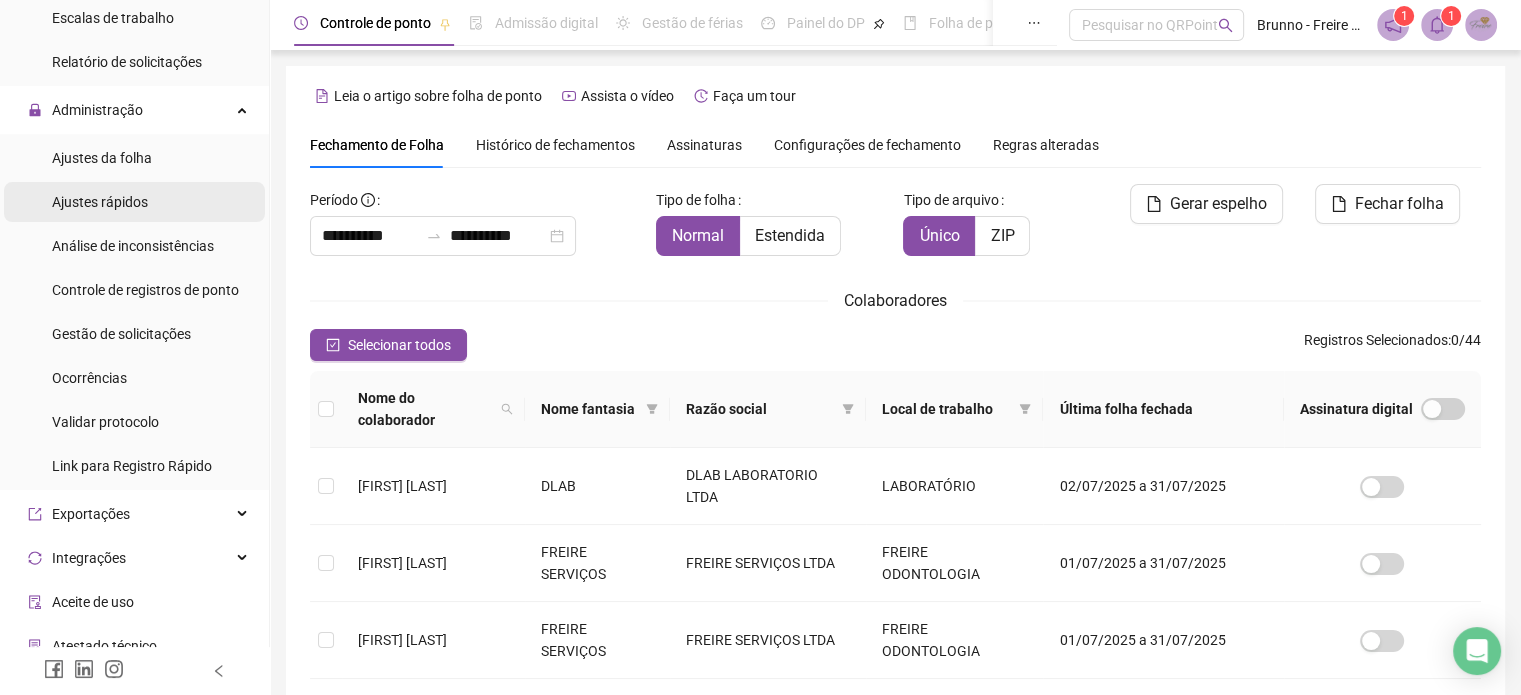 click on "Ajustes rápidos" at bounding box center (100, 202) 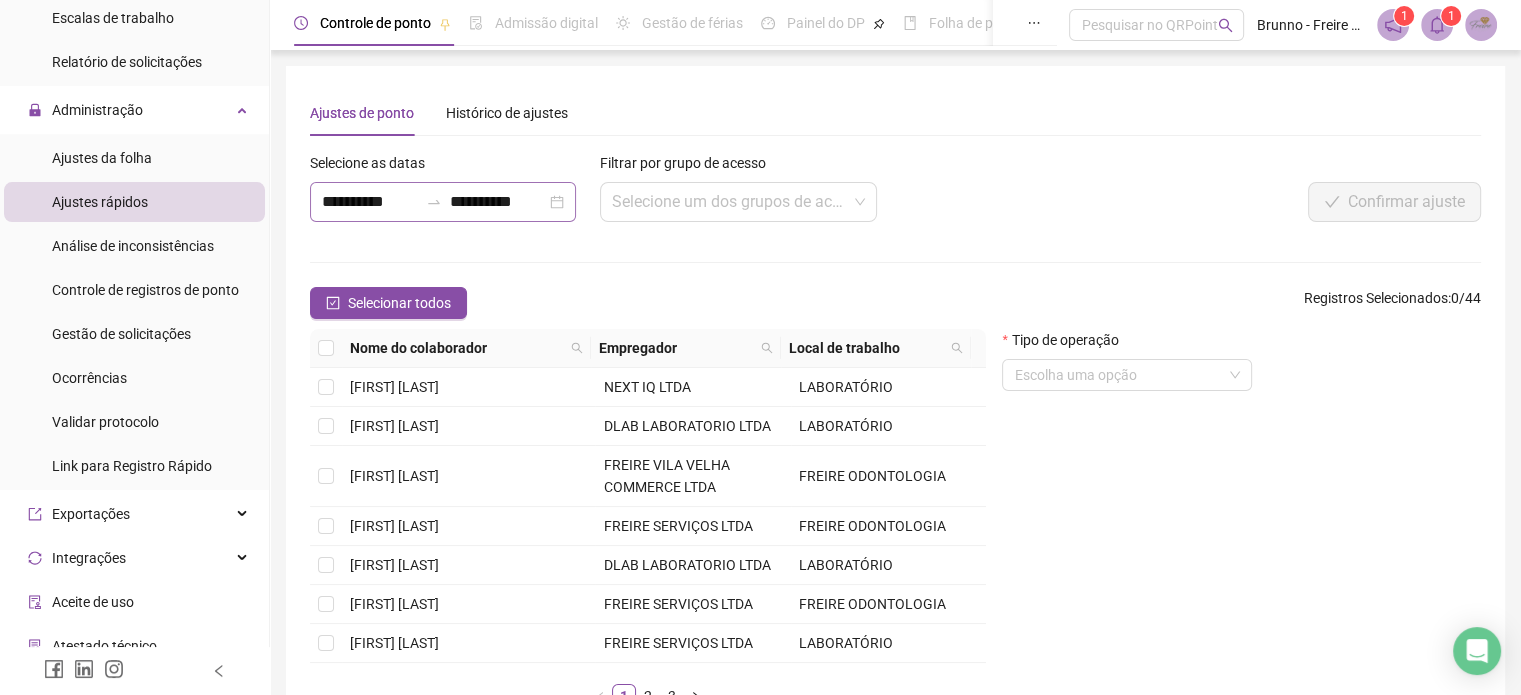 click on "**********" at bounding box center [443, 202] 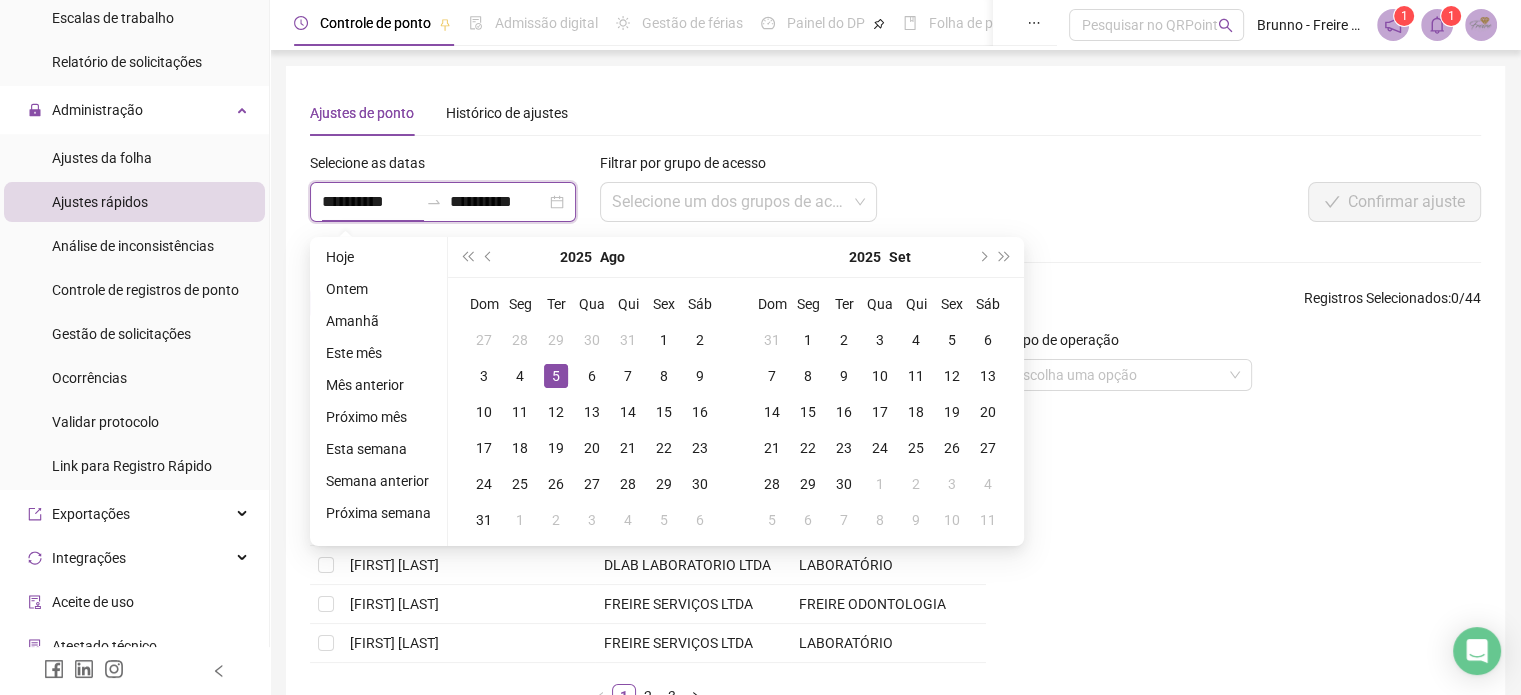 type on "**********" 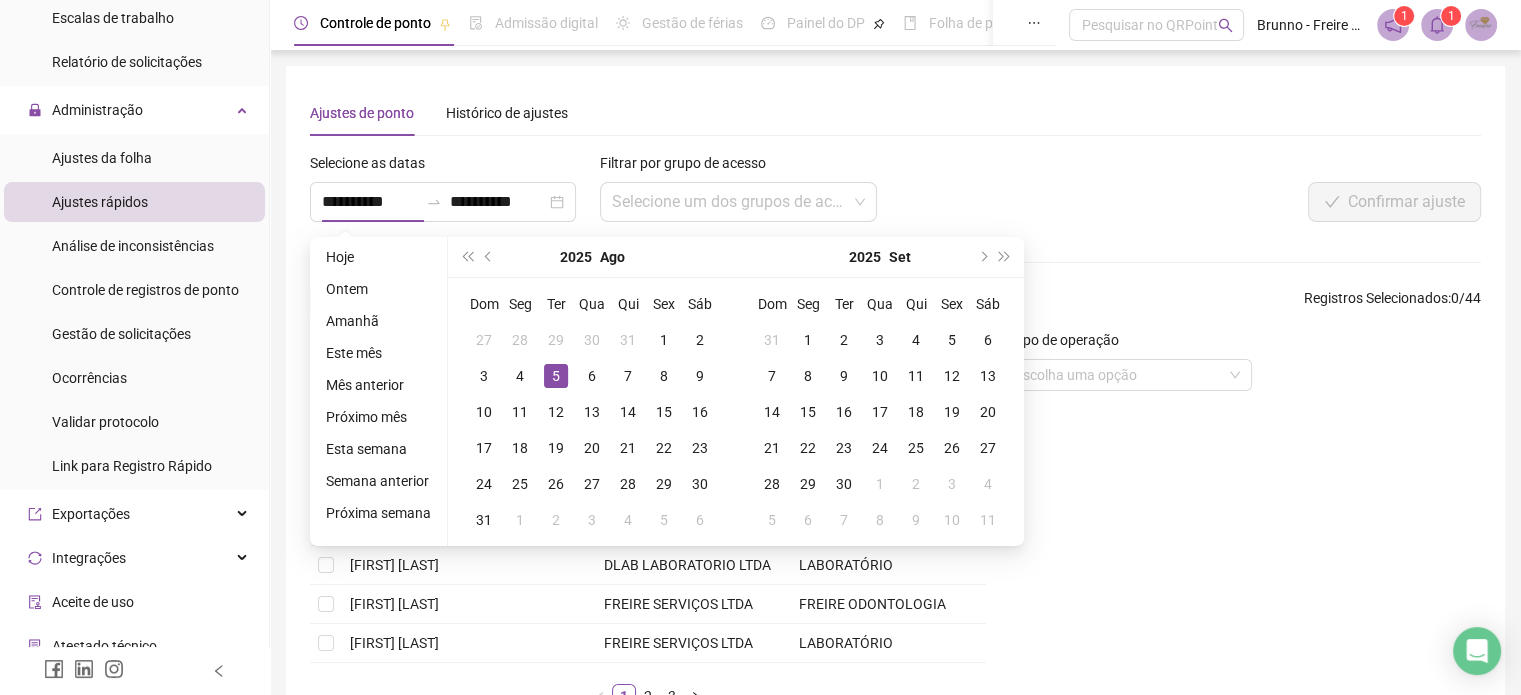click on "Ajustes de ponto Histórico de ajustes" at bounding box center [895, 113] 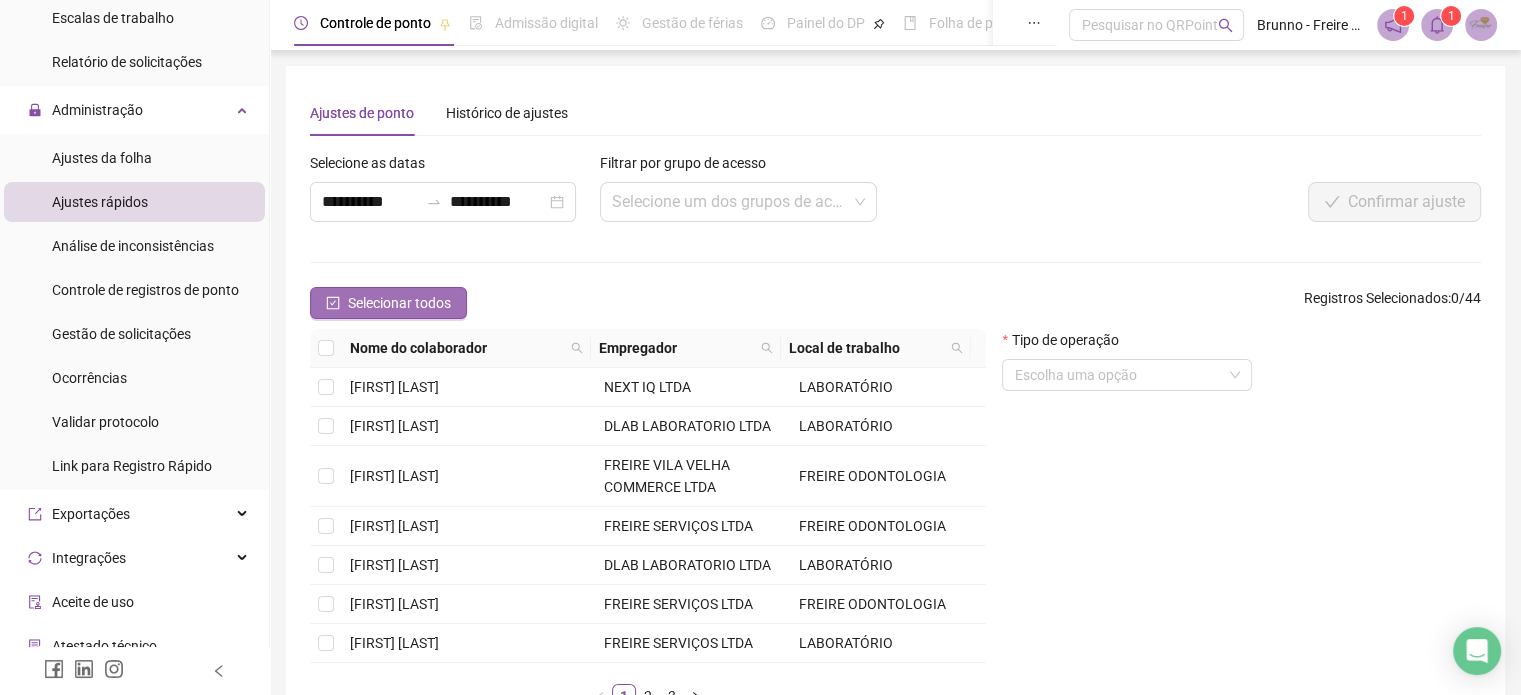 click on "Selecionar todos" at bounding box center [399, 303] 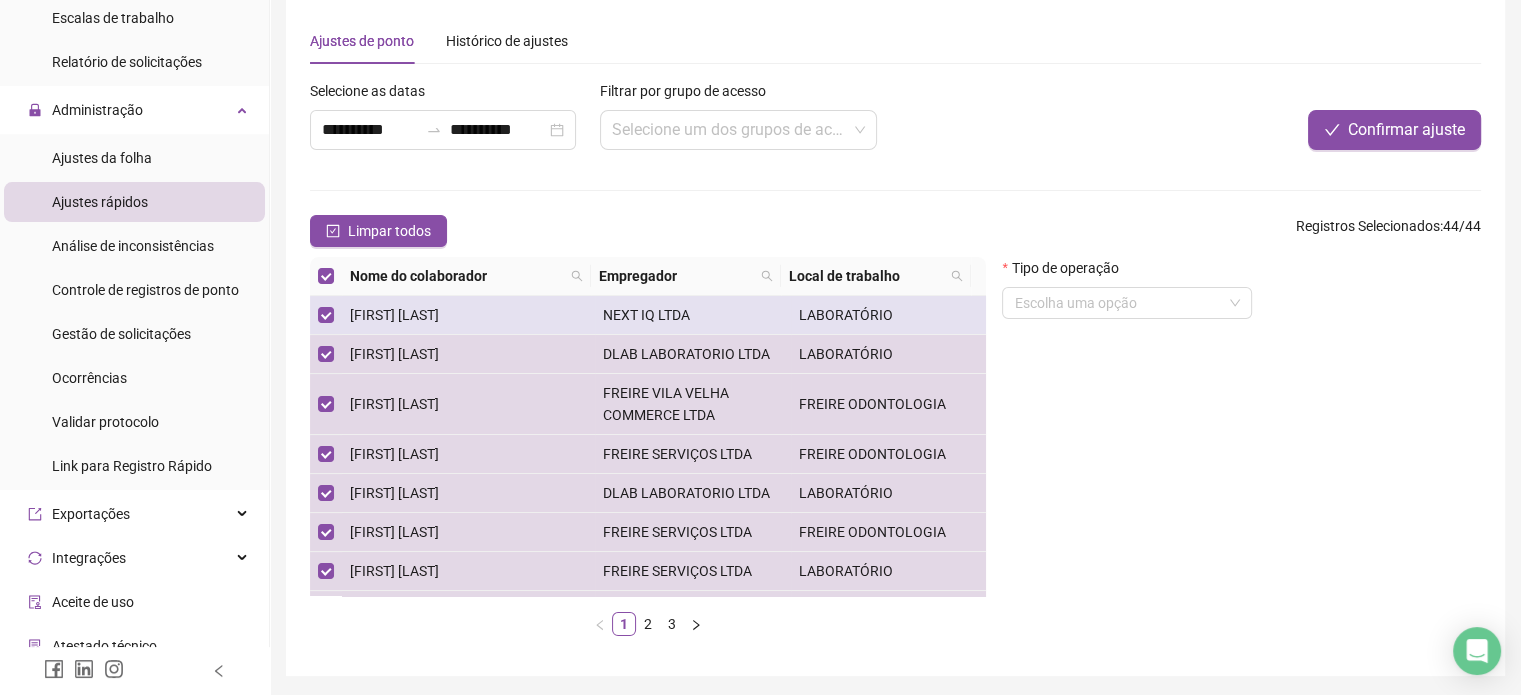 scroll, scrollTop: 138, scrollLeft: 0, axis: vertical 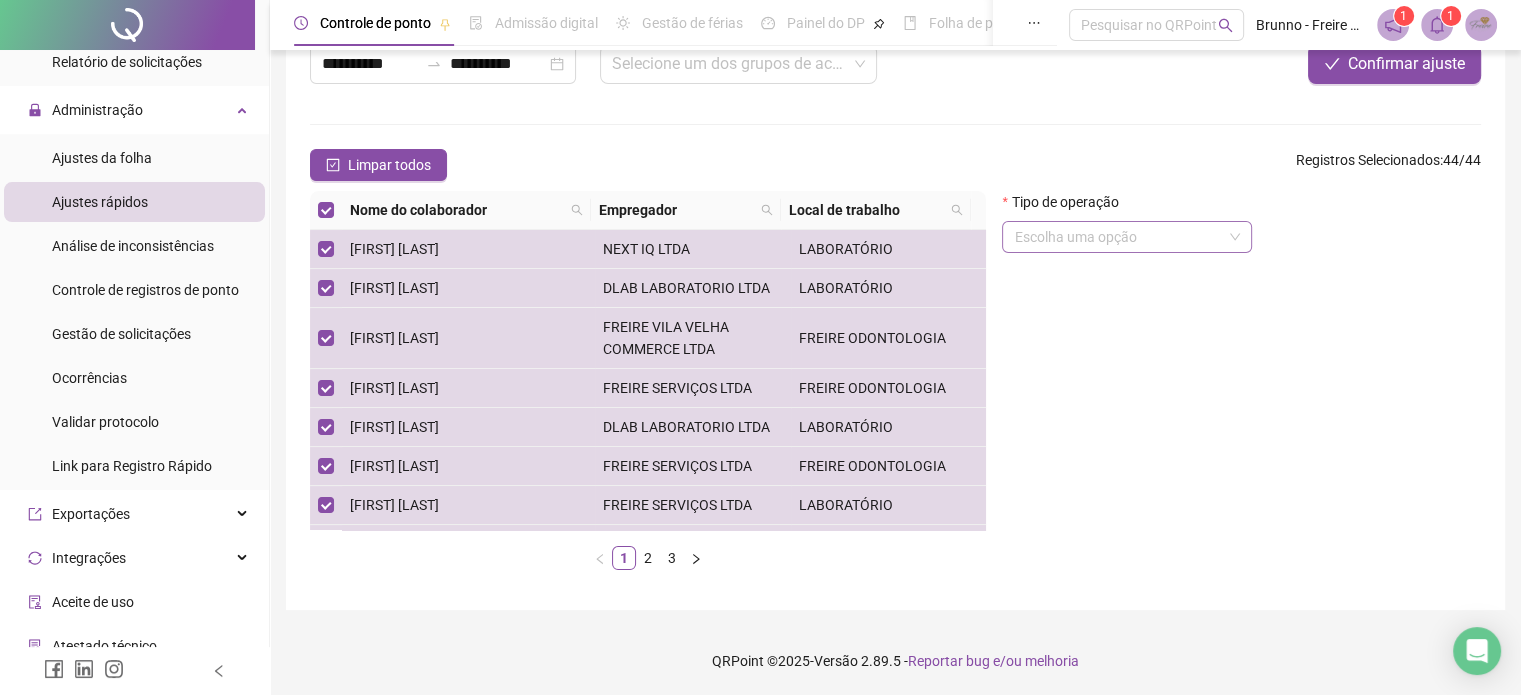 click at bounding box center [1118, 237] 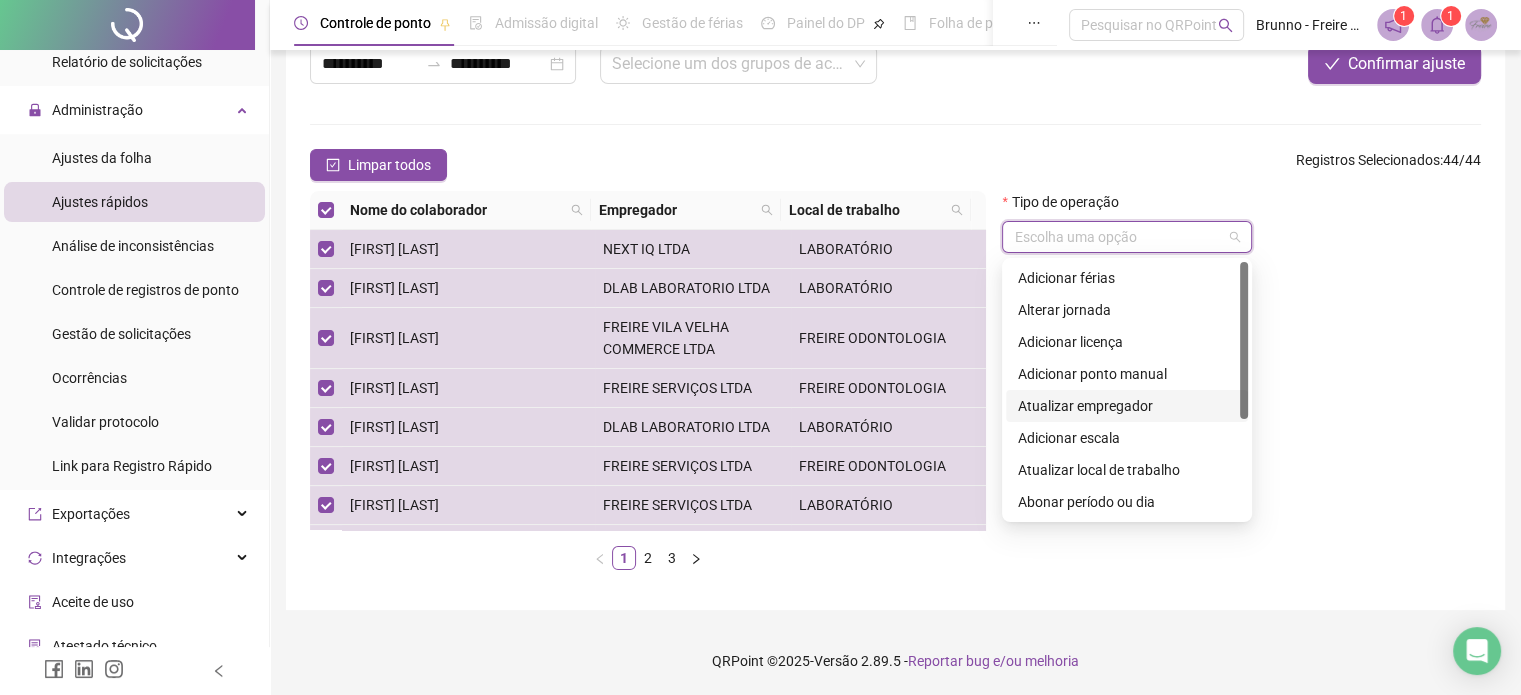 scroll, scrollTop: 160, scrollLeft: 0, axis: vertical 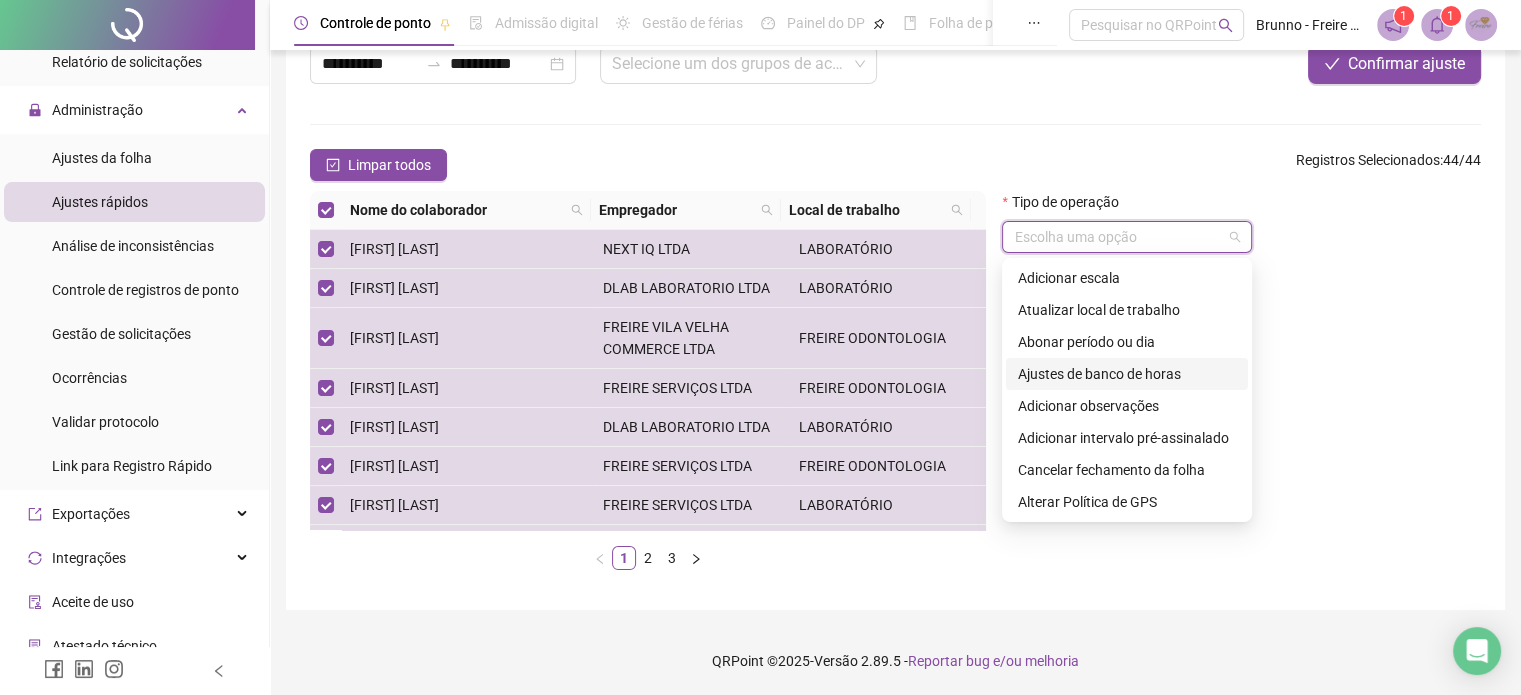 click on "Ajustes de banco de horas" at bounding box center [1127, 374] 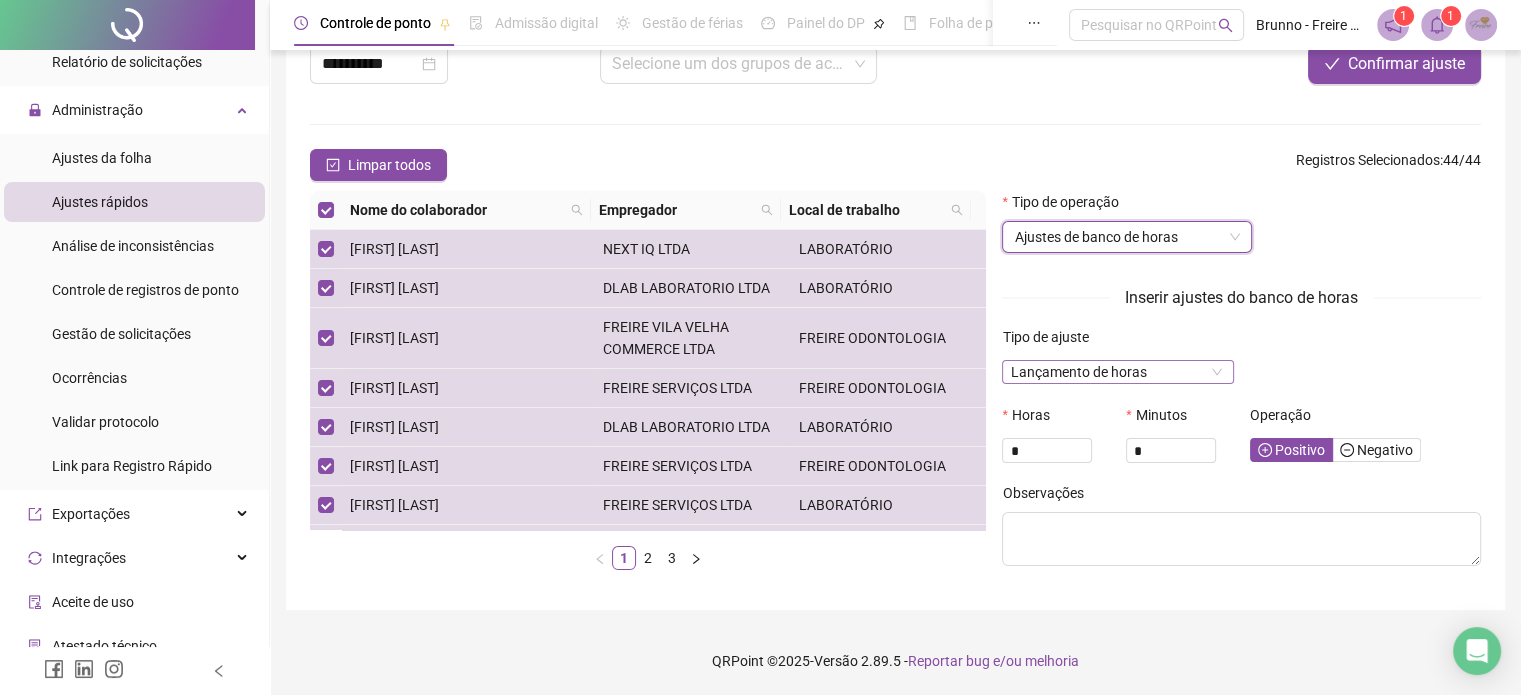click on "Lançamento de horas" at bounding box center [1117, 372] 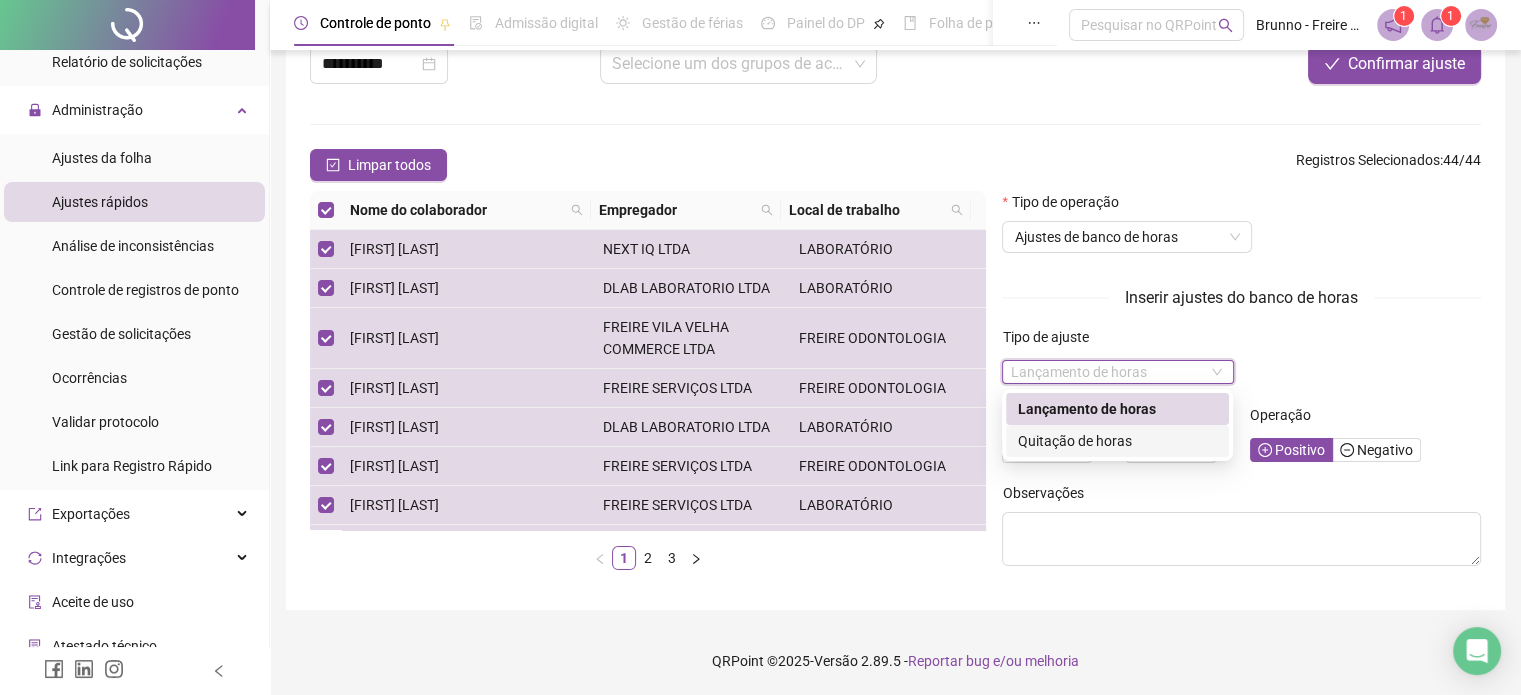 click on "Quitação de horas" at bounding box center (1117, 441) 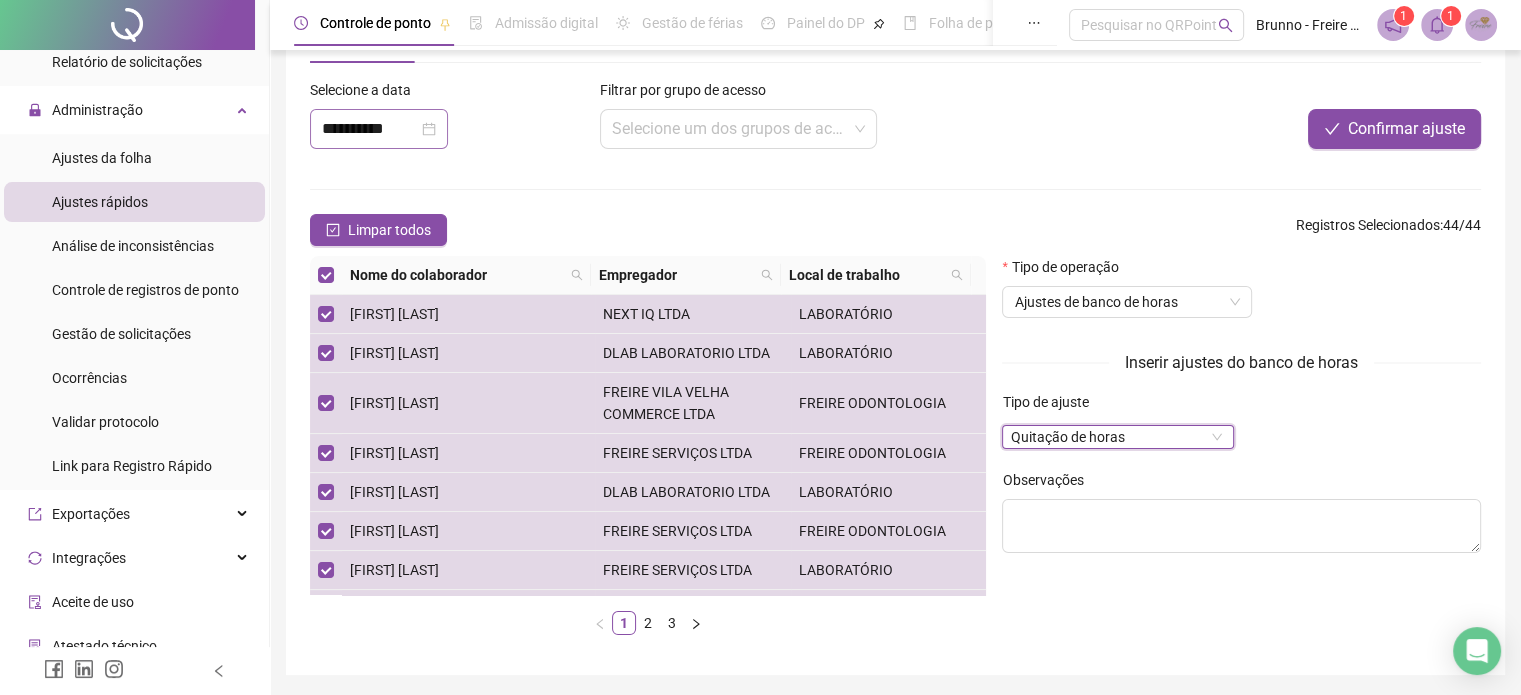 scroll, scrollTop: 0, scrollLeft: 0, axis: both 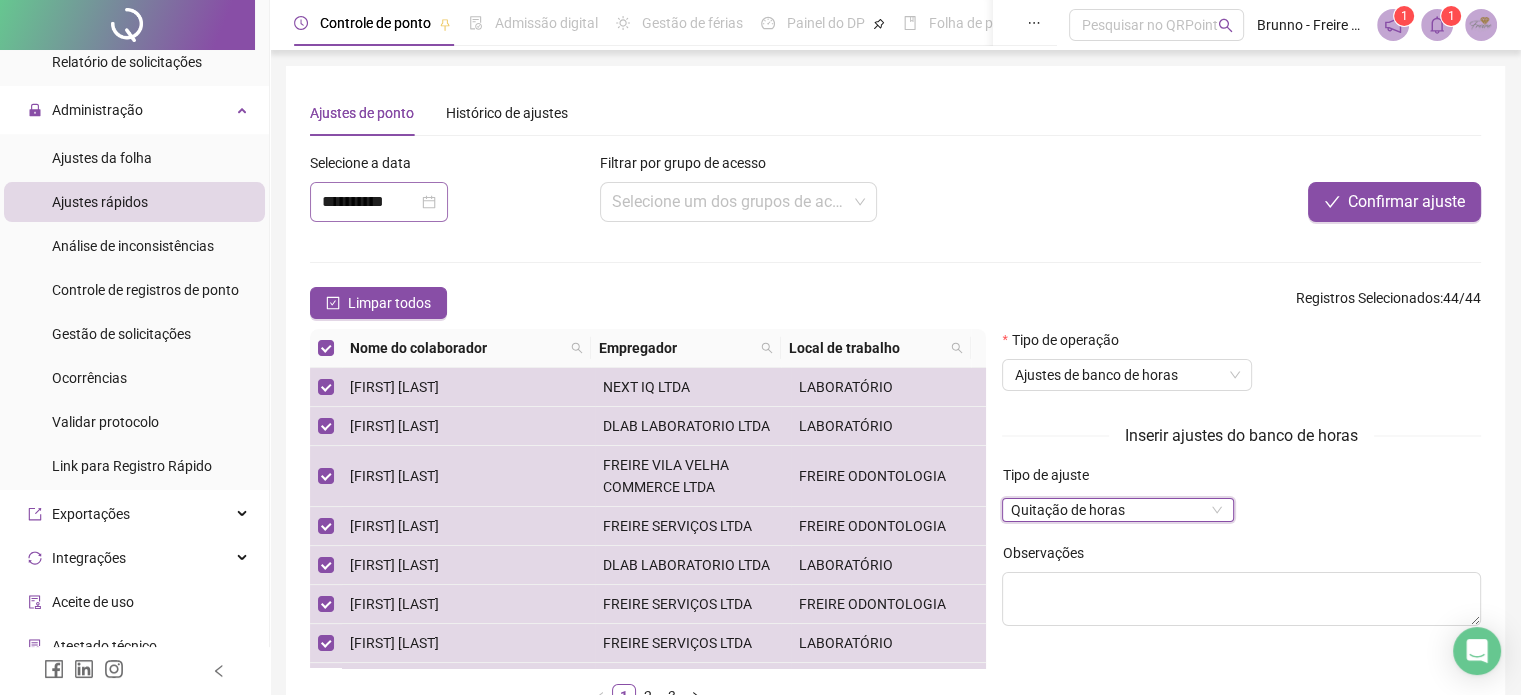 click on "**********" at bounding box center (379, 202) 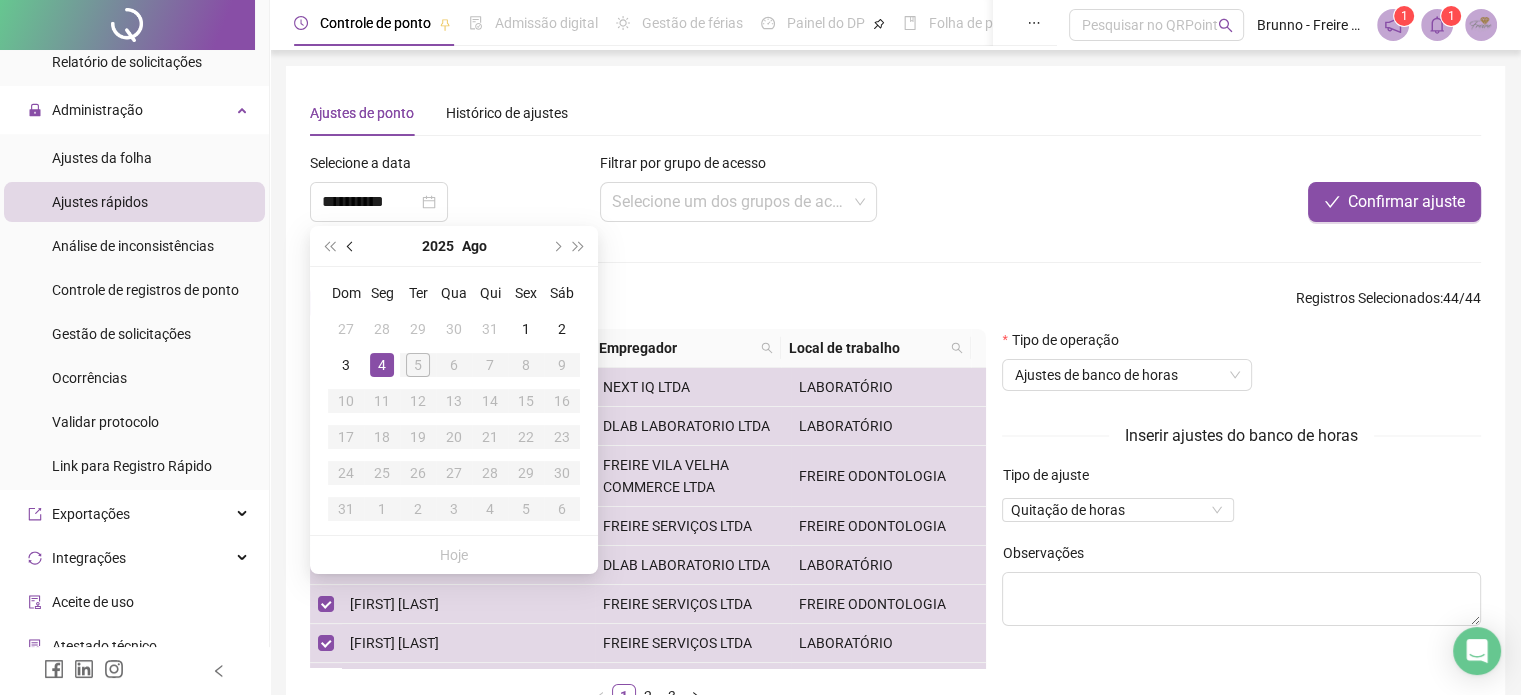 click at bounding box center (352, 246) 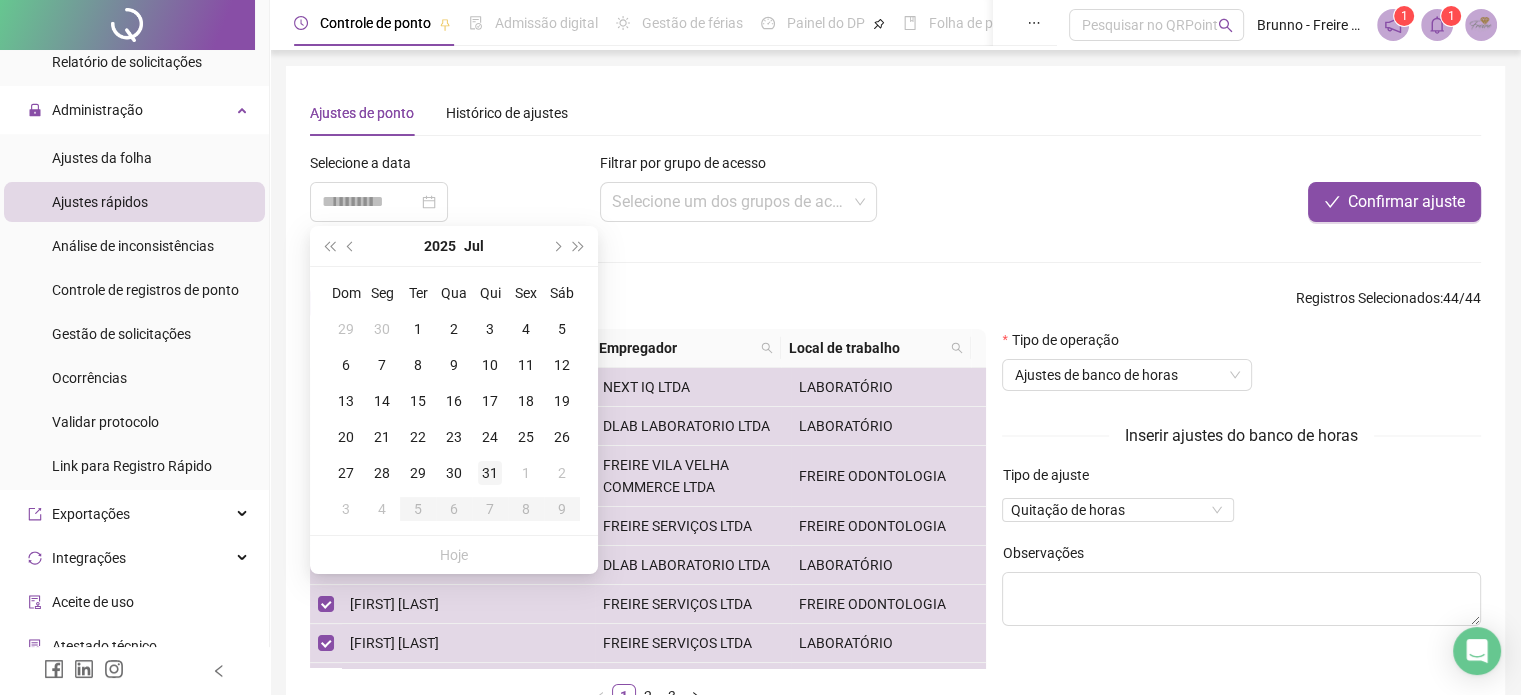 type on "**********" 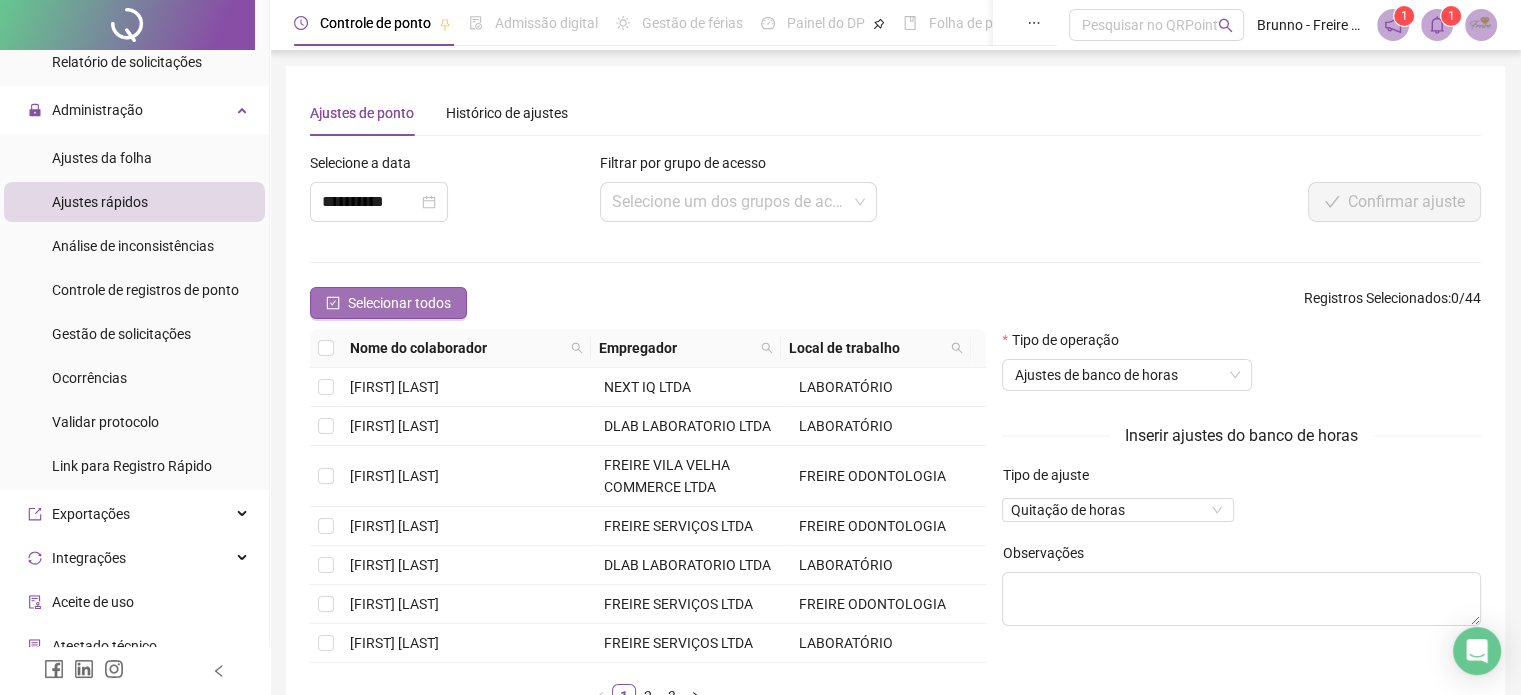 click on "Selecionar todos" at bounding box center (388, 303) 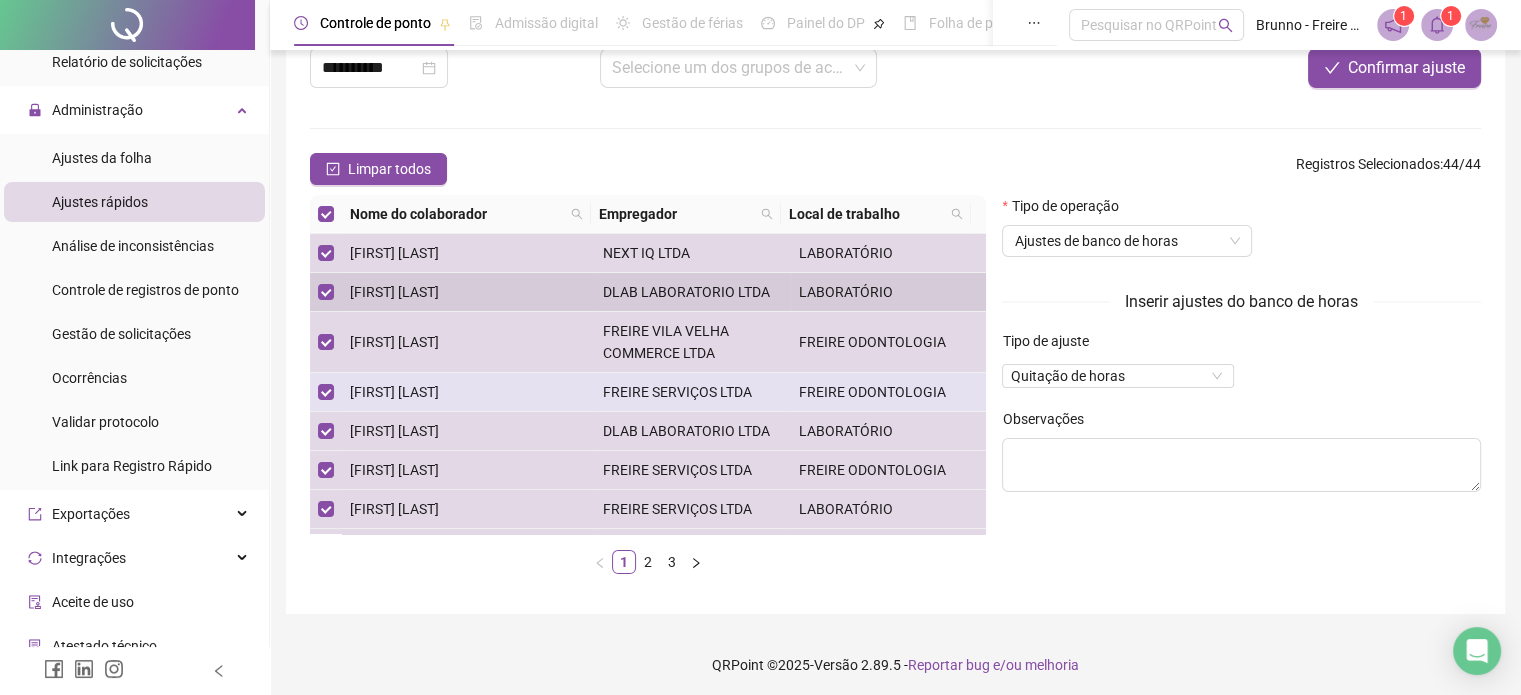 scroll, scrollTop: 138, scrollLeft: 0, axis: vertical 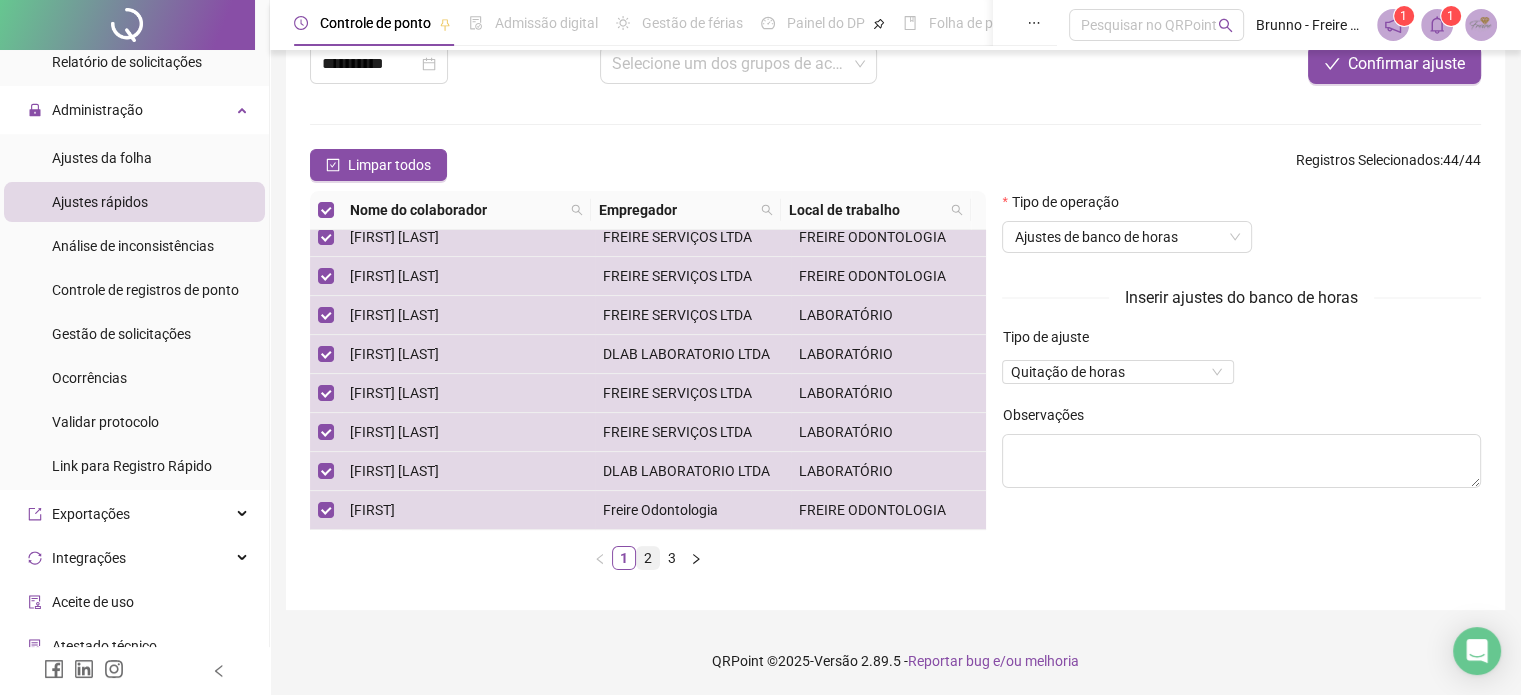 click on "2" at bounding box center [648, 558] 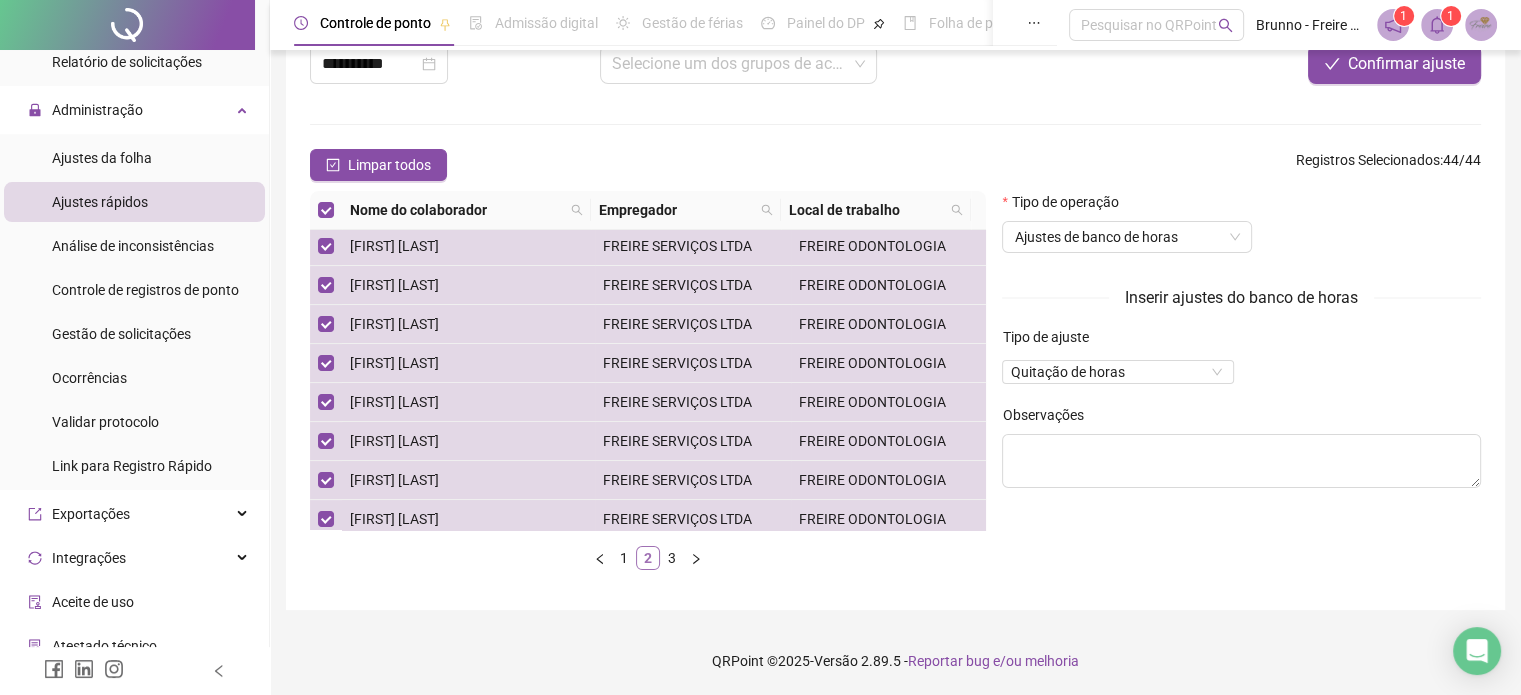 scroll, scrollTop: 0, scrollLeft: 0, axis: both 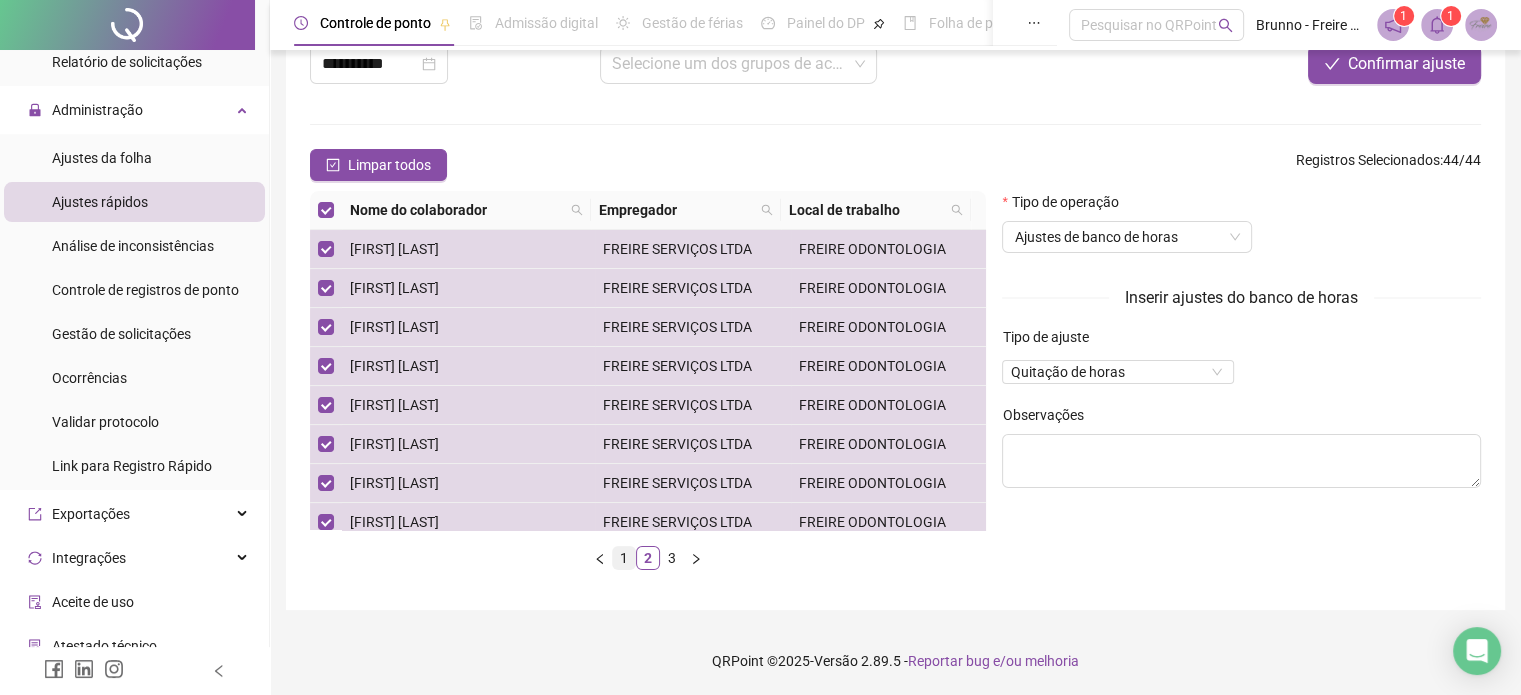 click on "1" at bounding box center (624, 558) 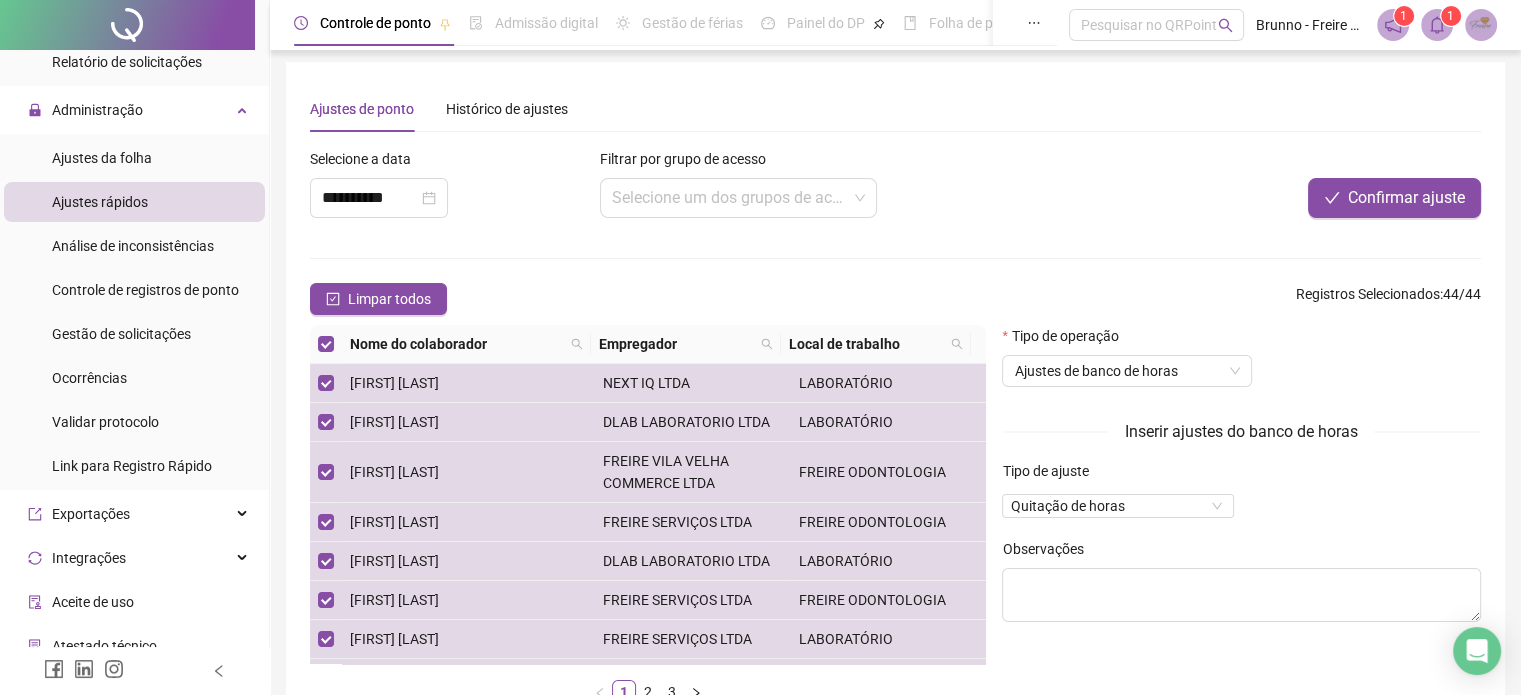 scroll, scrollTop: 0, scrollLeft: 0, axis: both 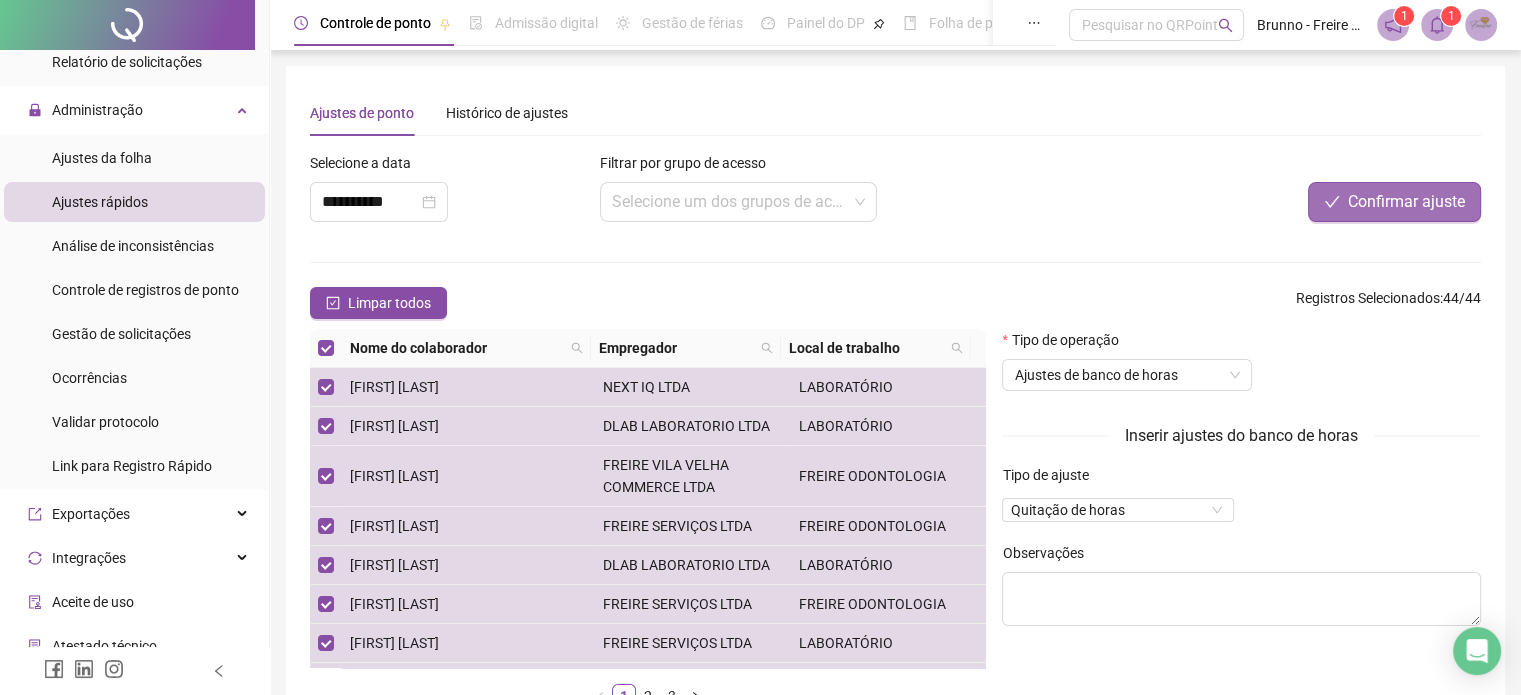 click on "Confirmar ajuste" at bounding box center (1406, 202) 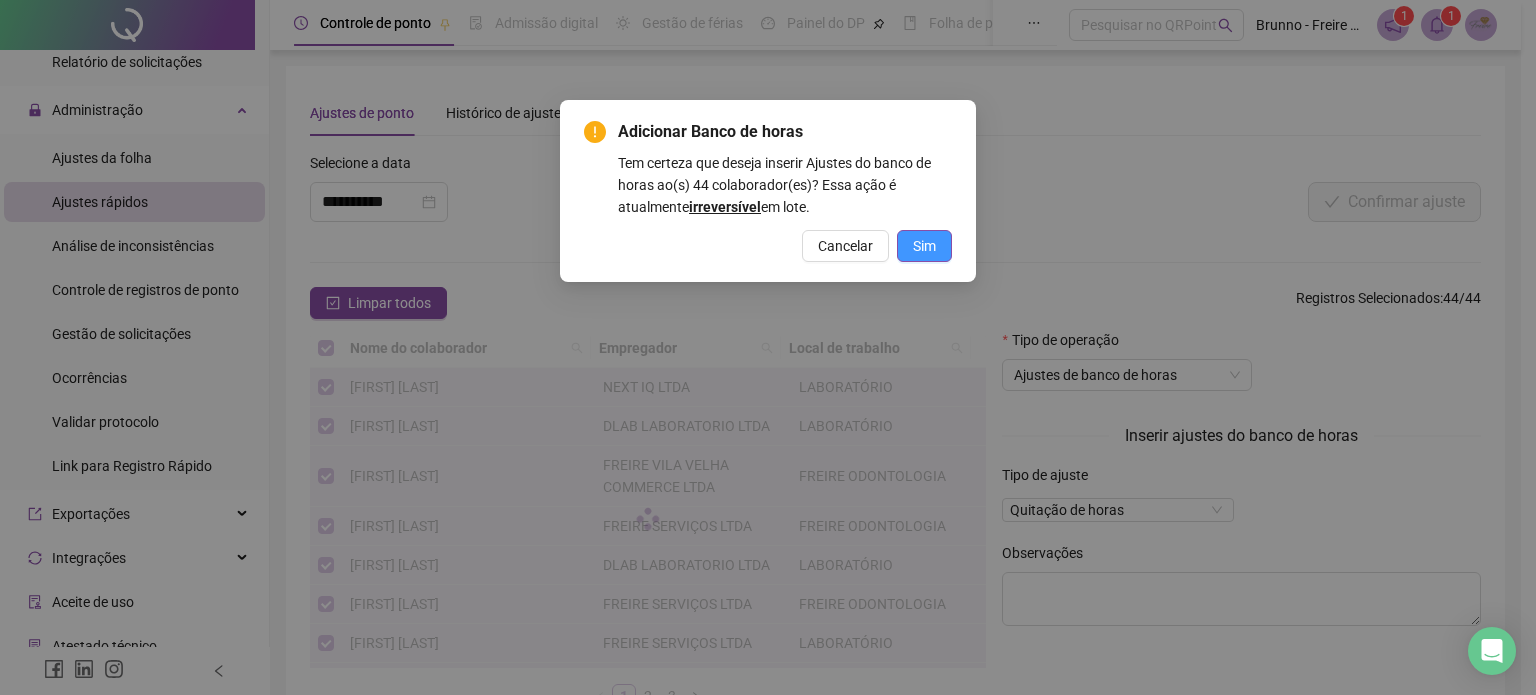 click on "Sim" at bounding box center (924, 246) 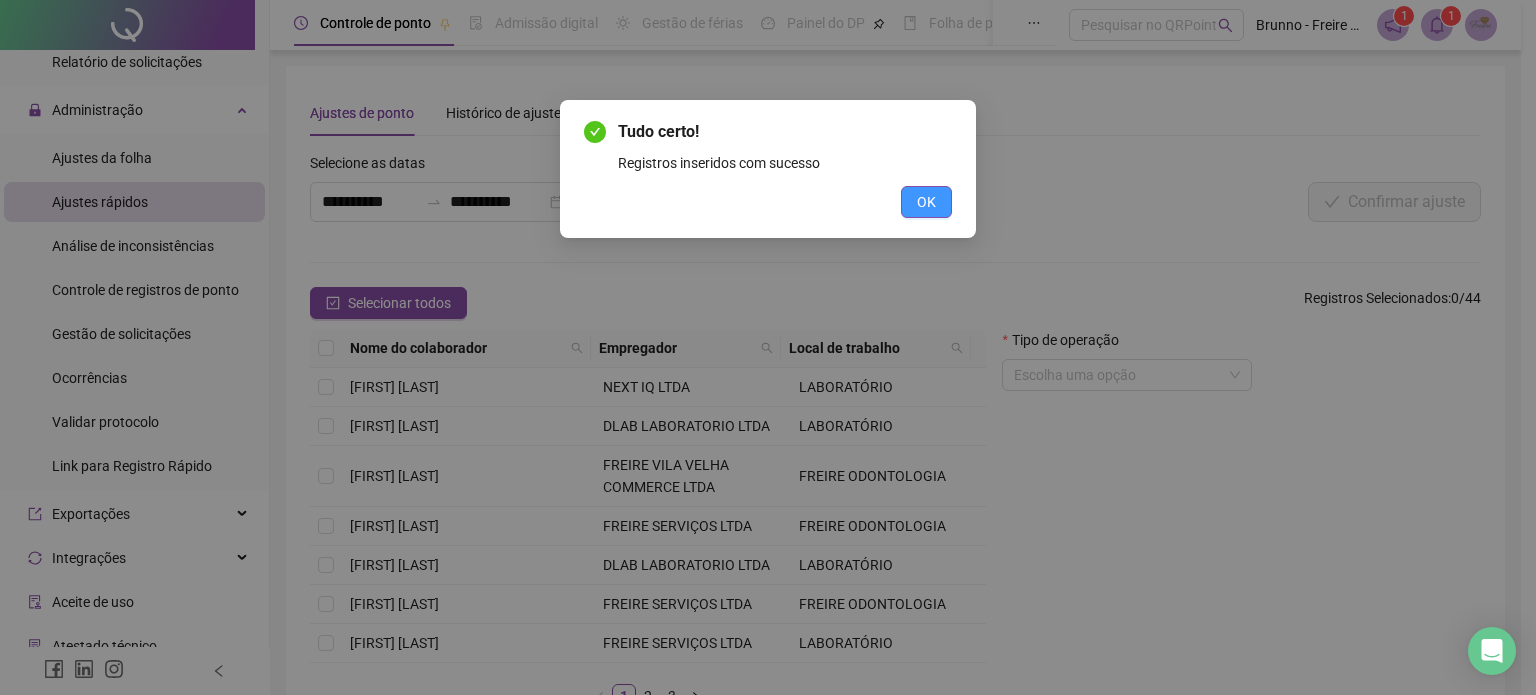click on "OK" at bounding box center (926, 202) 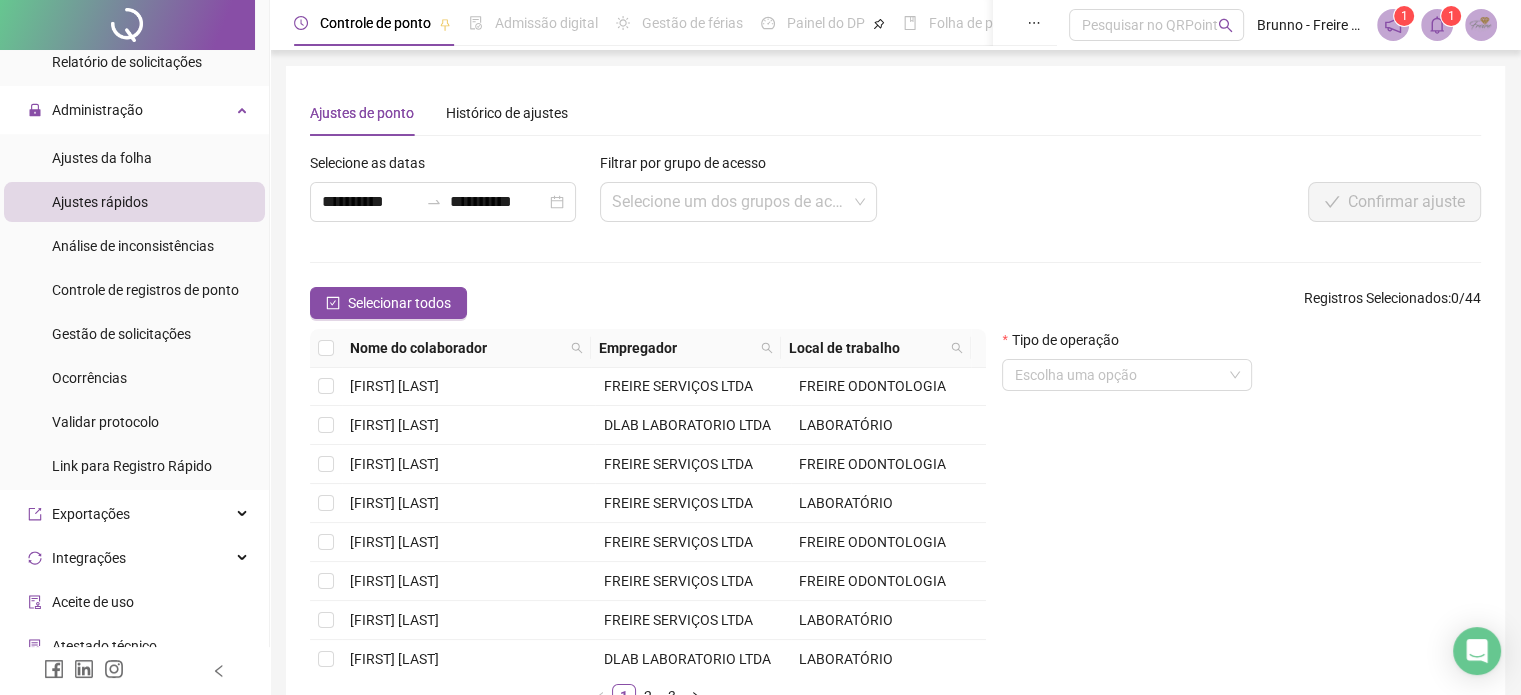 scroll, scrollTop: 325, scrollLeft: 0, axis: vertical 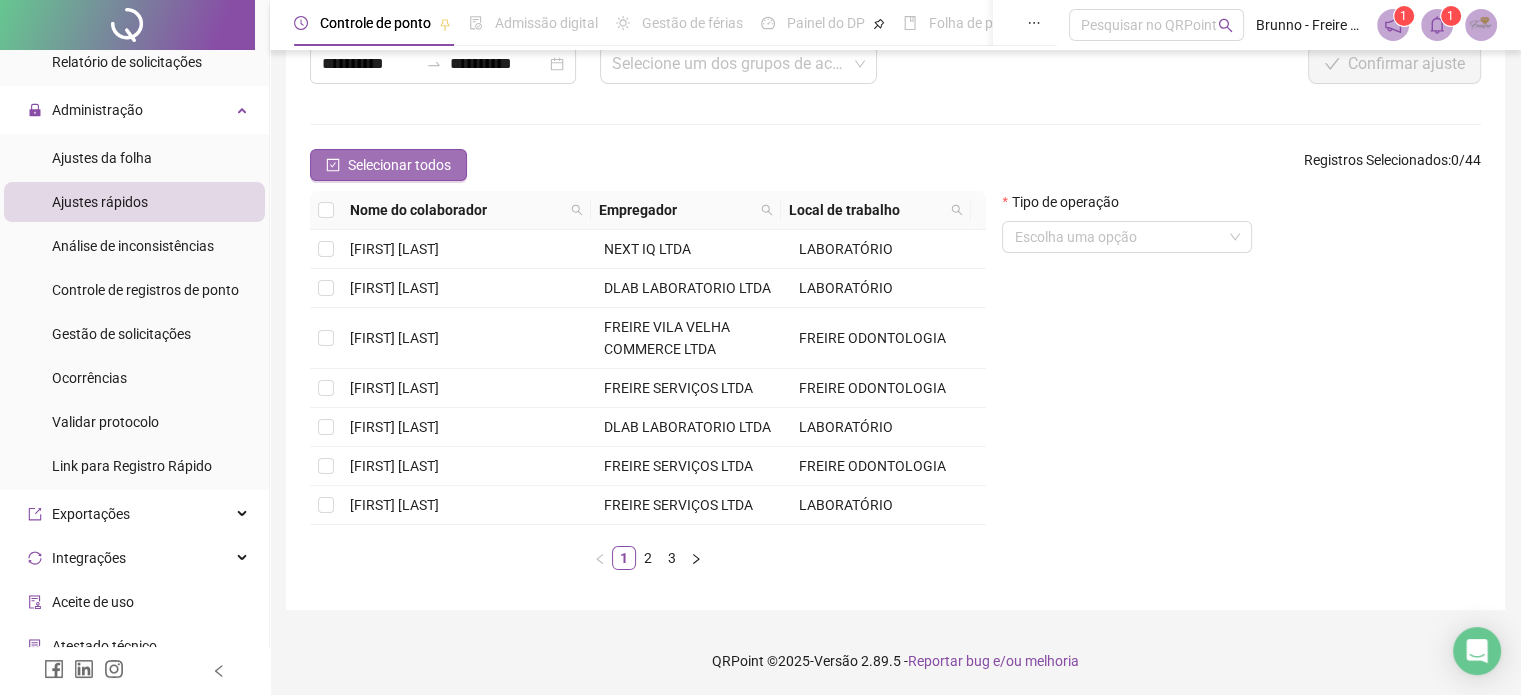 click on "Selecionar todos" at bounding box center [388, 165] 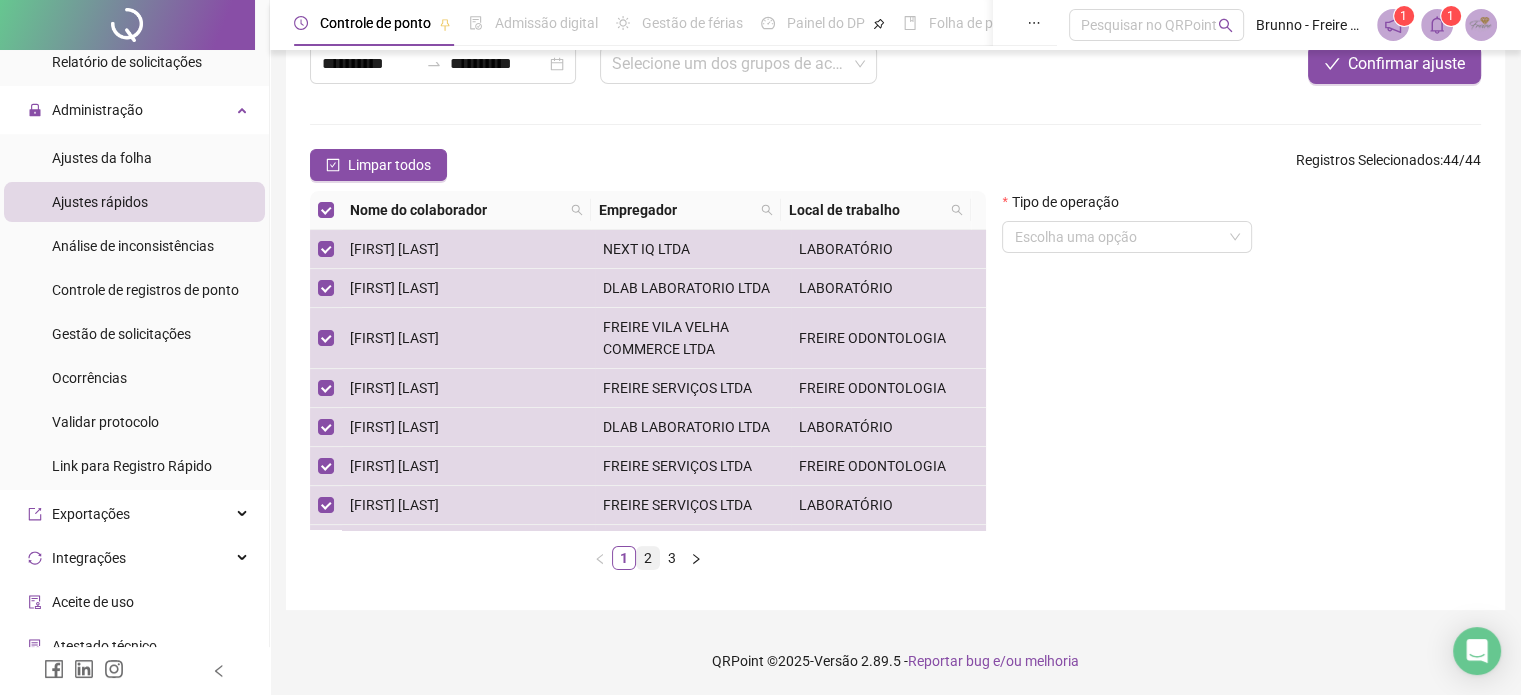 click on "2" at bounding box center [648, 558] 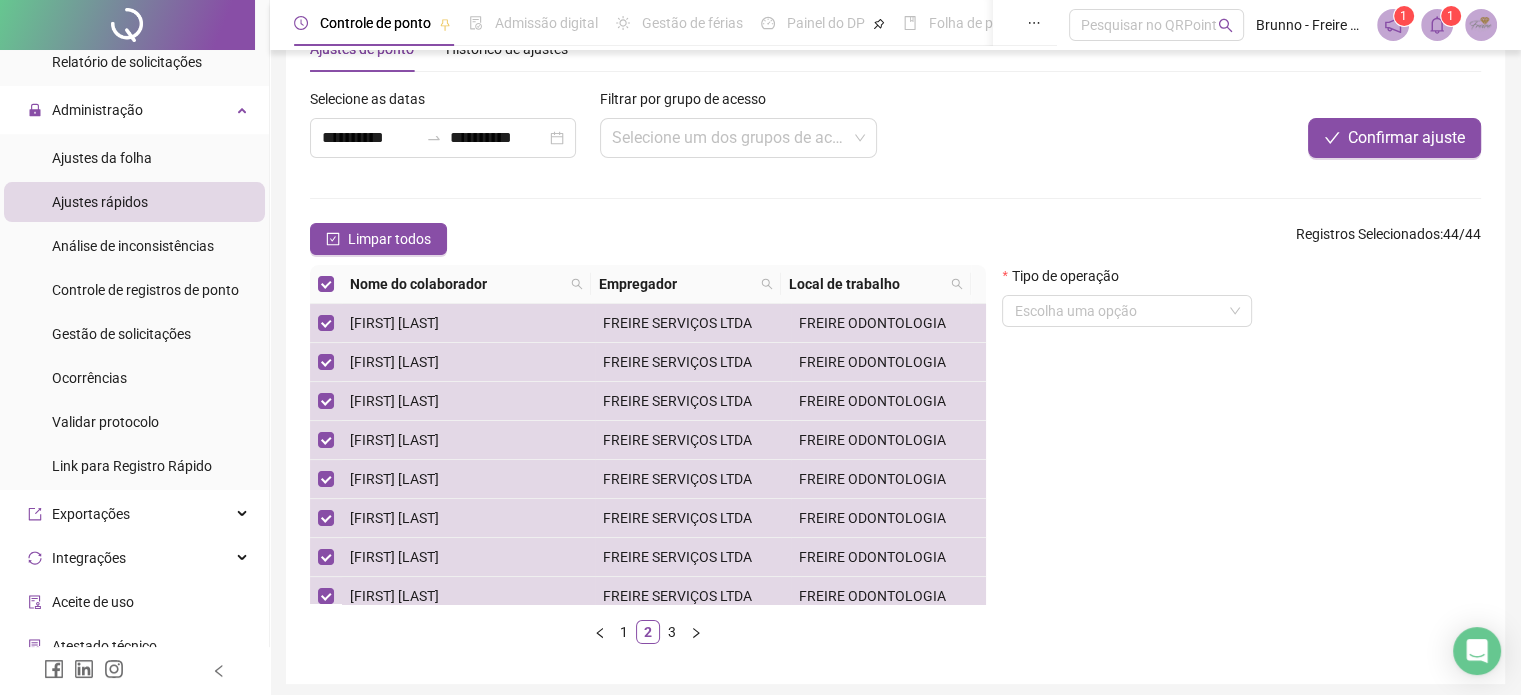 scroll, scrollTop: 0, scrollLeft: 0, axis: both 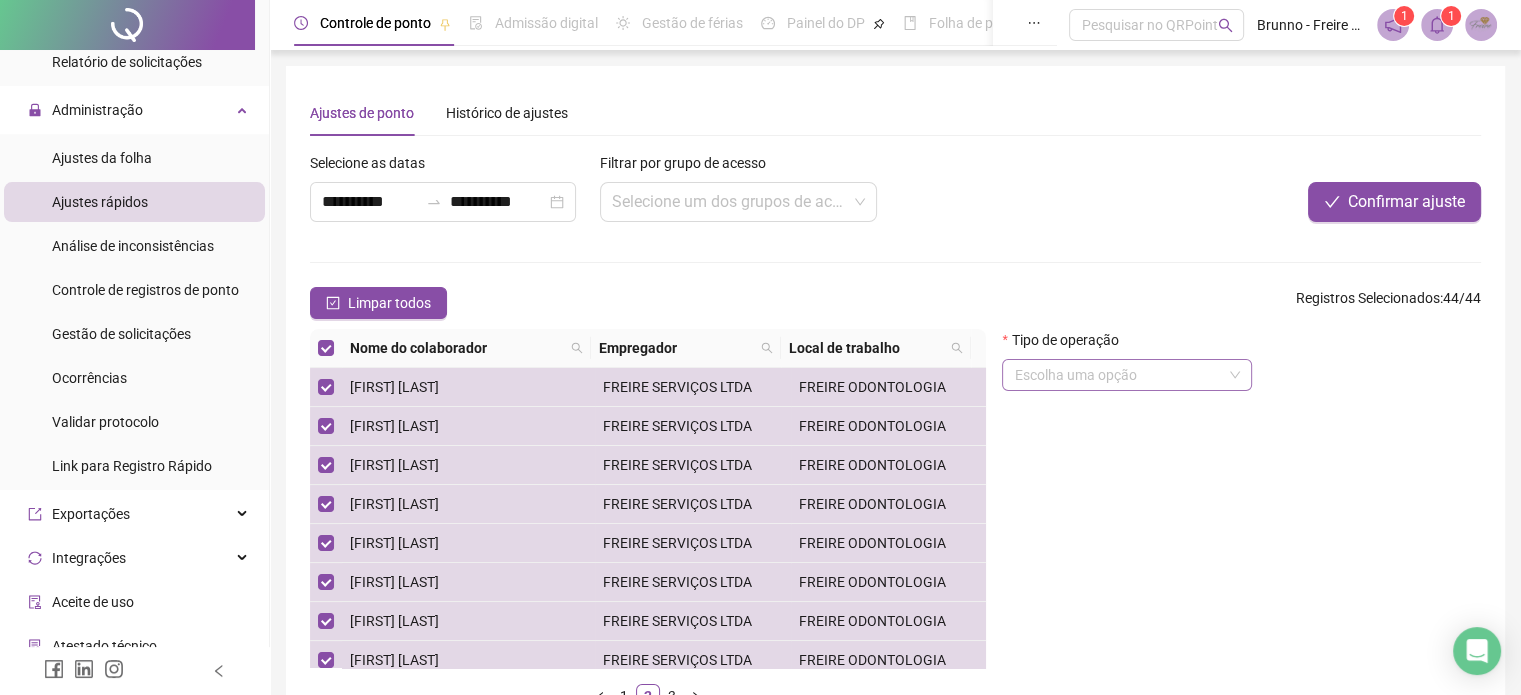click at bounding box center (1118, 375) 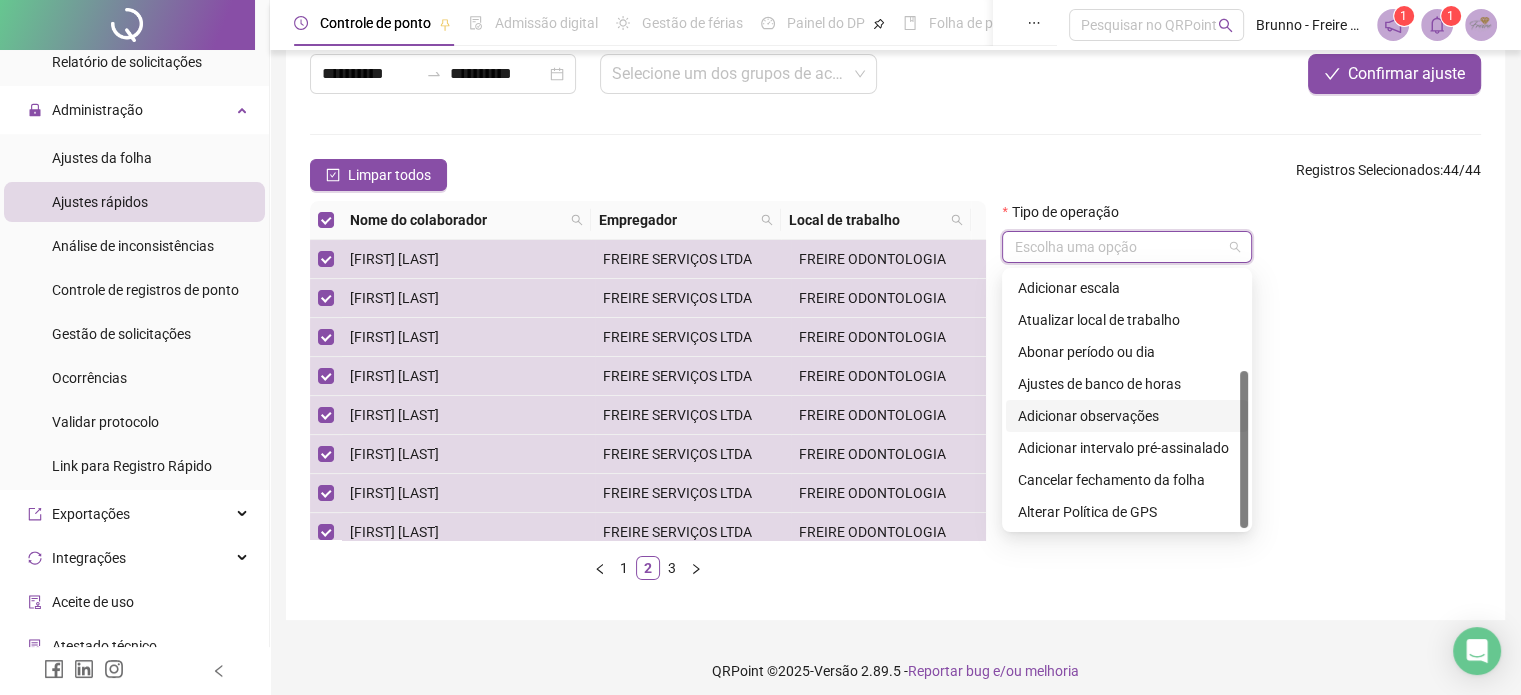 scroll, scrollTop: 138, scrollLeft: 0, axis: vertical 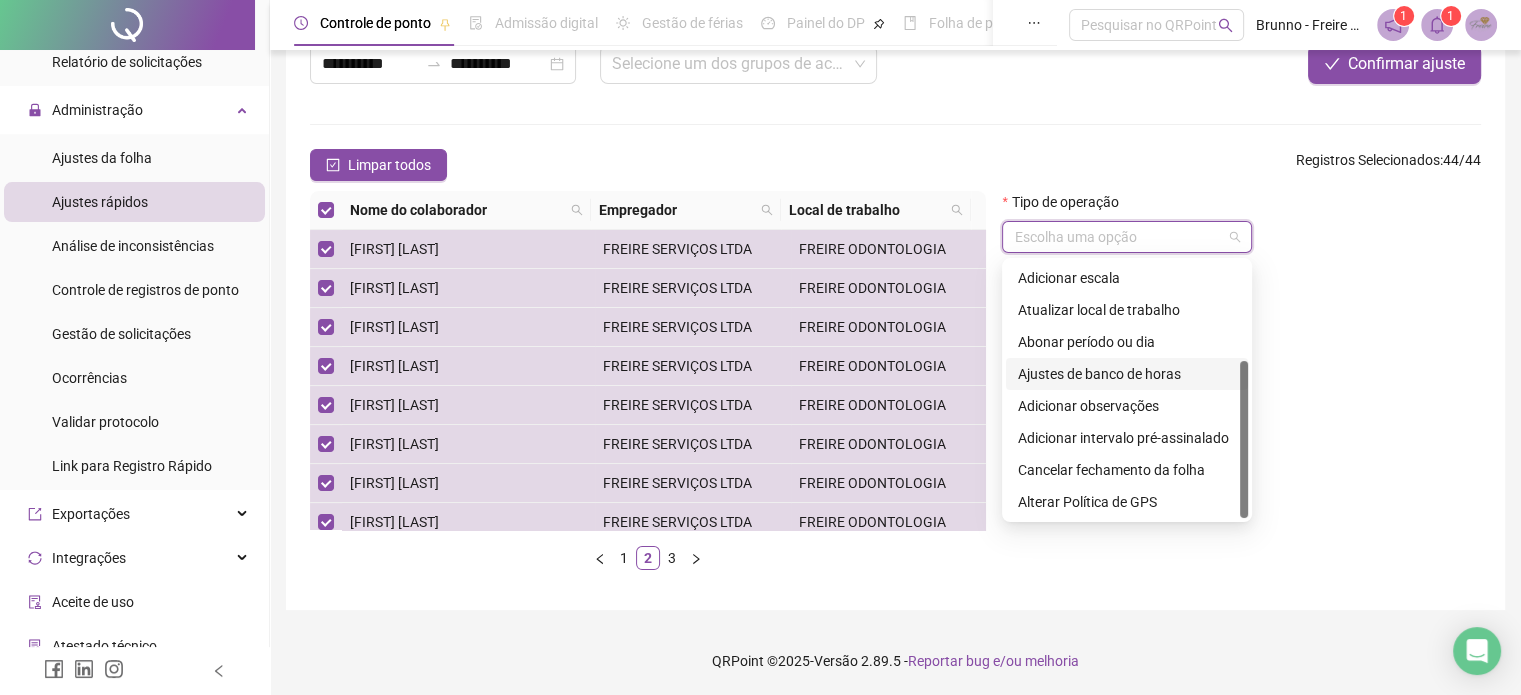 click on "Ajustes de banco de horas" at bounding box center (1127, 374) 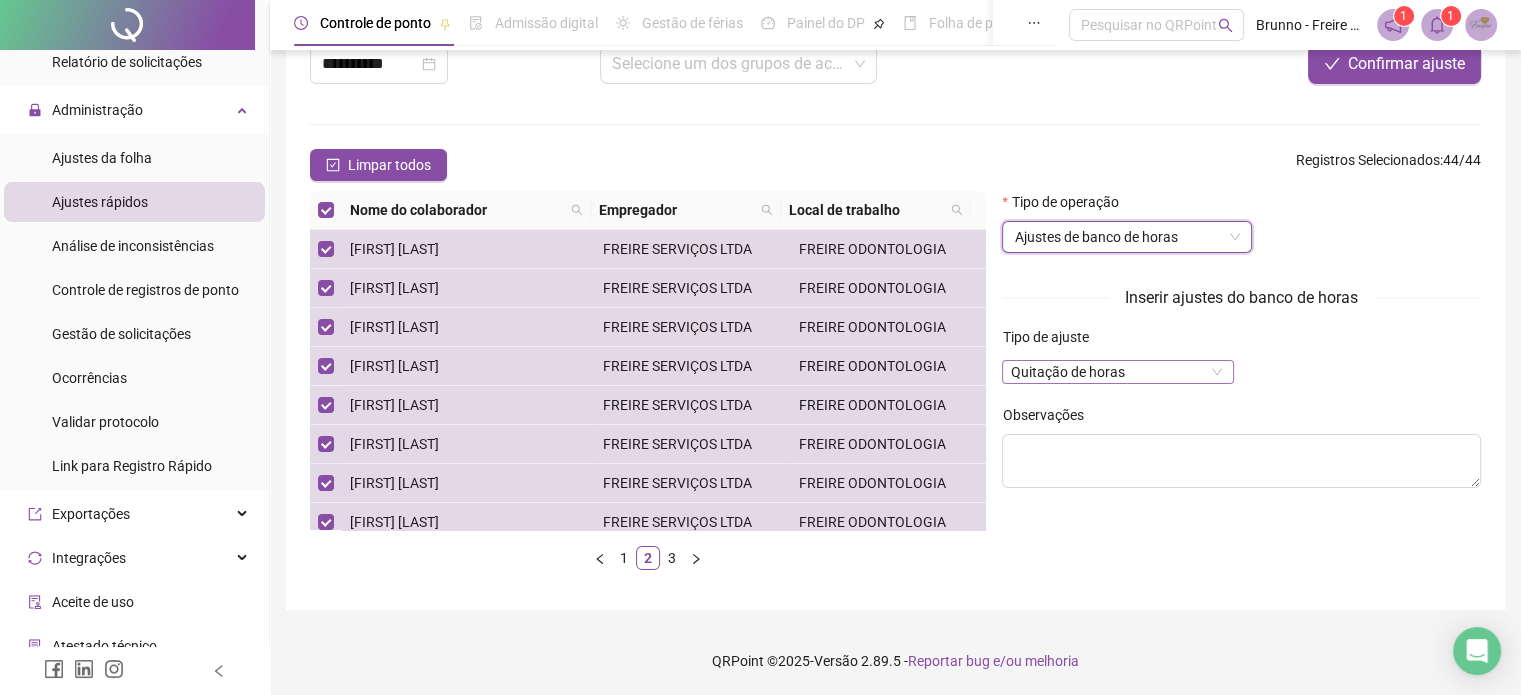 click on "Quitação de horas" at bounding box center (1117, 372) 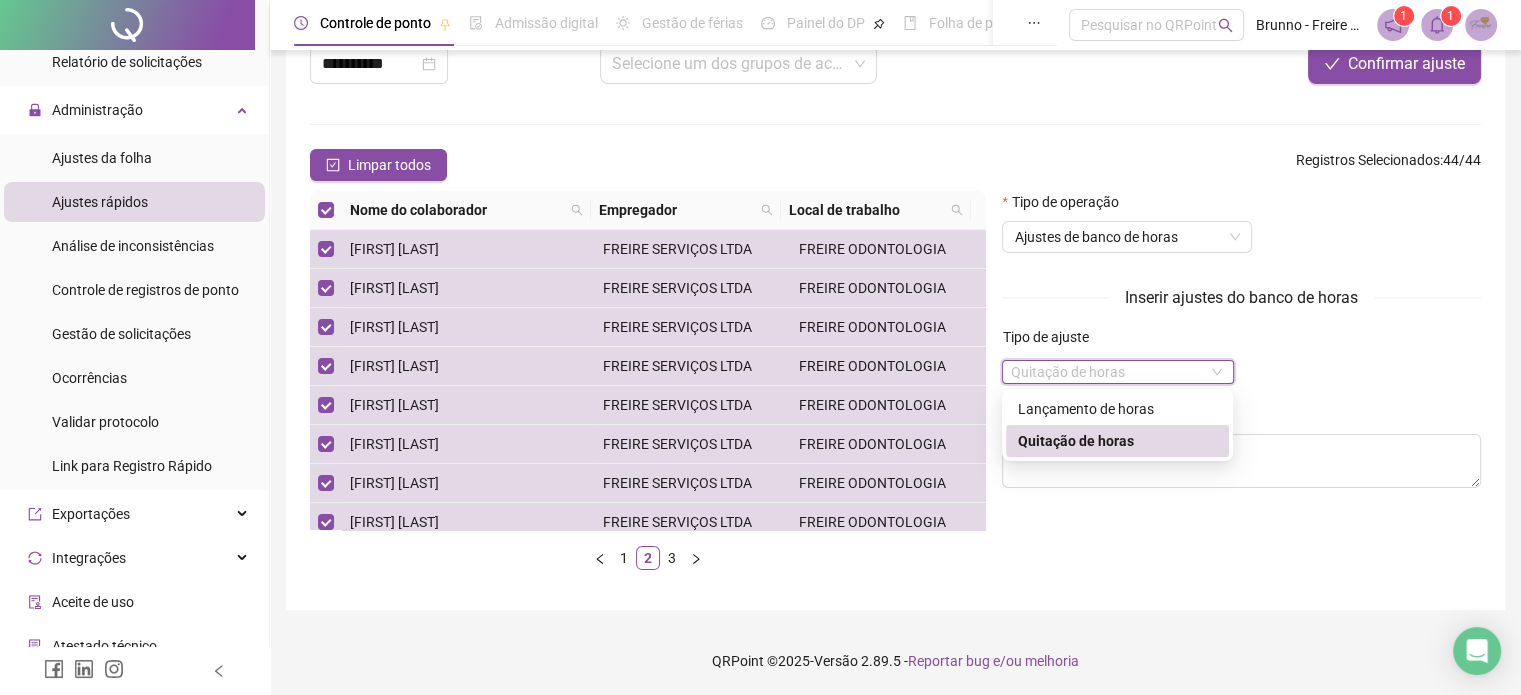 click on "Quitação de horas" at bounding box center [1117, 441] 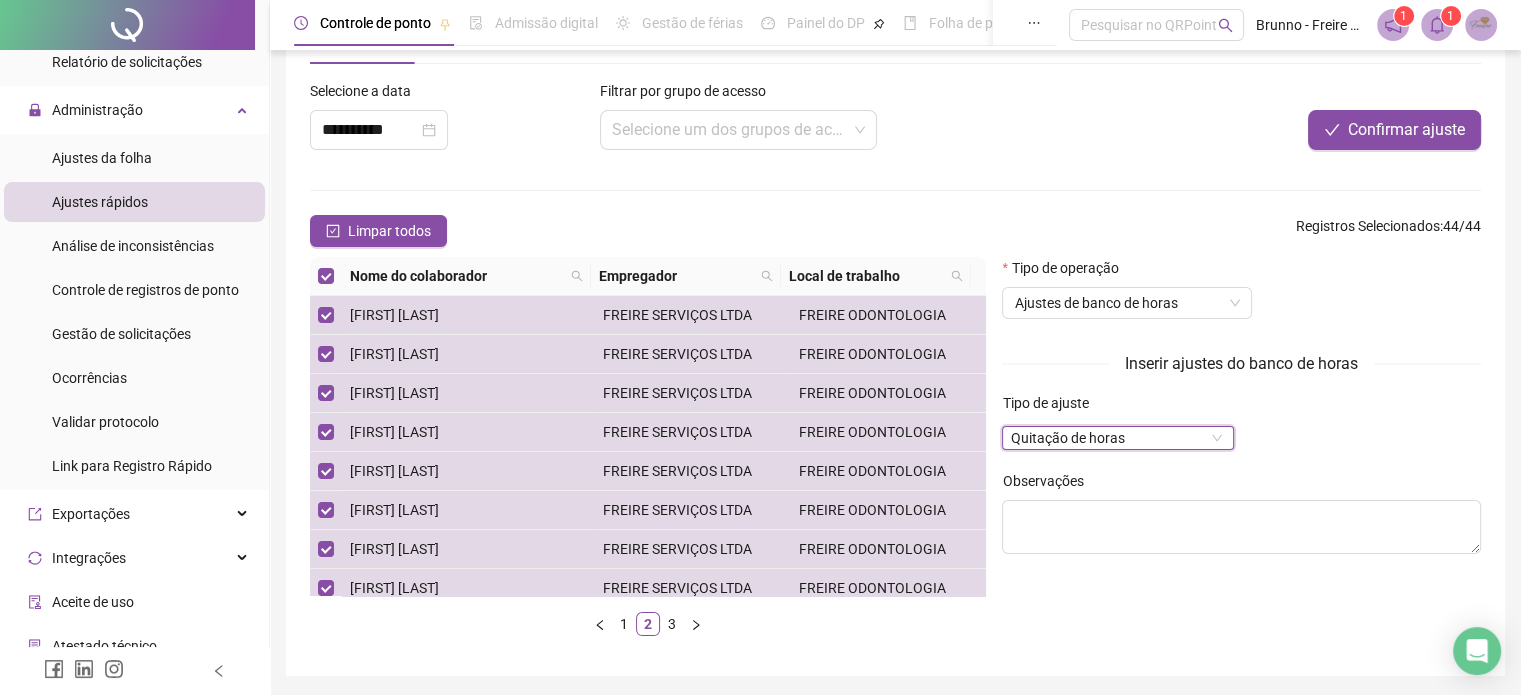 scroll, scrollTop: 38, scrollLeft: 0, axis: vertical 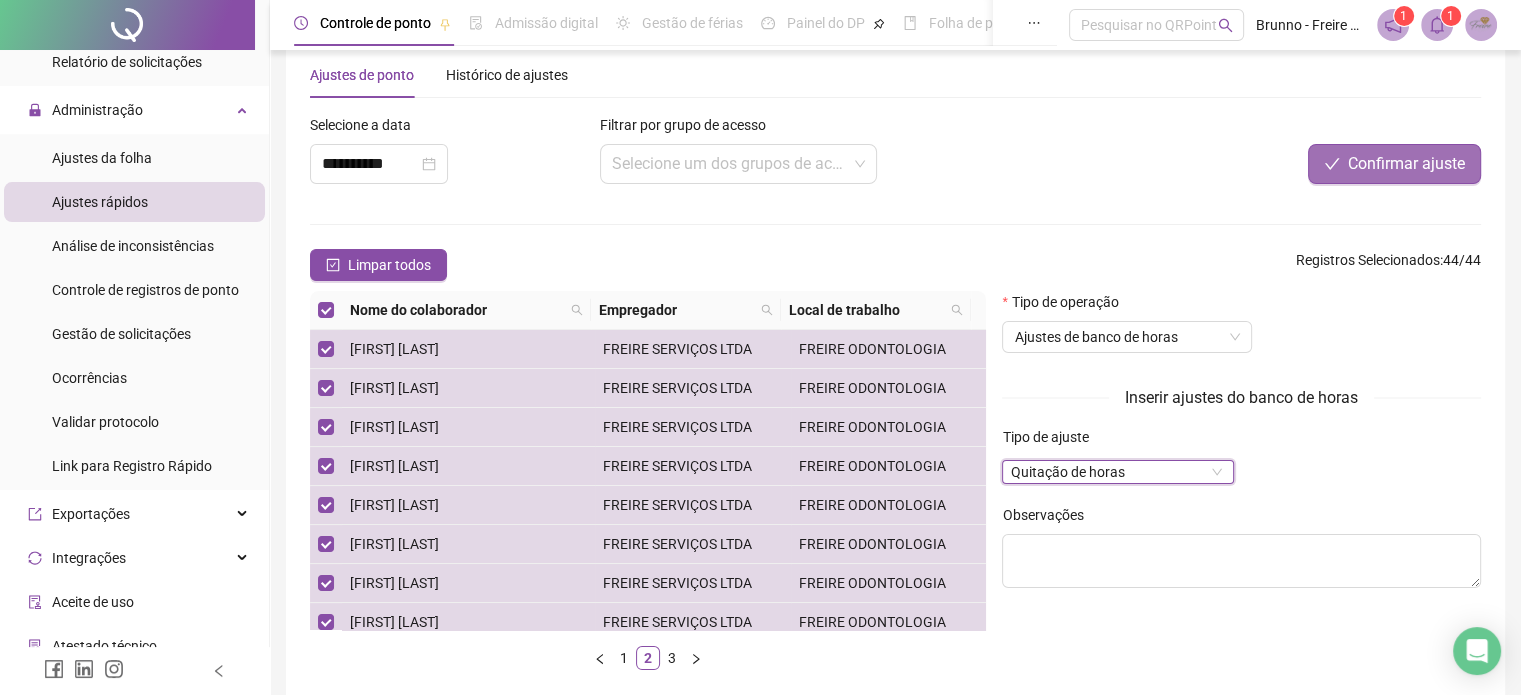 click on "Confirmar ajuste" at bounding box center (1406, 164) 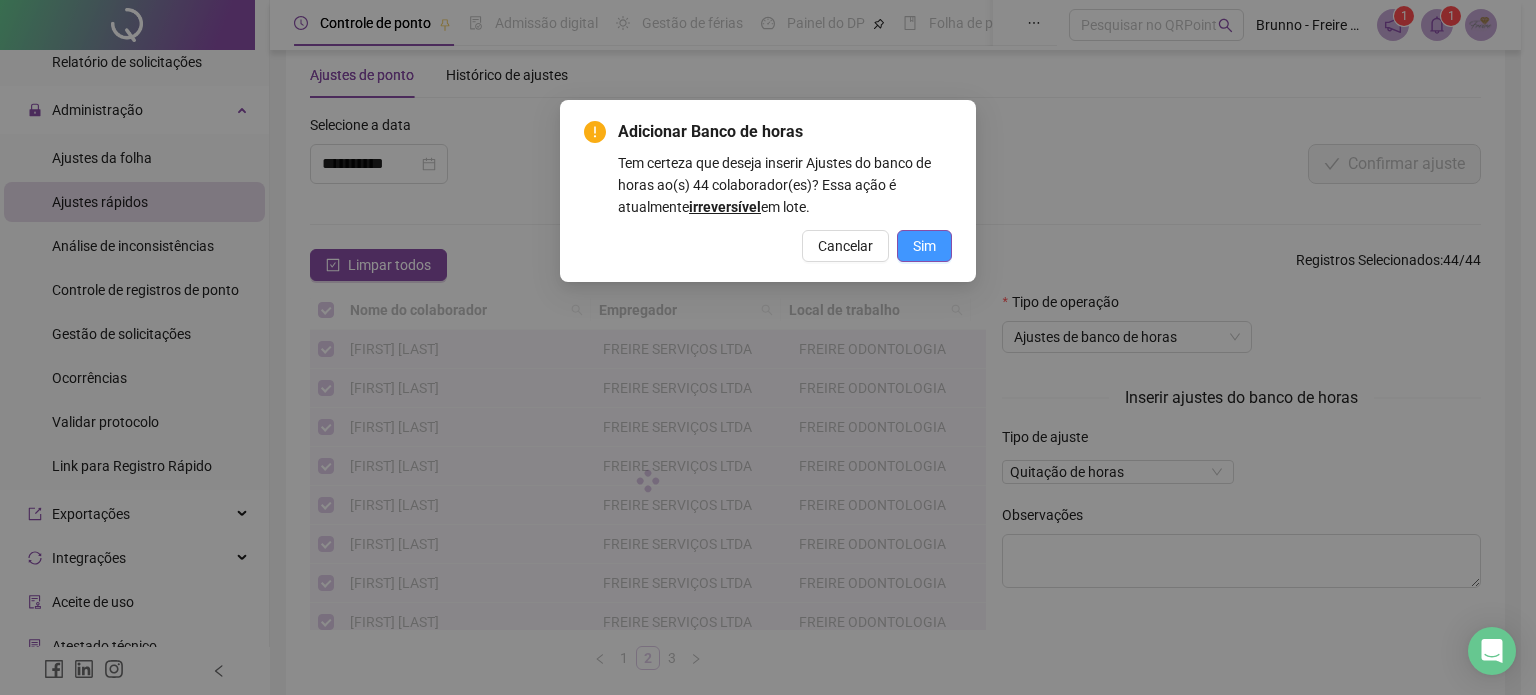 click on "Sim" at bounding box center (924, 246) 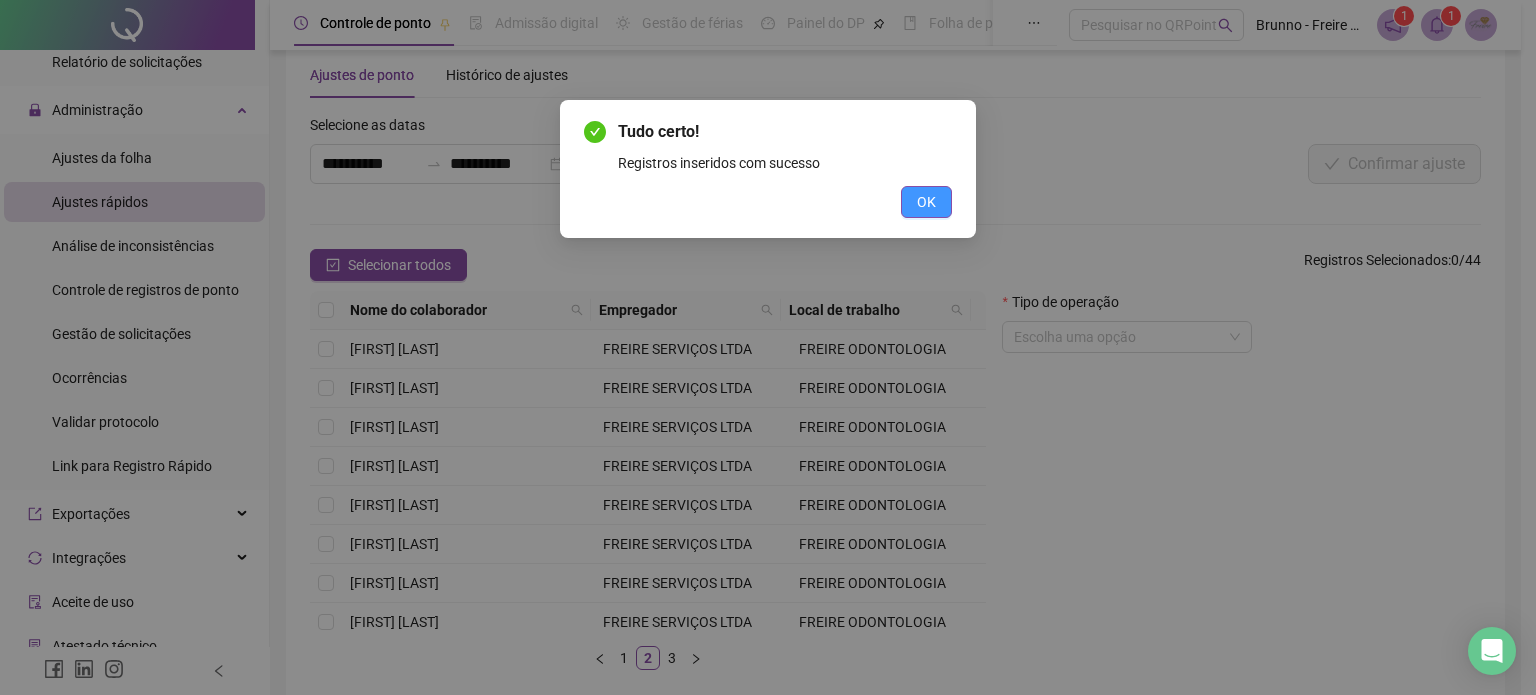 click on "OK" at bounding box center (926, 202) 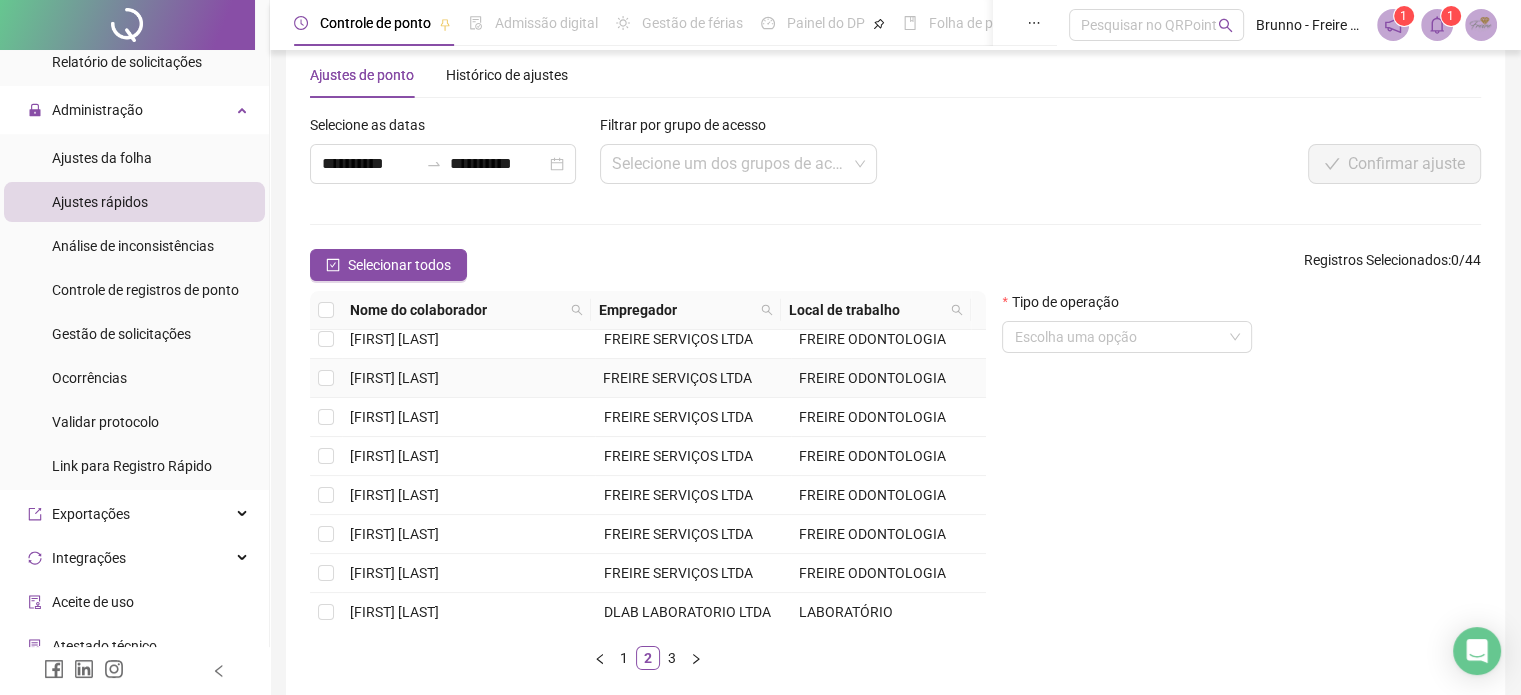 scroll, scrollTop: 200, scrollLeft: 0, axis: vertical 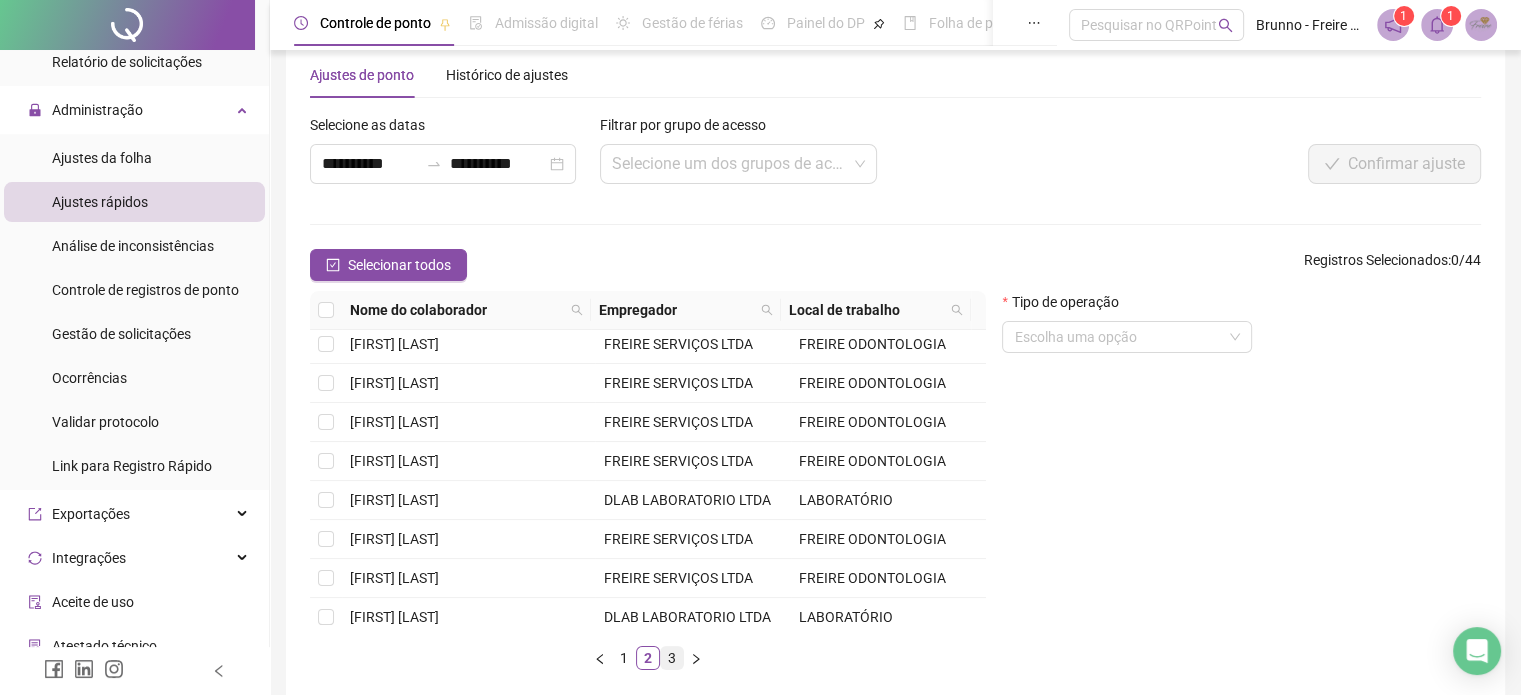 click on "3" at bounding box center (672, 658) 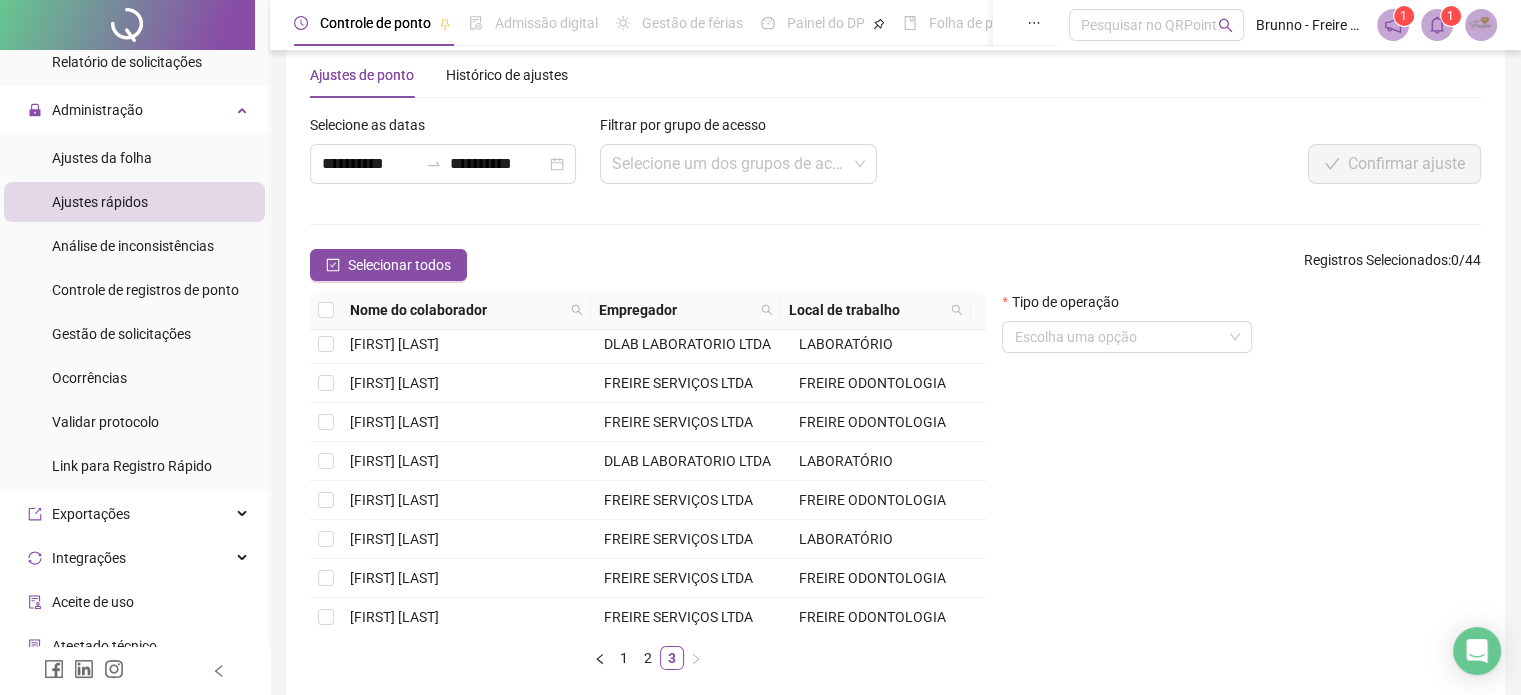 scroll, scrollTop: 0, scrollLeft: 0, axis: both 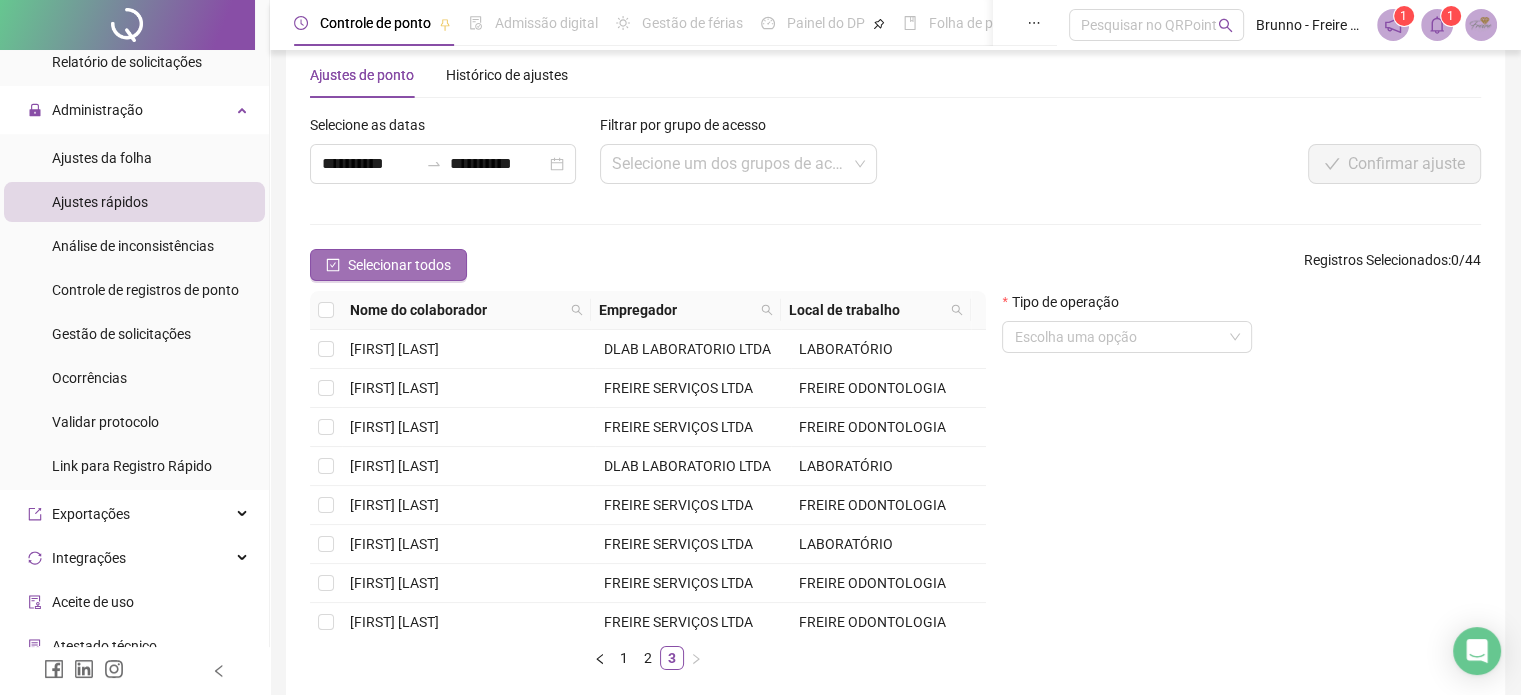 click on "Selecionar todos" at bounding box center (388, 265) 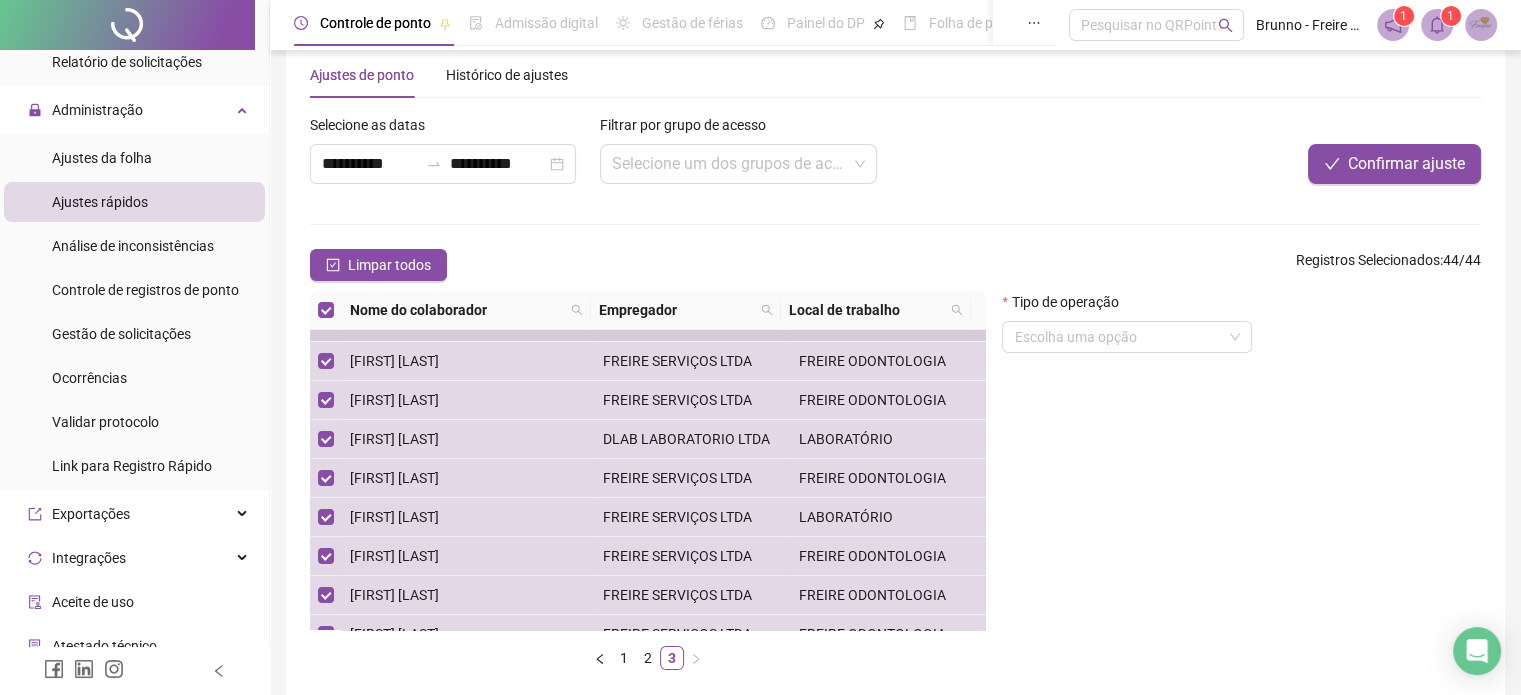 scroll, scrollTop: 100, scrollLeft: 0, axis: vertical 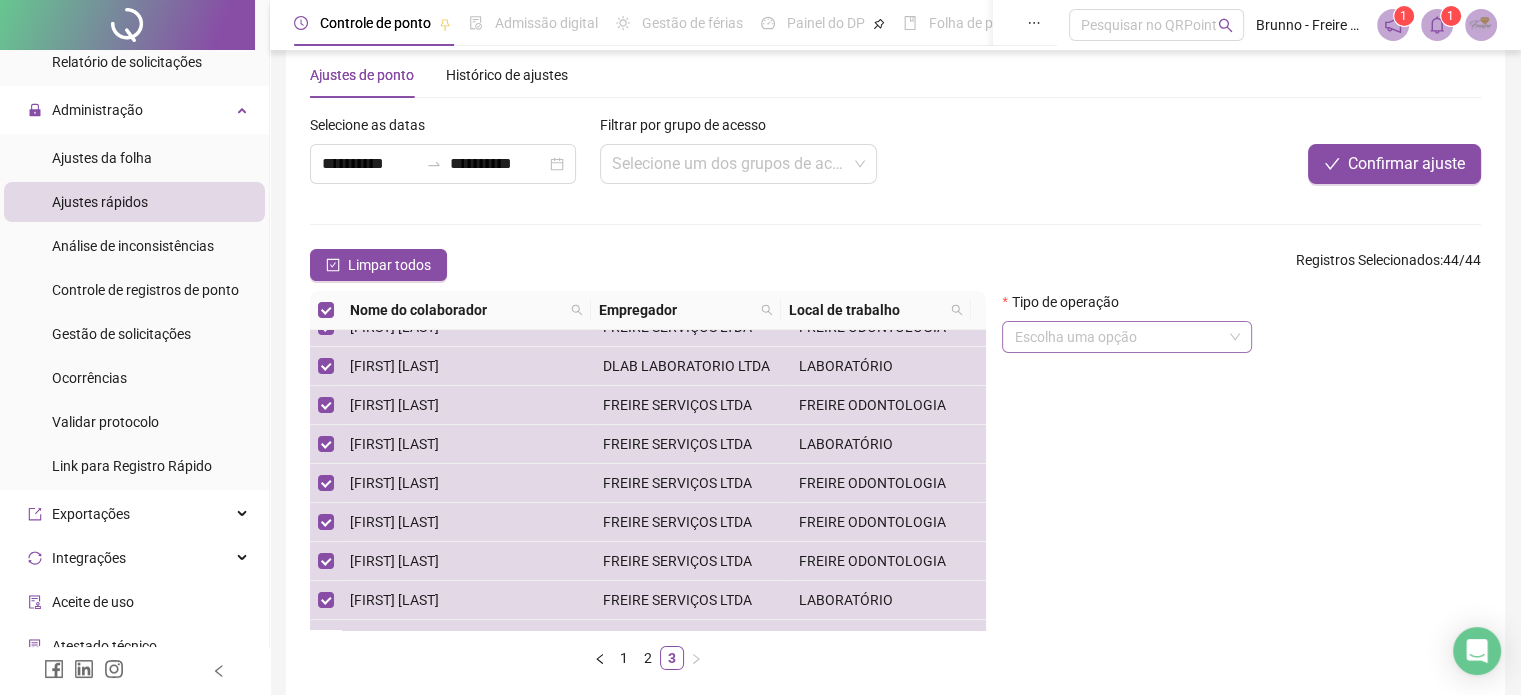 click at bounding box center [1118, 337] 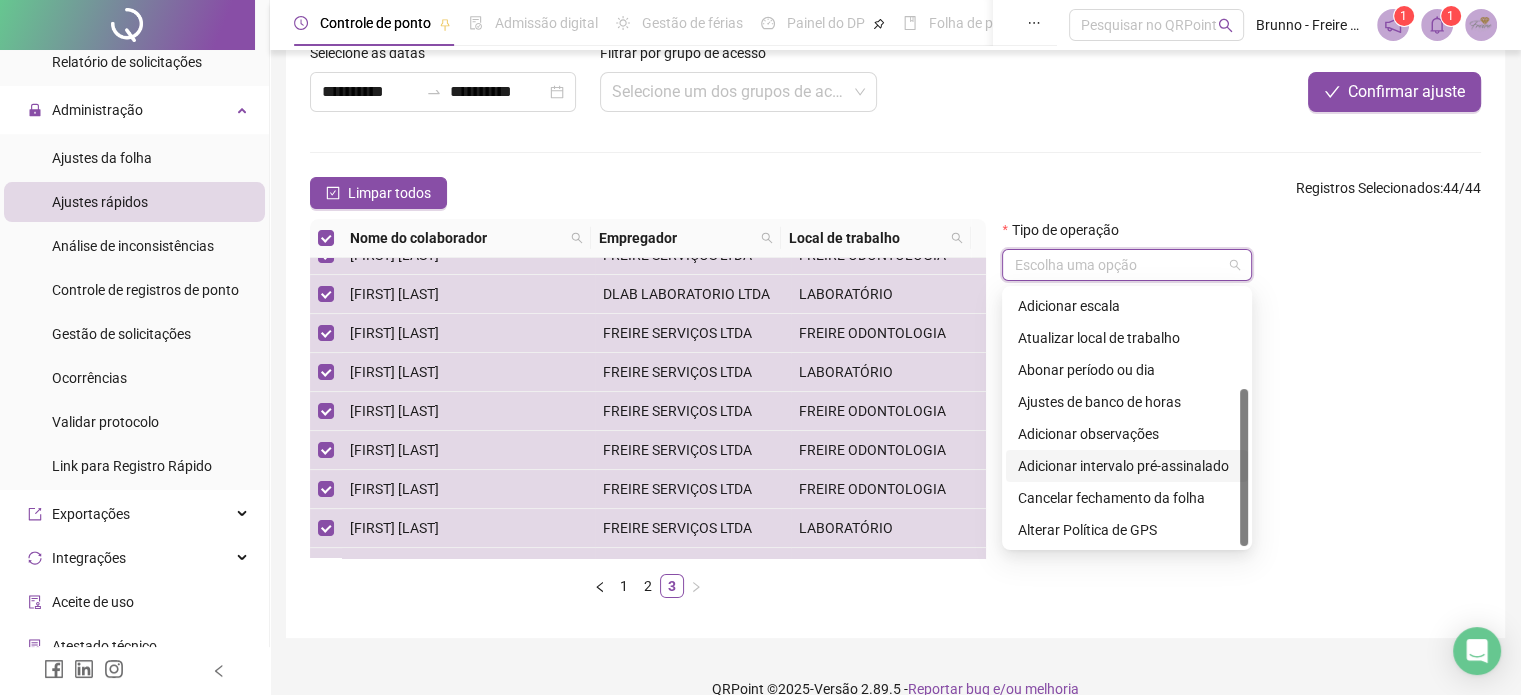 scroll, scrollTop: 138, scrollLeft: 0, axis: vertical 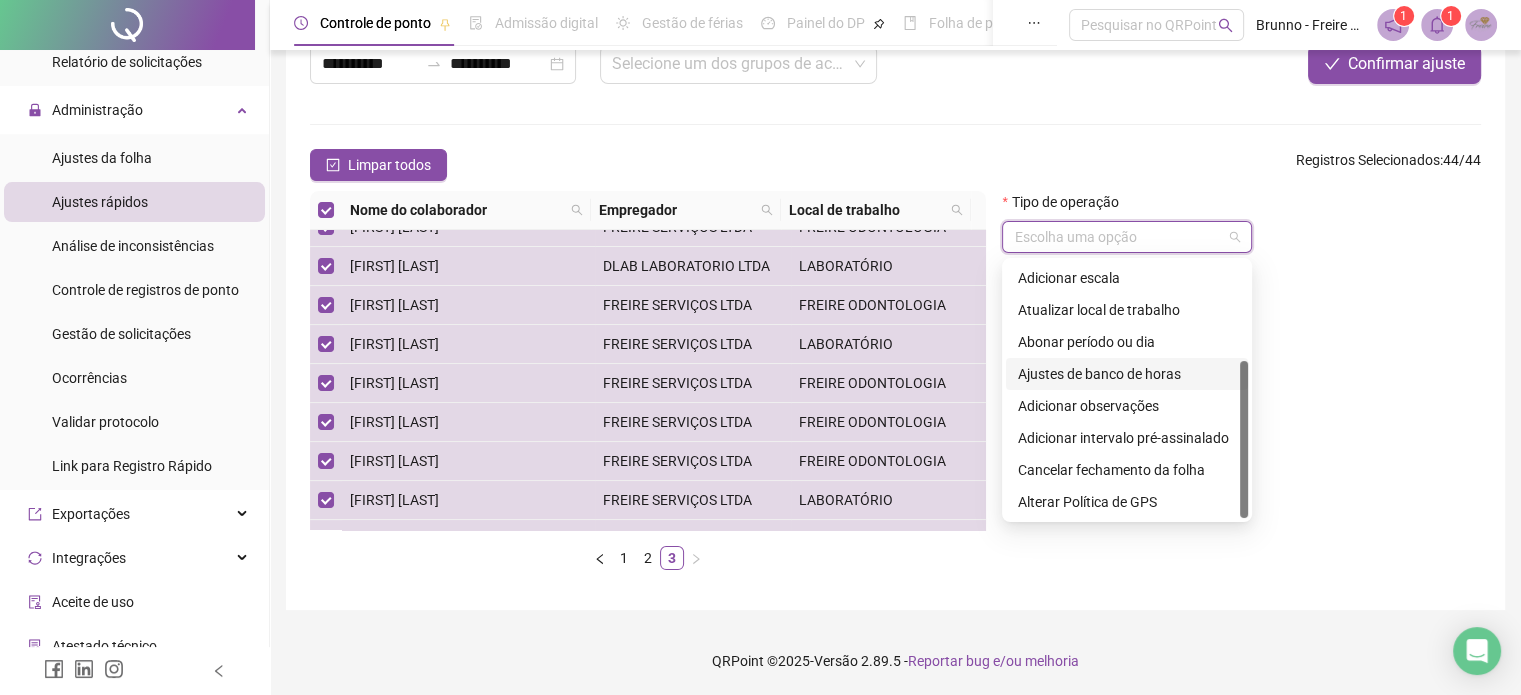 click on "Ajustes de banco de horas" at bounding box center (1127, 374) 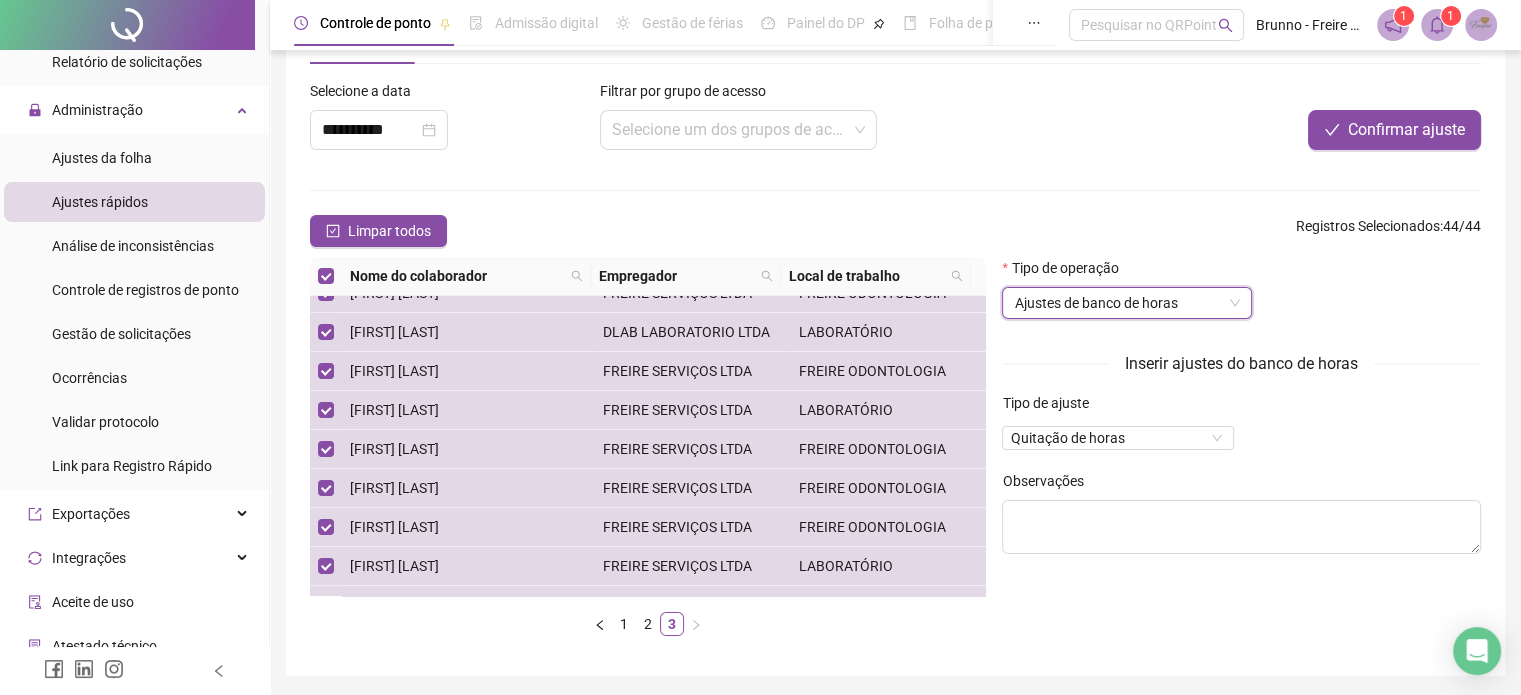 scroll, scrollTop: 38, scrollLeft: 0, axis: vertical 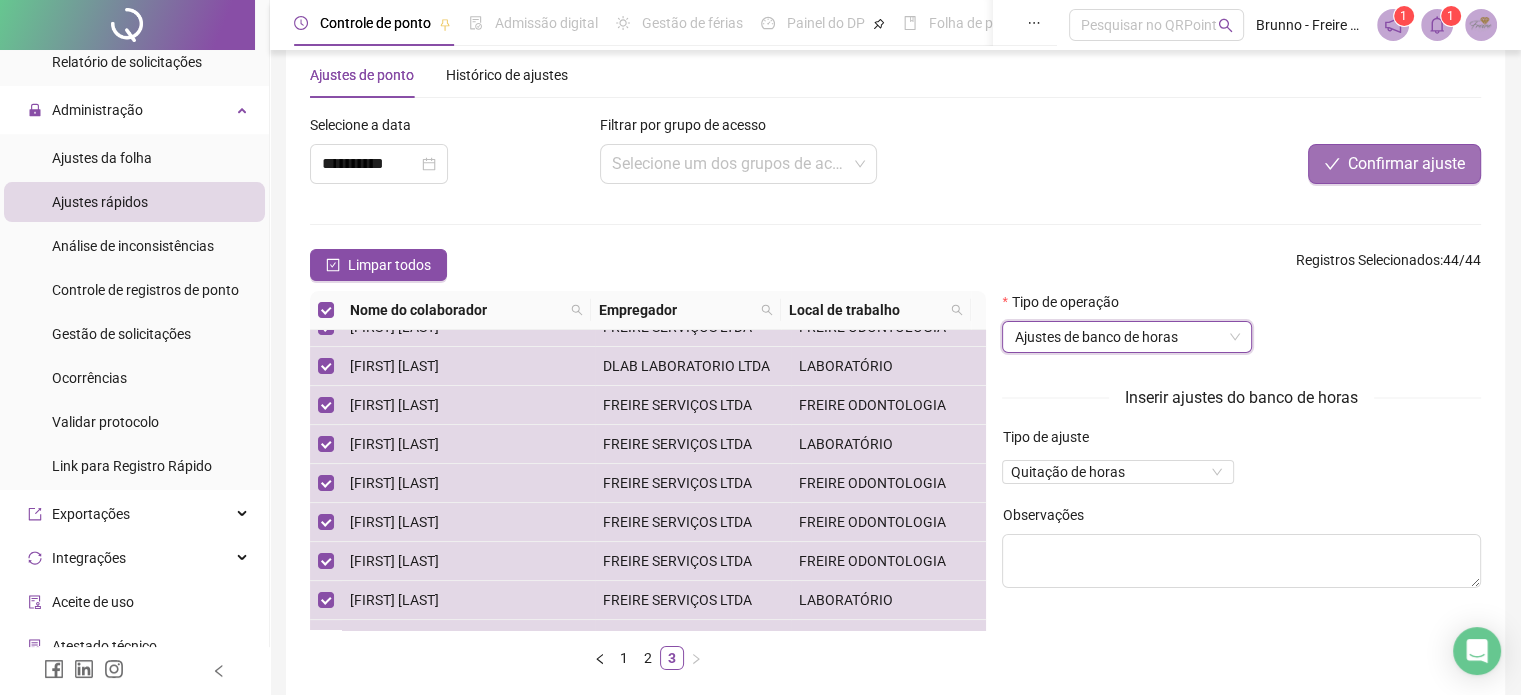 click on "Confirmar ajuste" at bounding box center [1406, 164] 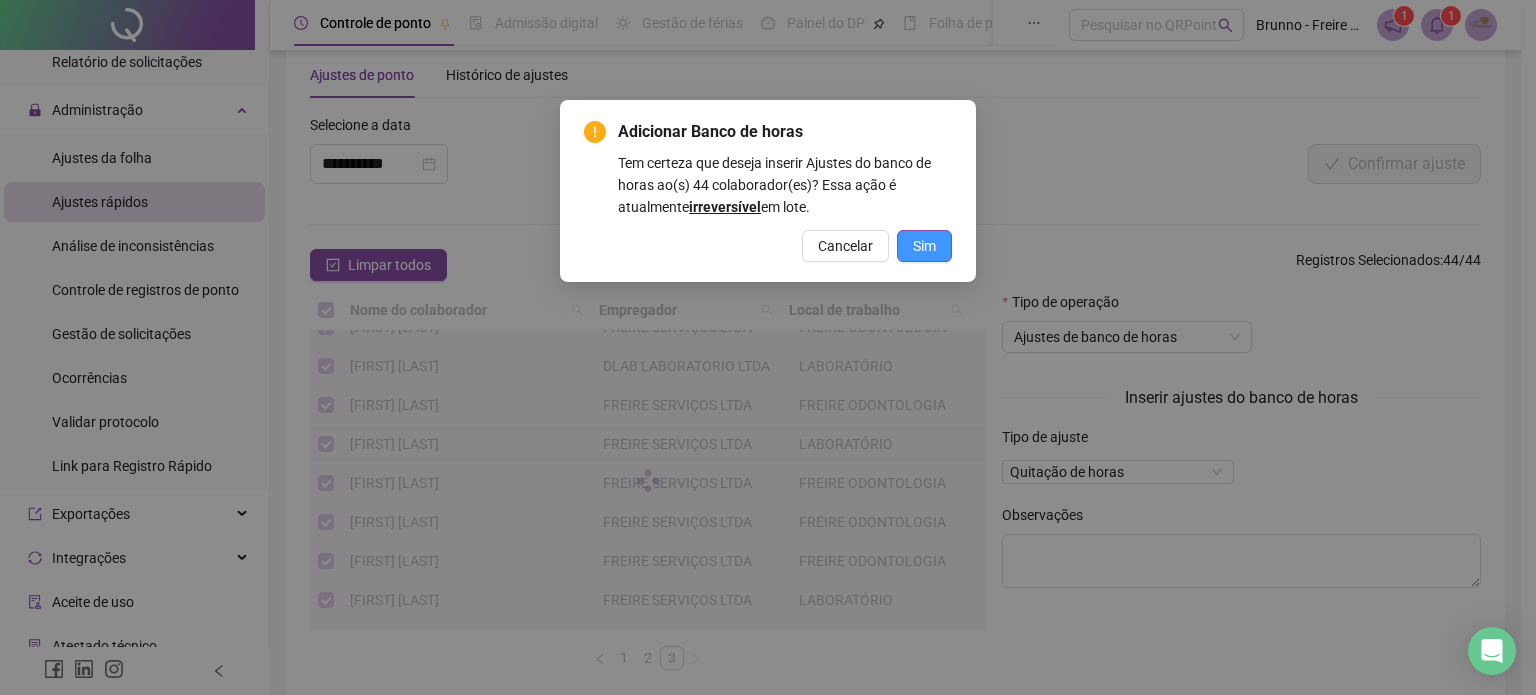 click on "Sim" at bounding box center [924, 246] 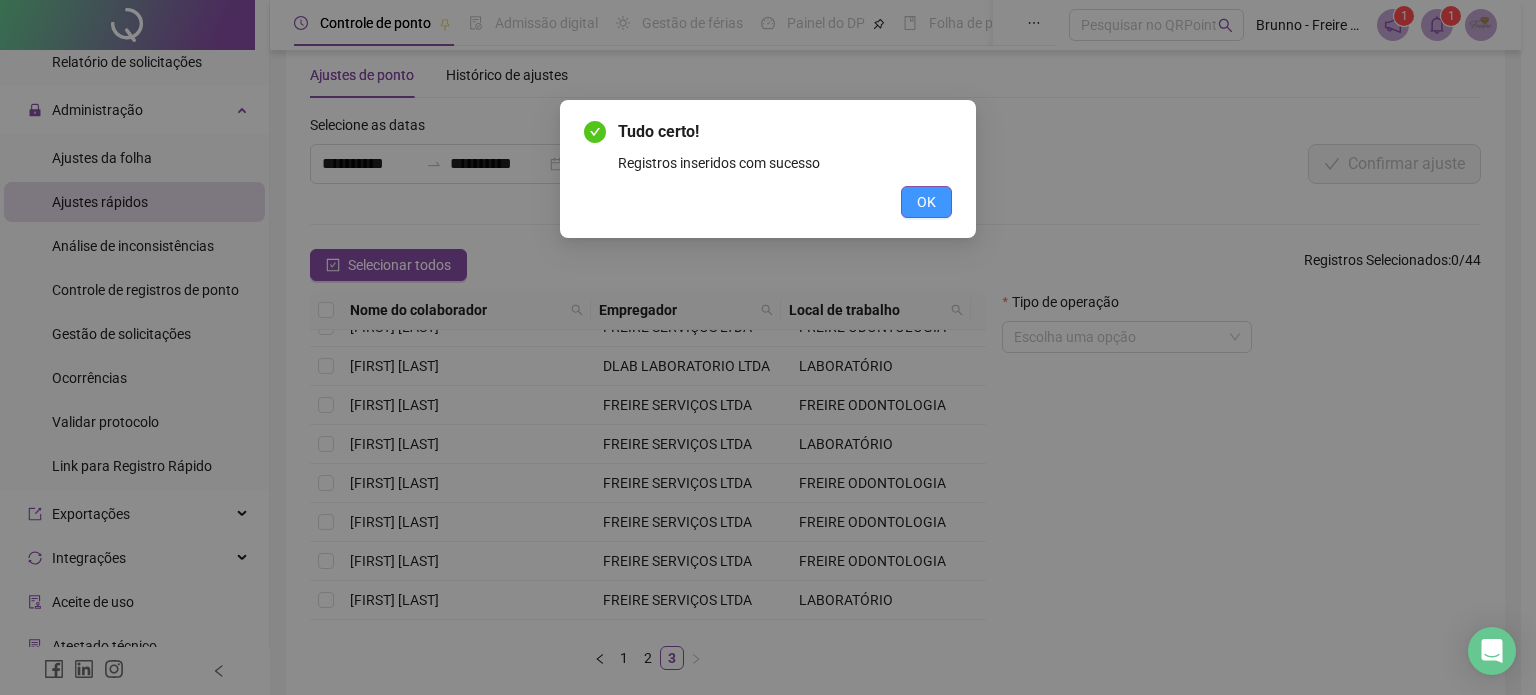 click on "OK" at bounding box center (926, 202) 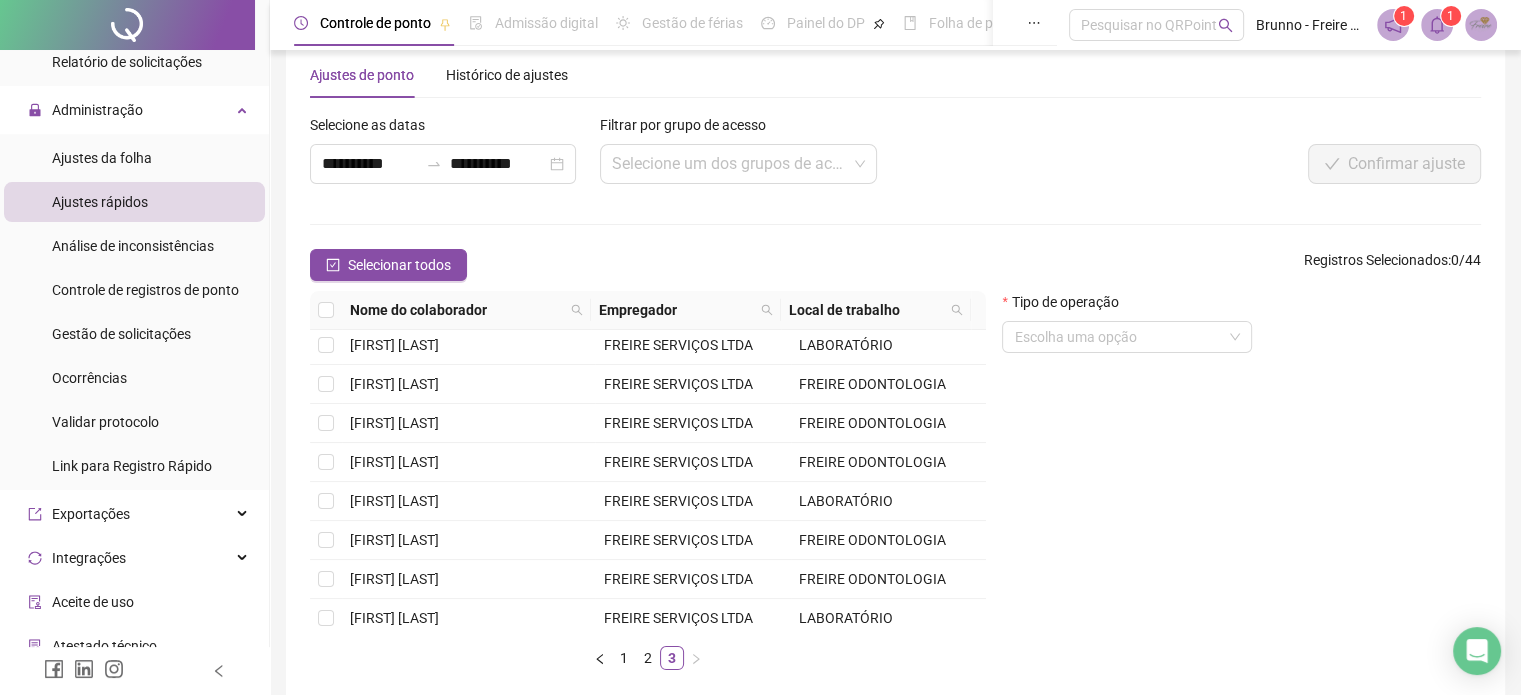 scroll, scrollTop: 331, scrollLeft: 0, axis: vertical 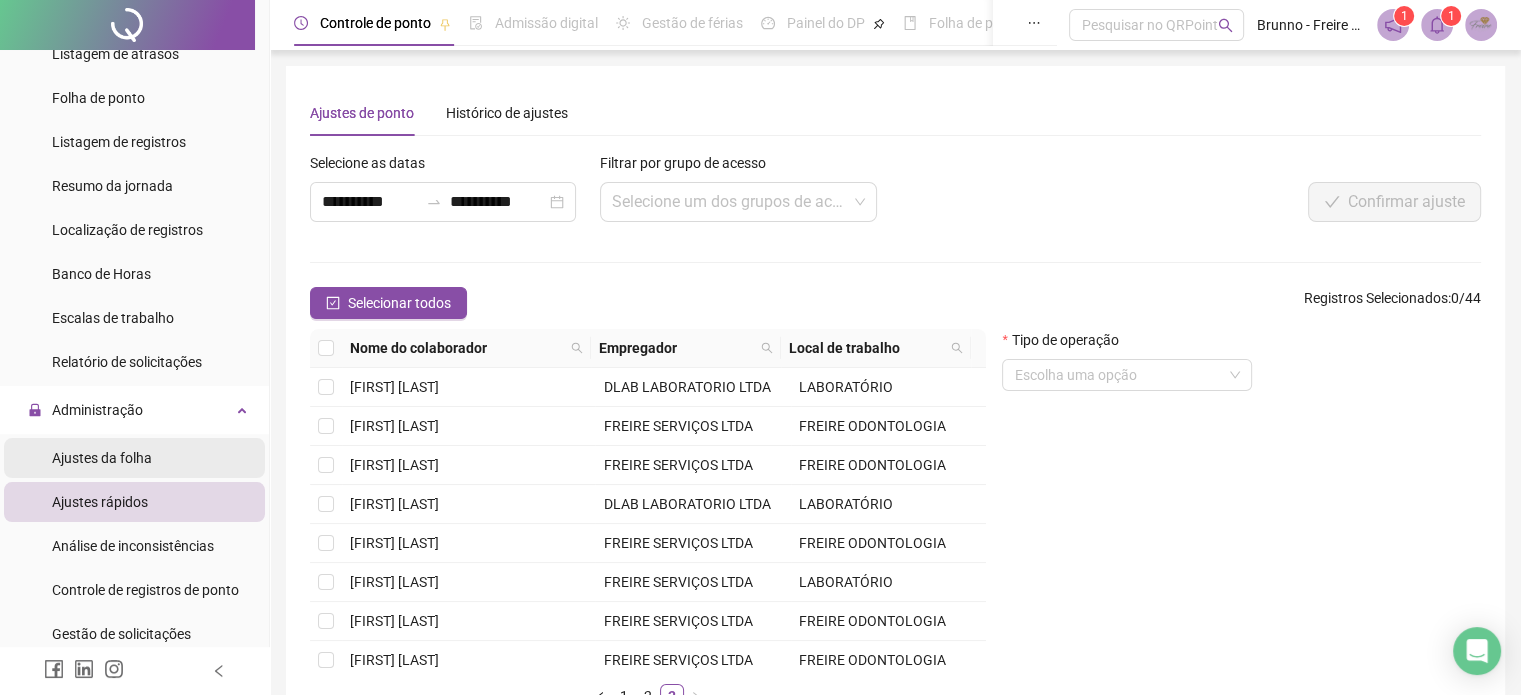 click on "Ajustes da folha" at bounding box center (102, 458) 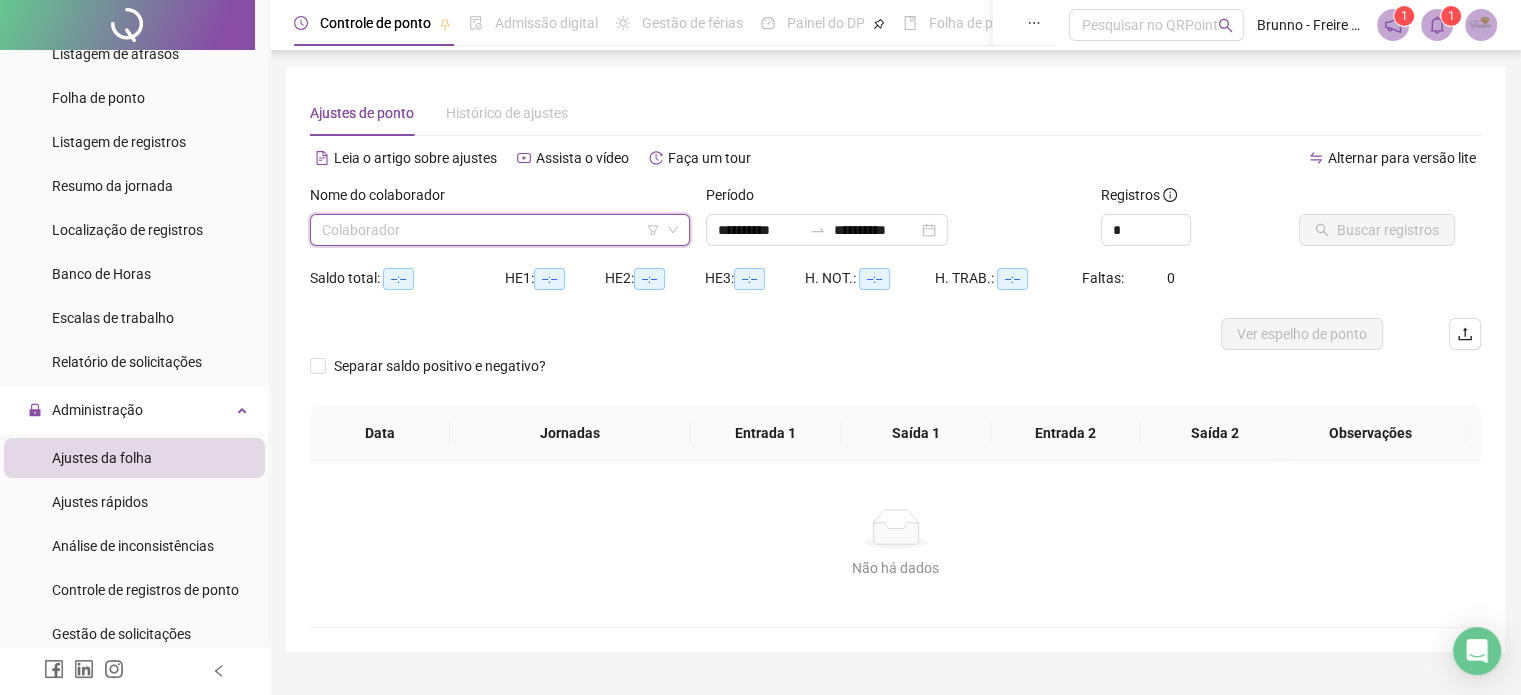 click at bounding box center (491, 230) 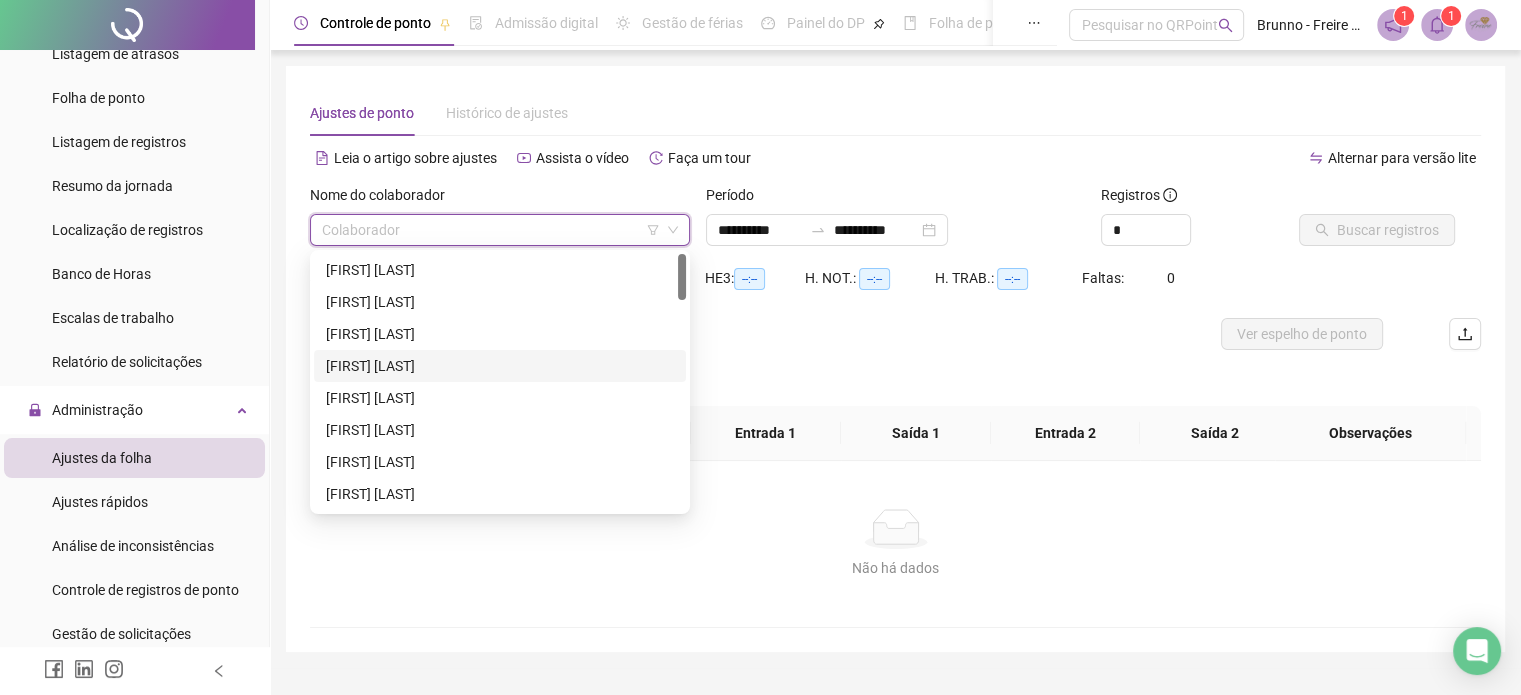 click on "[FIRST] [LAST]" at bounding box center (500, 366) 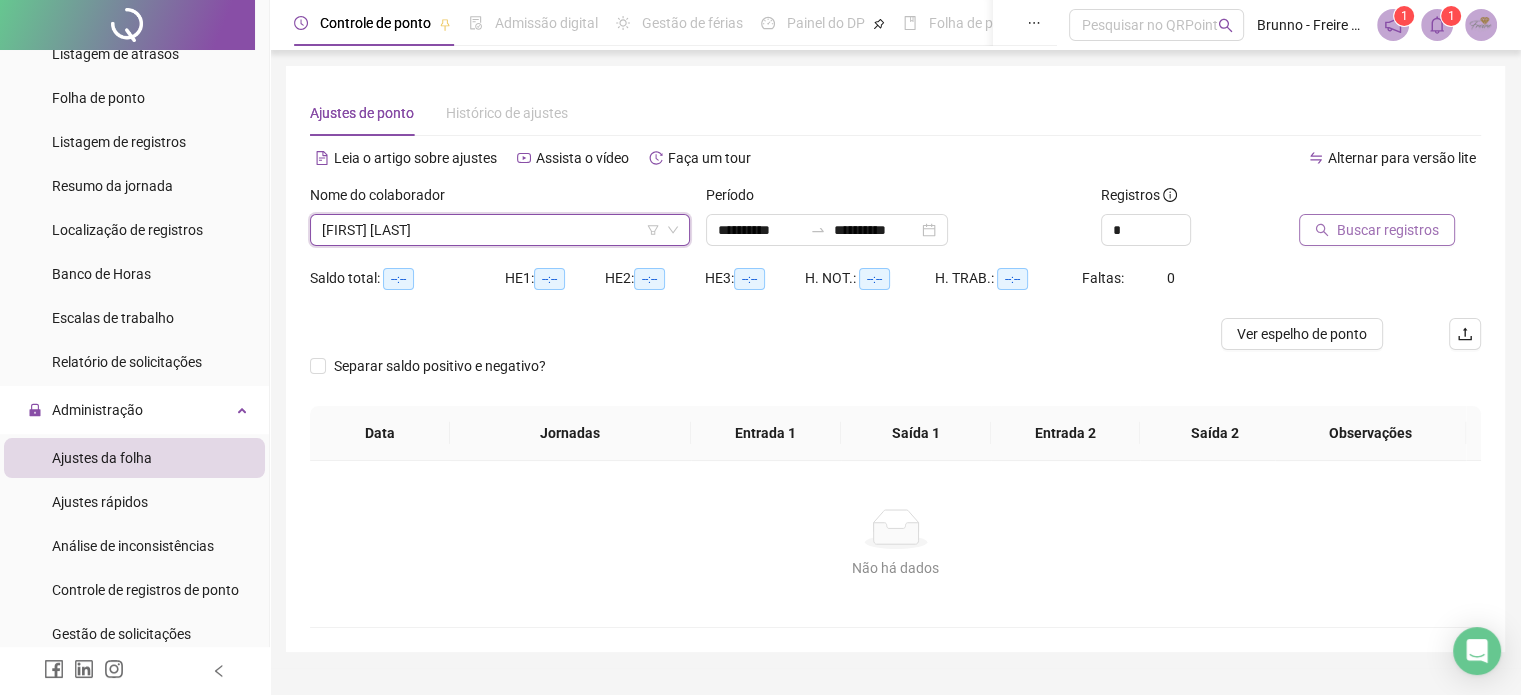 click on "Buscar registros" at bounding box center [1388, 230] 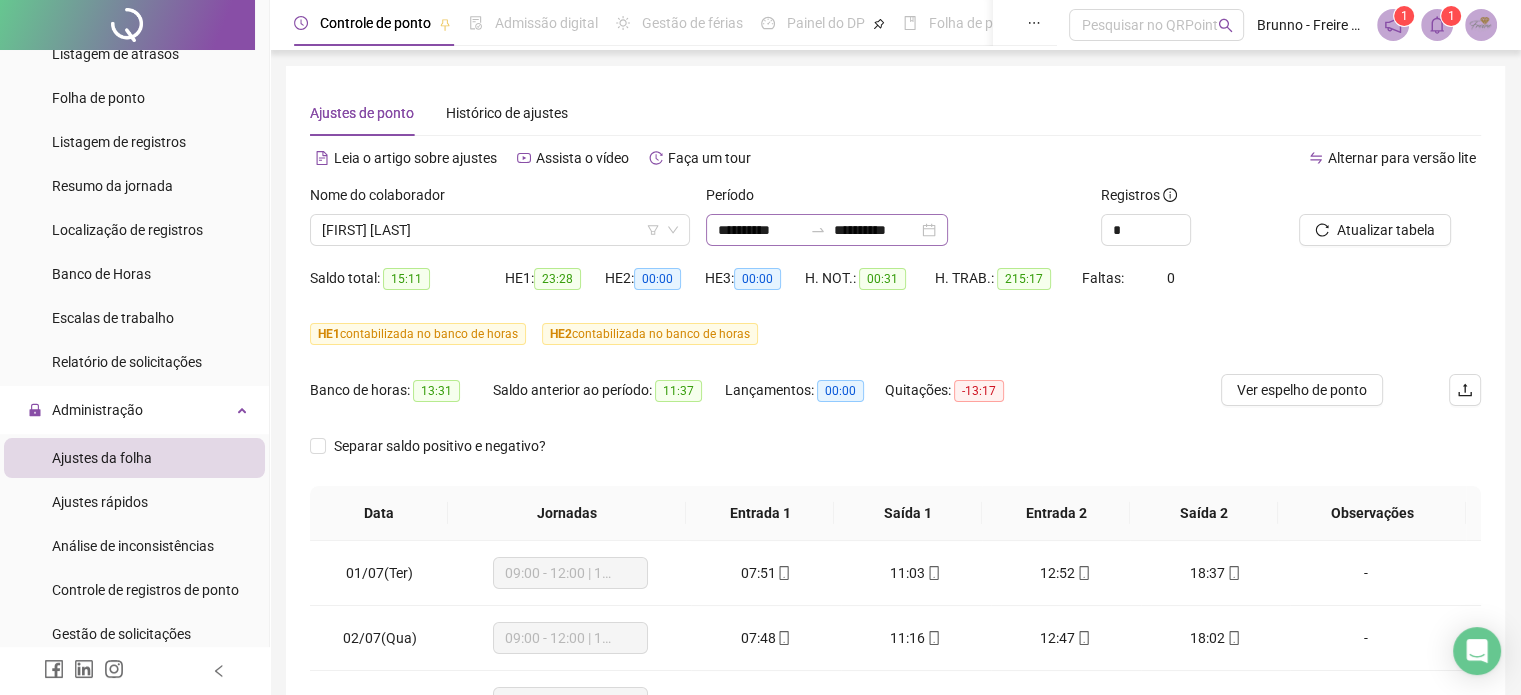 click on "**********" at bounding box center [827, 230] 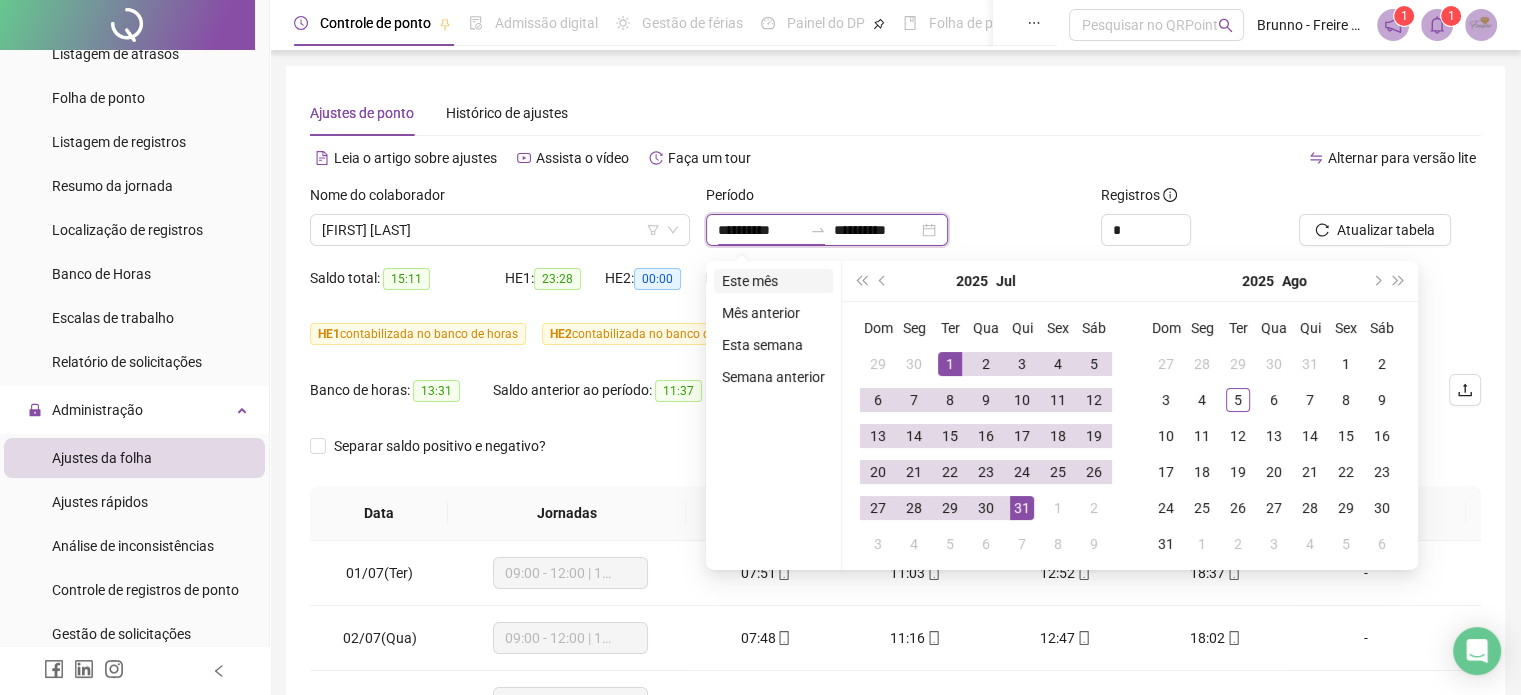 type on "**********" 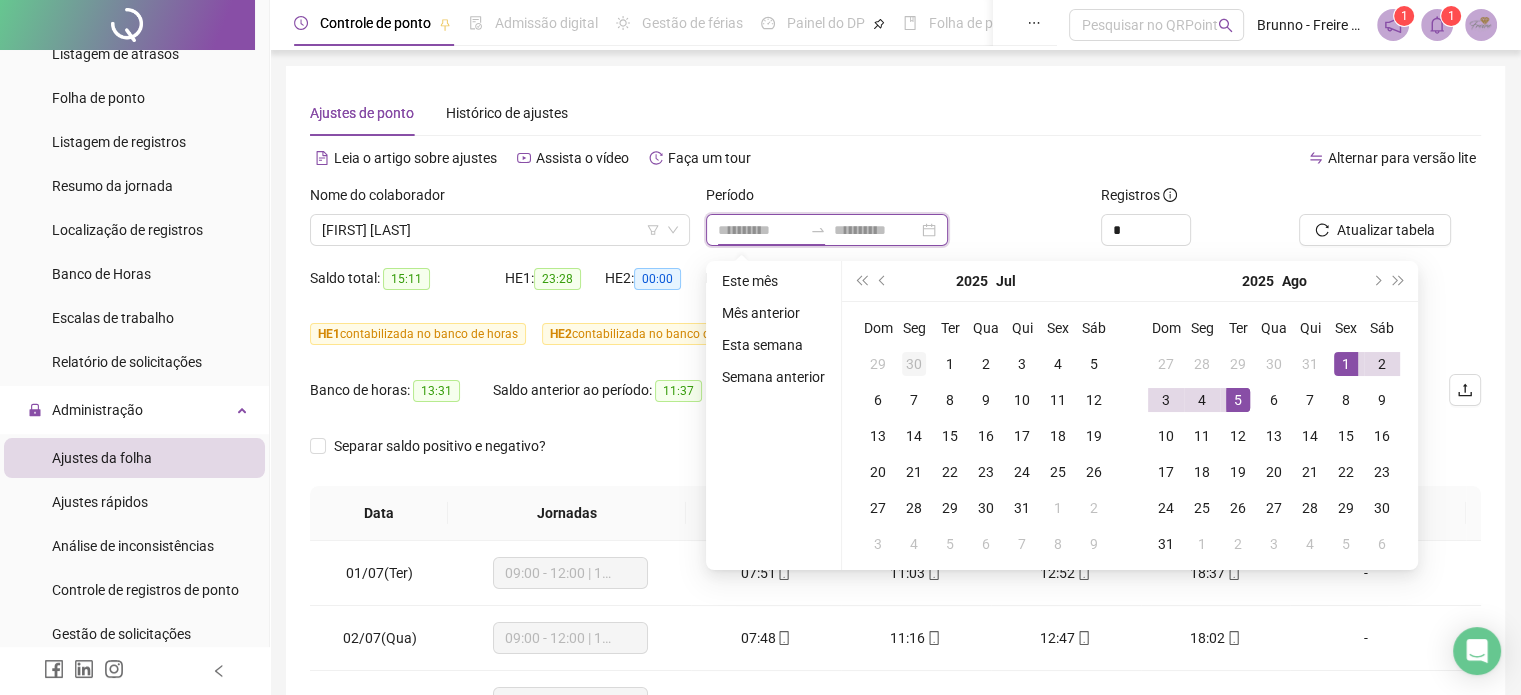 type on "**********" 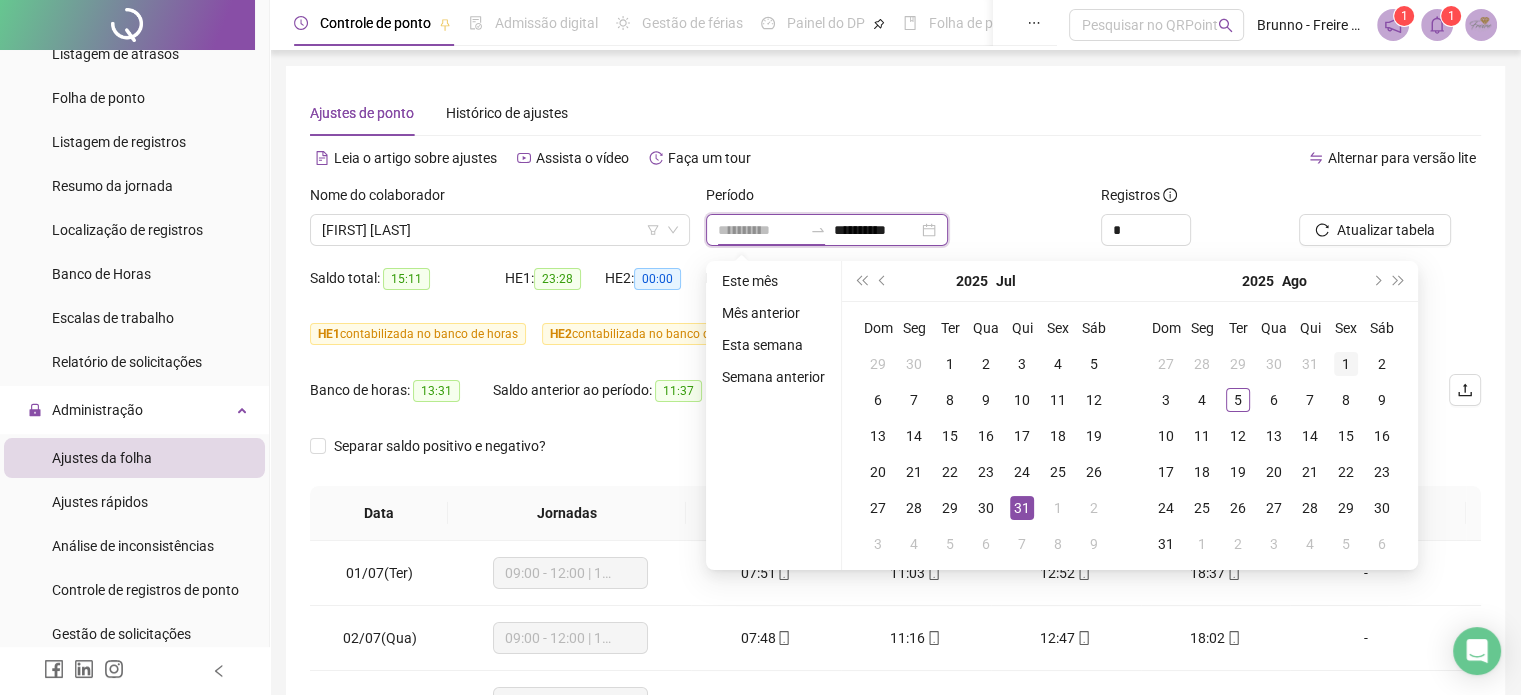 type on "**********" 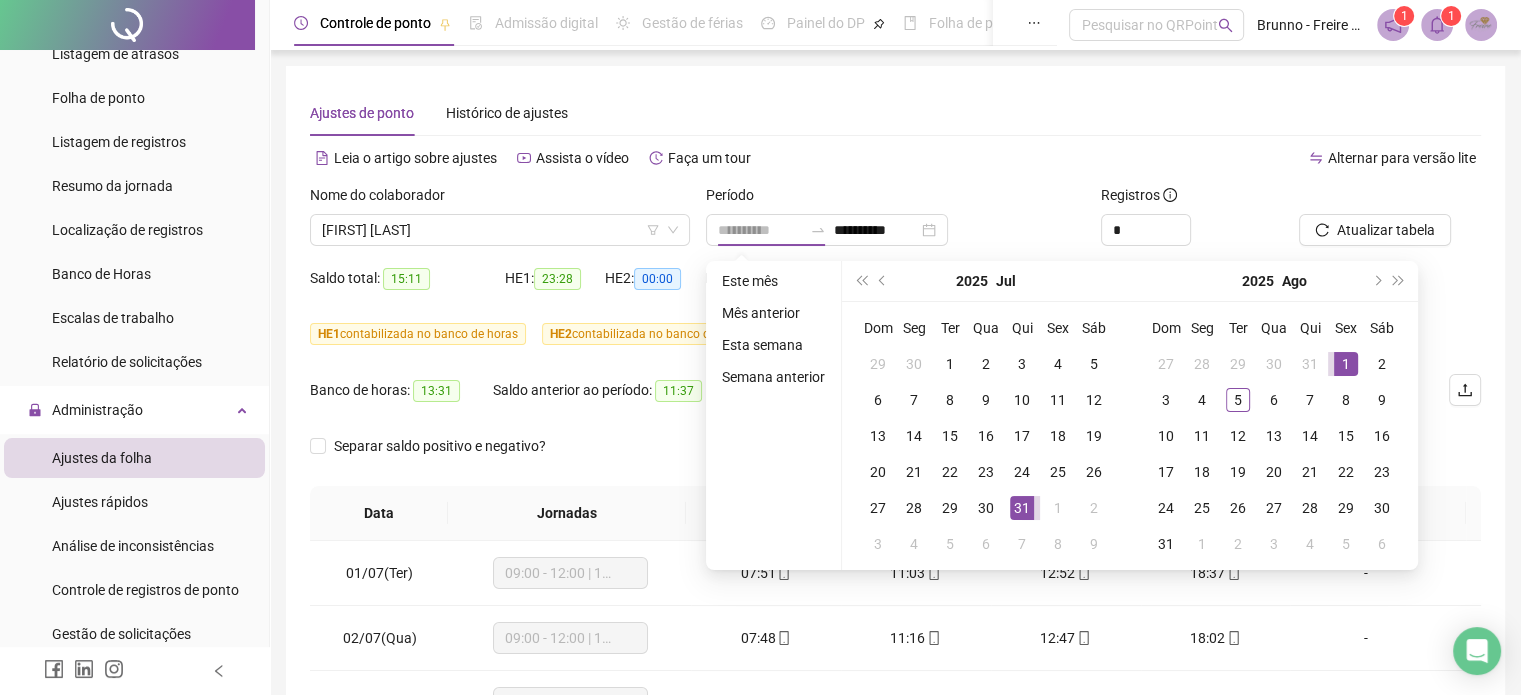 click on "1" at bounding box center [1346, 364] 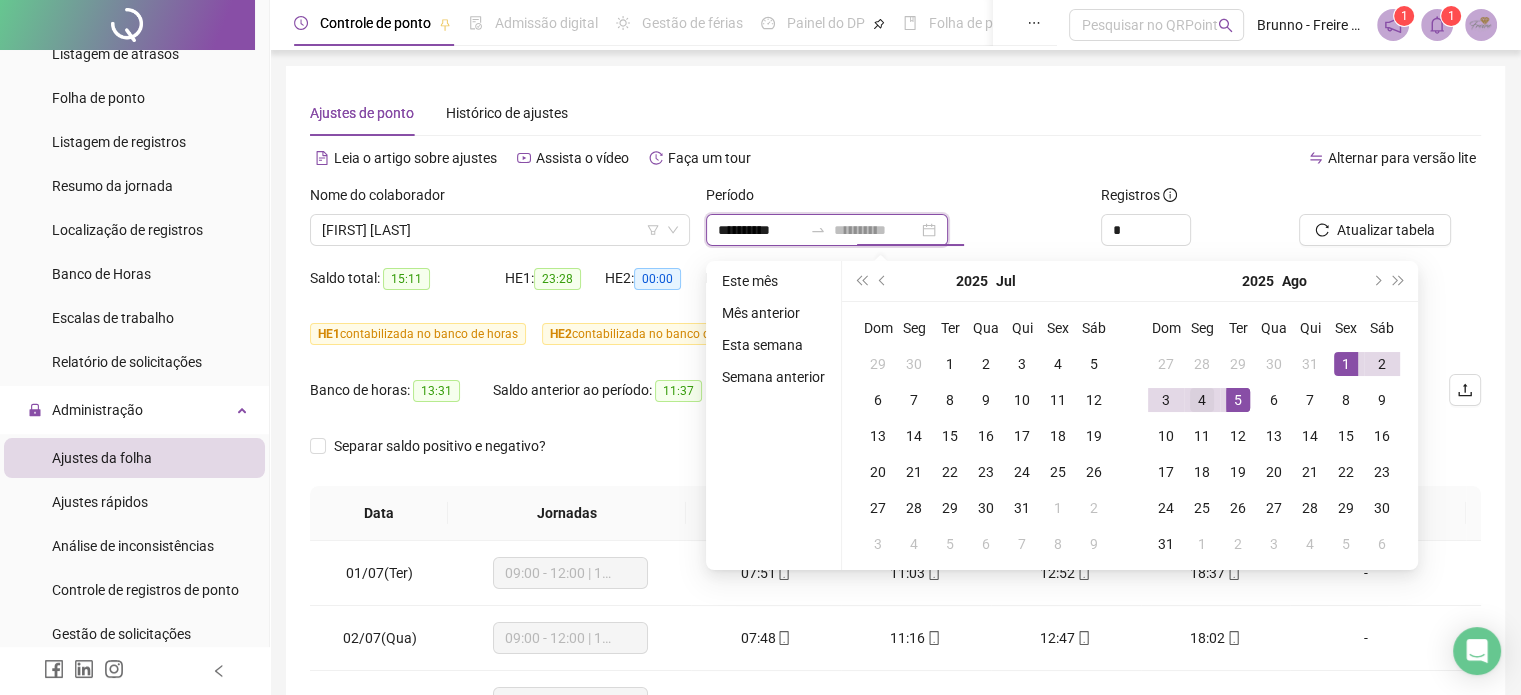 type on "**********" 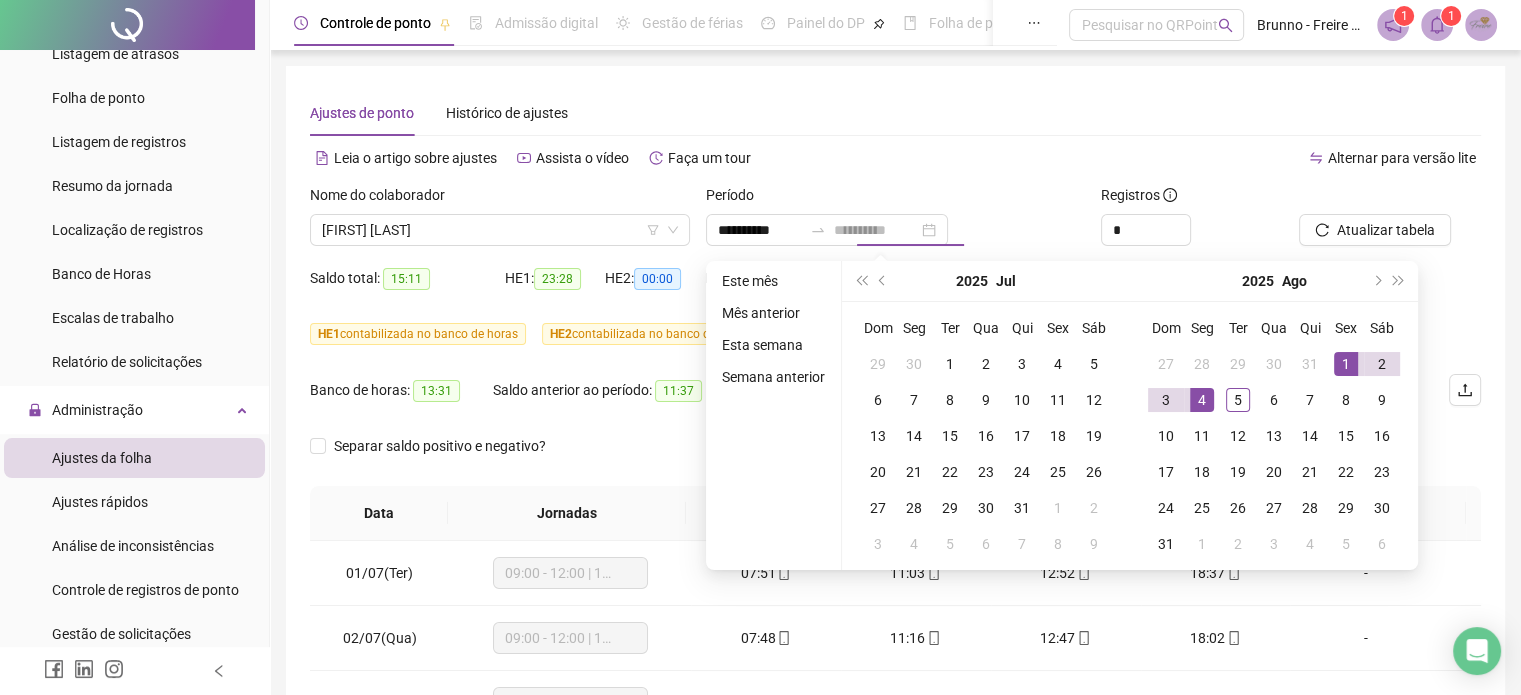 click on "4" at bounding box center (1202, 400) 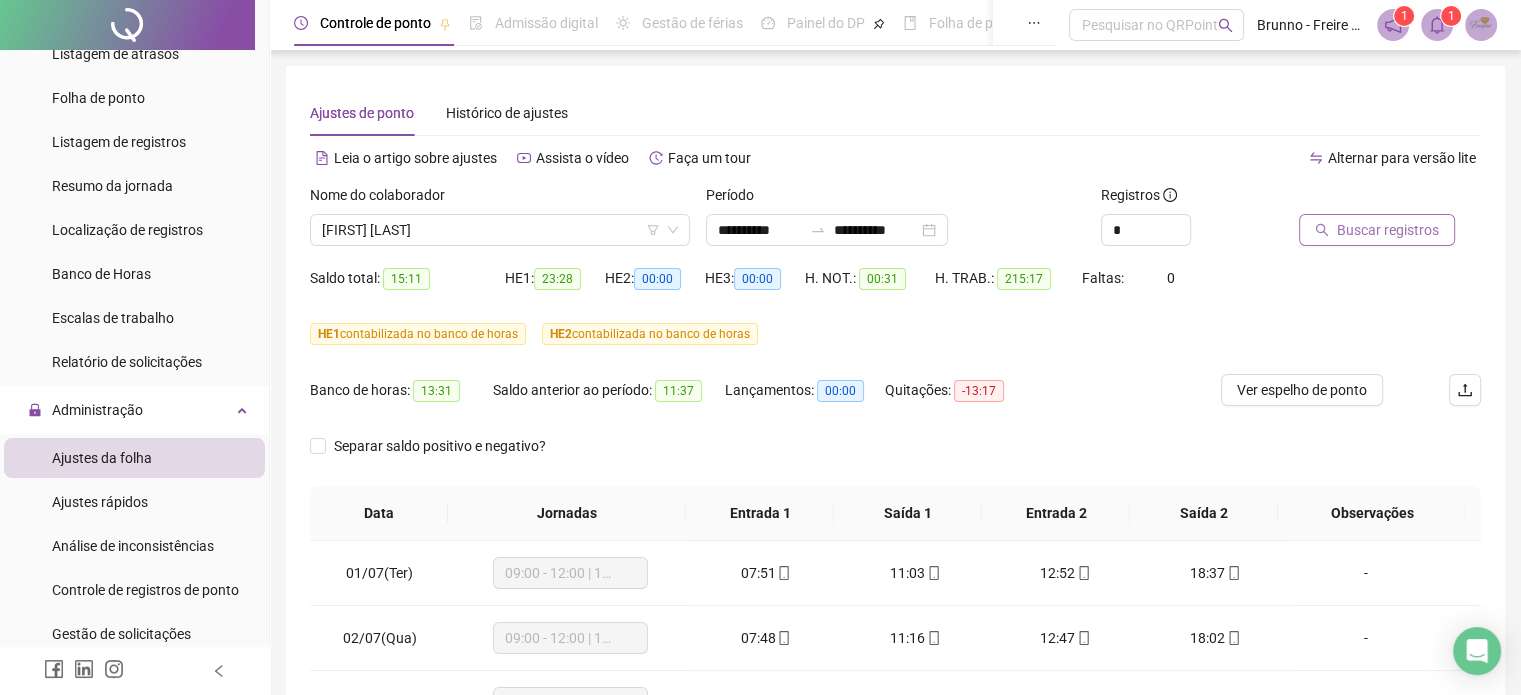 click on "Buscar registros" at bounding box center [1388, 230] 